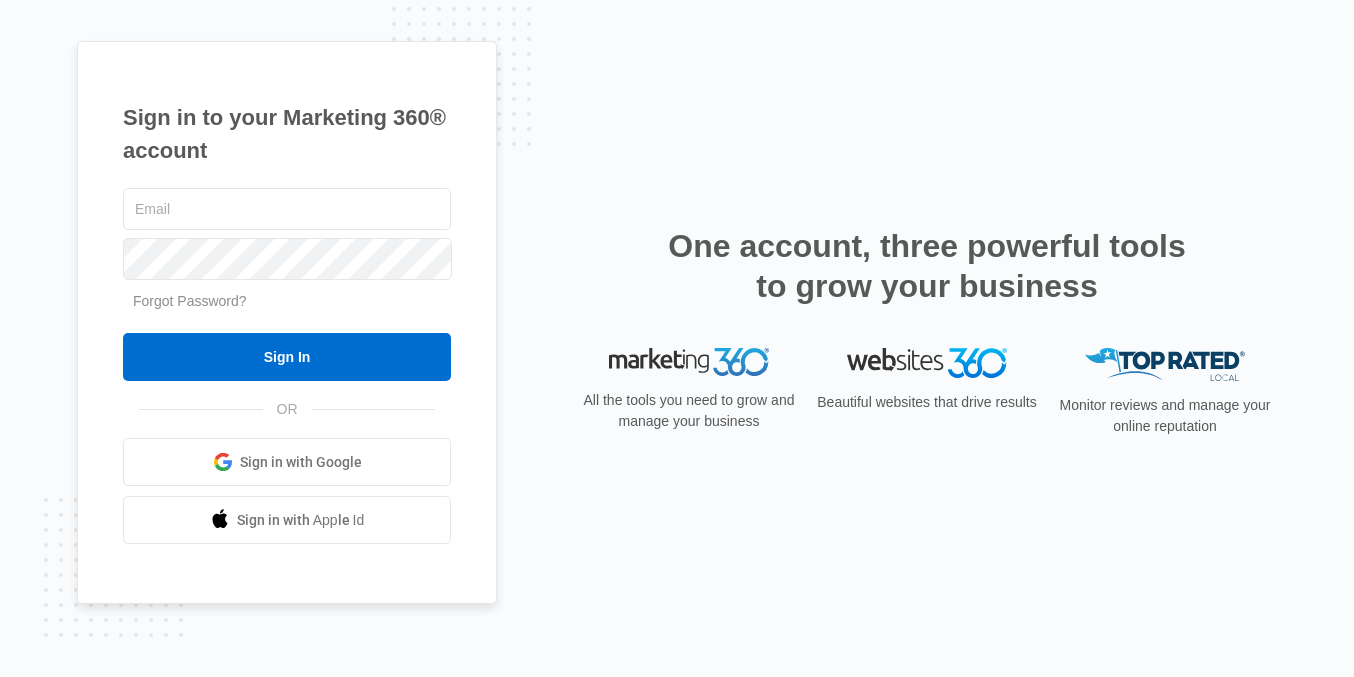 scroll, scrollTop: 0, scrollLeft: 0, axis: both 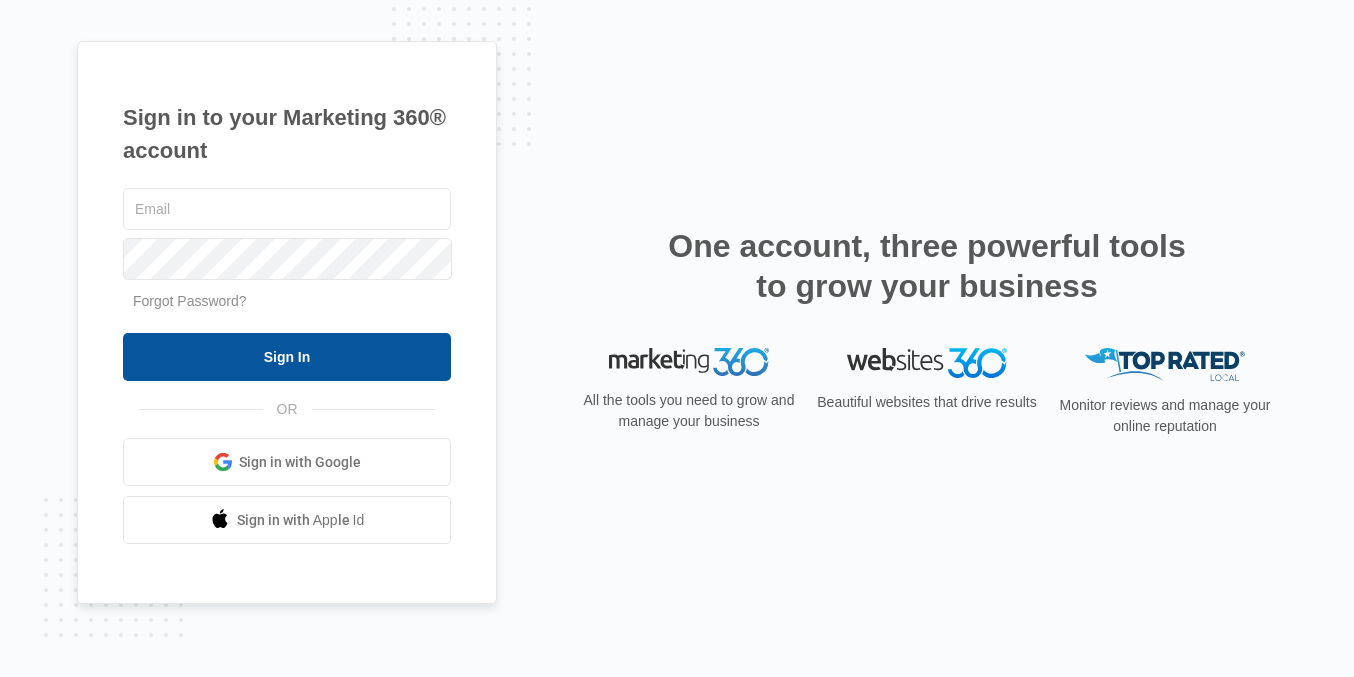type on "[EMAIL]" 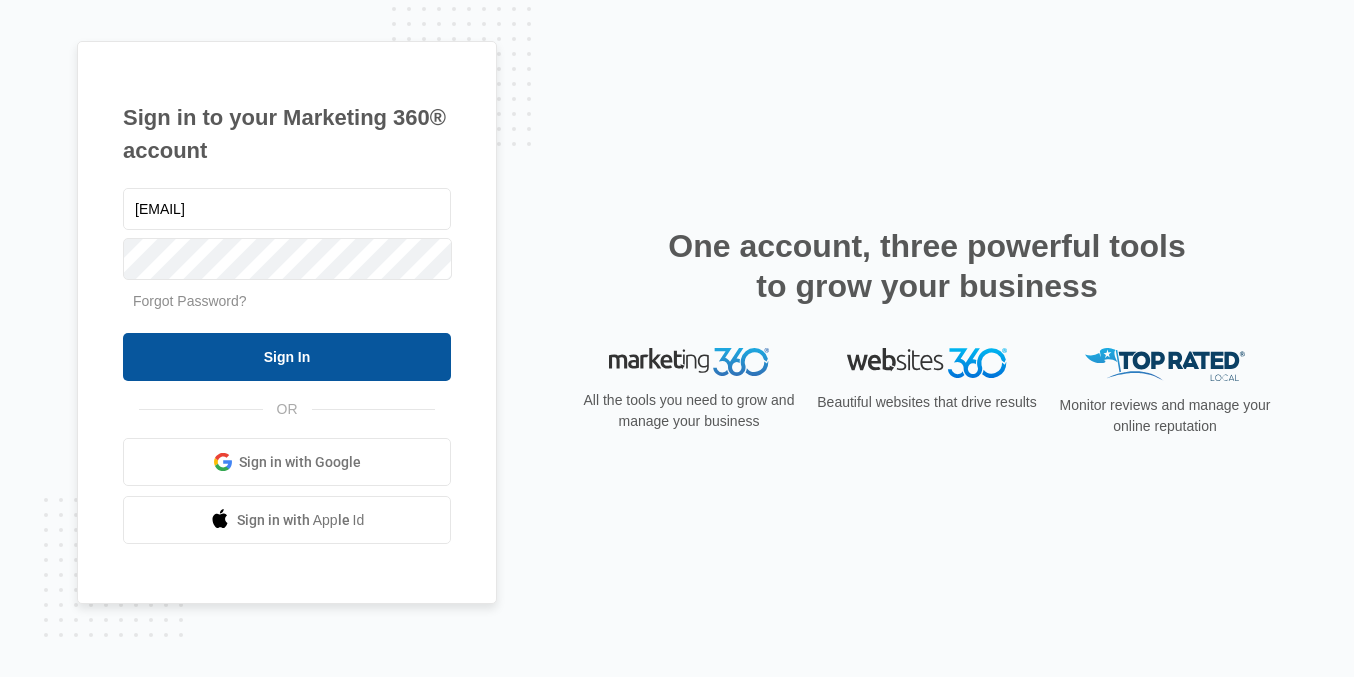 click on "Sign In" at bounding box center [287, 357] 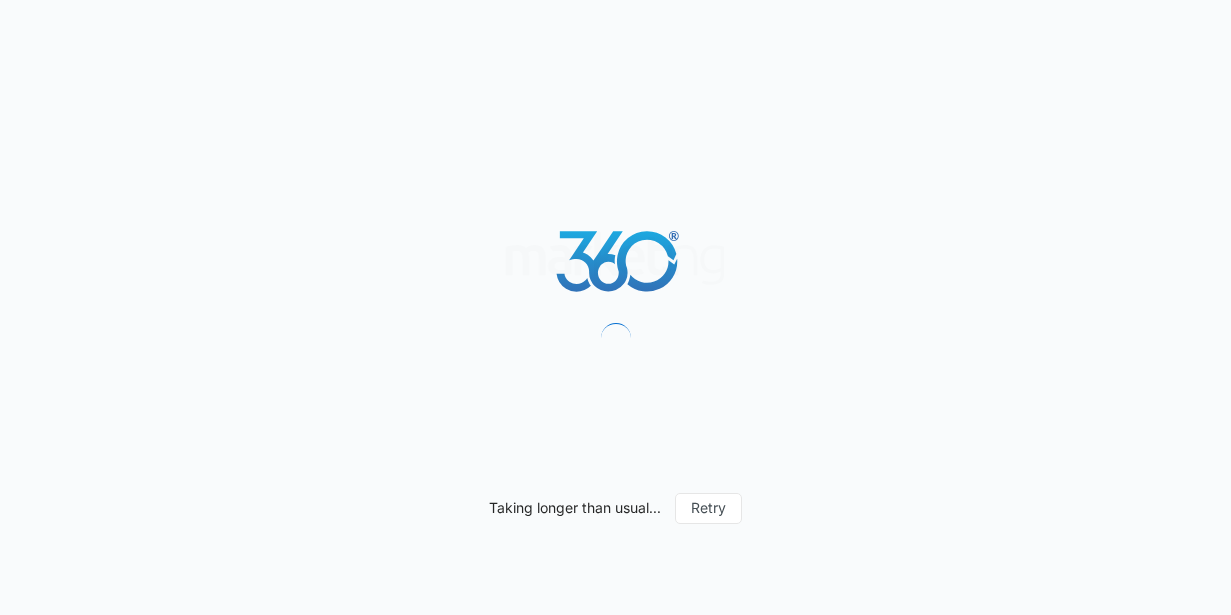 scroll, scrollTop: 0, scrollLeft: 0, axis: both 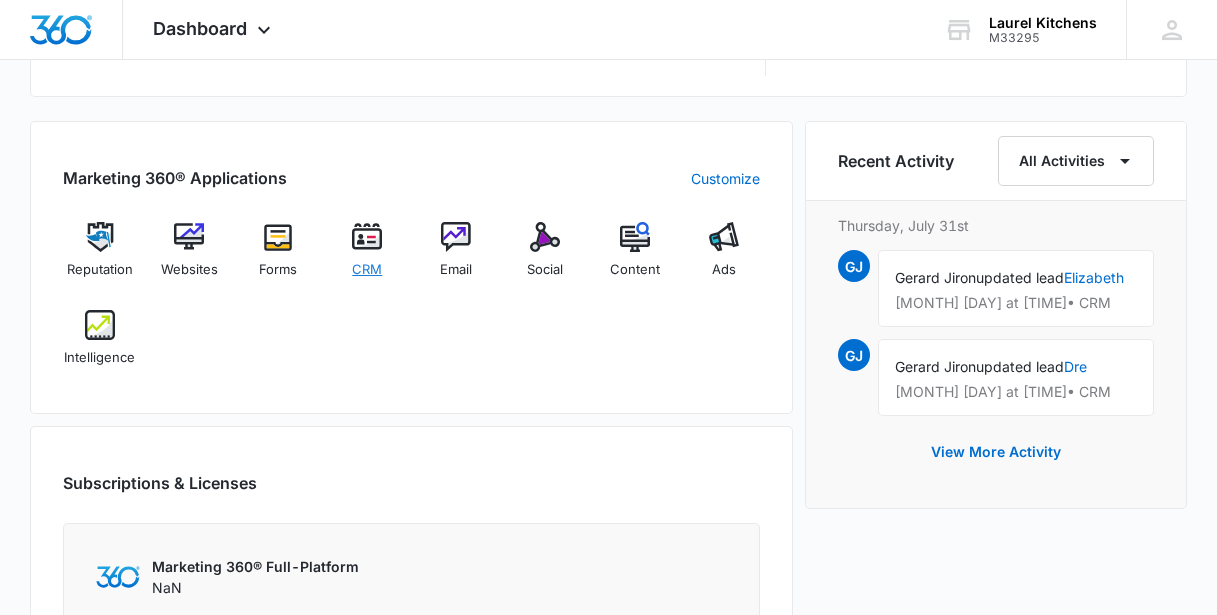 click on "CRM" at bounding box center [367, 257] 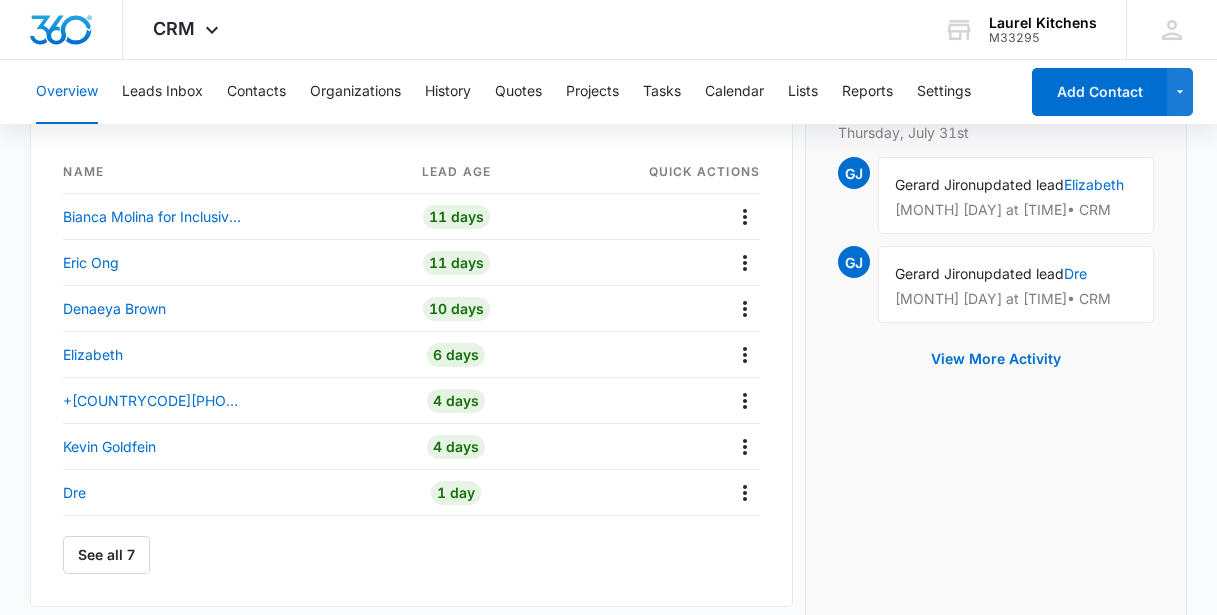 scroll, scrollTop: 363, scrollLeft: 0, axis: vertical 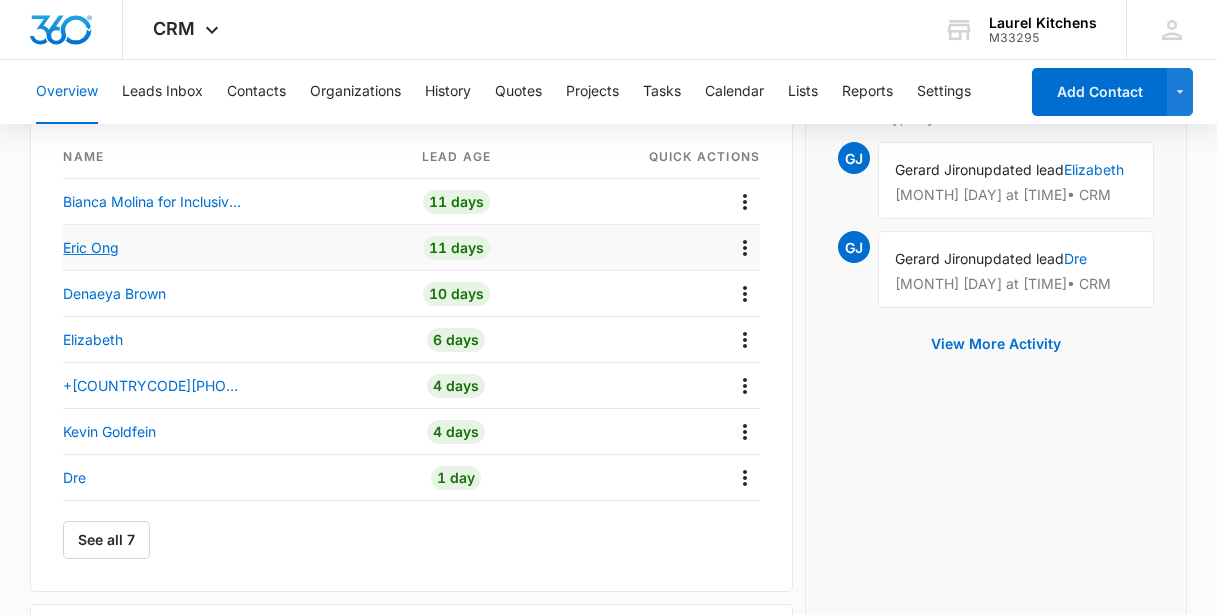 click on "Eric Ong" at bounding box center [91, 247] 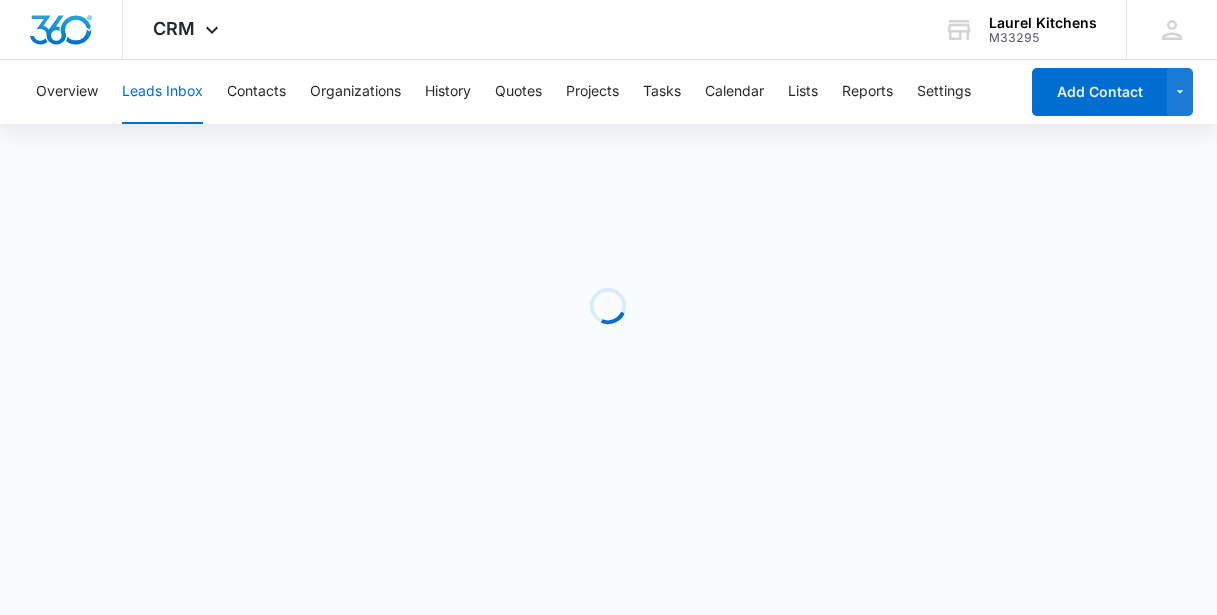 scroll, scrollTop: 0, scrollLeft: 0, axis: both 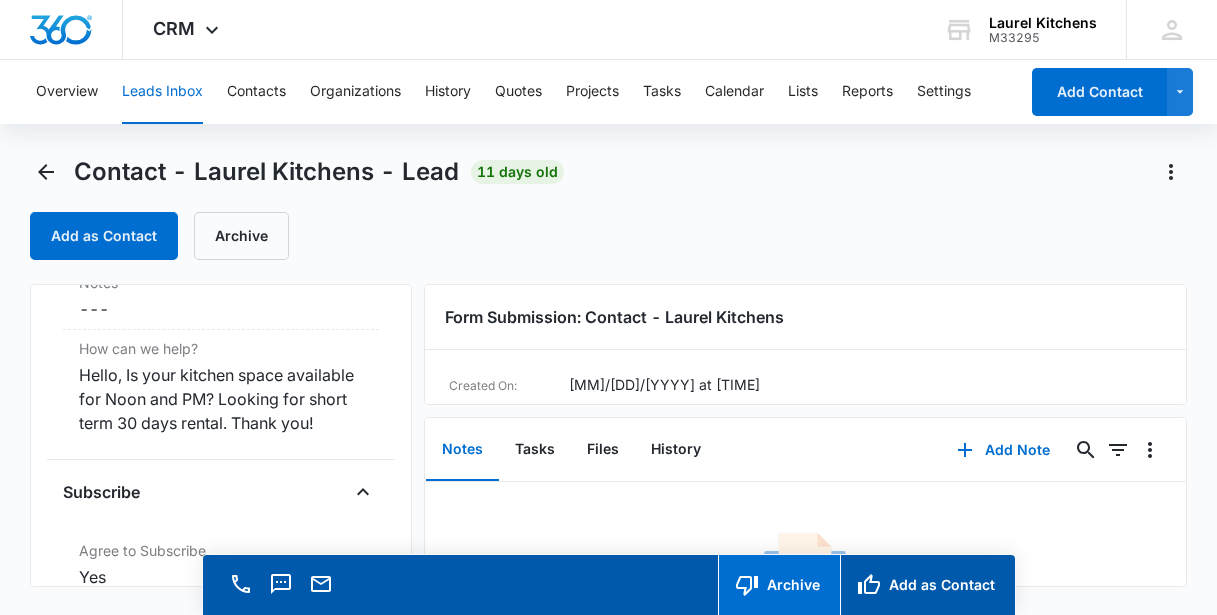 click on "Archive" at bounding box center [779, 585] 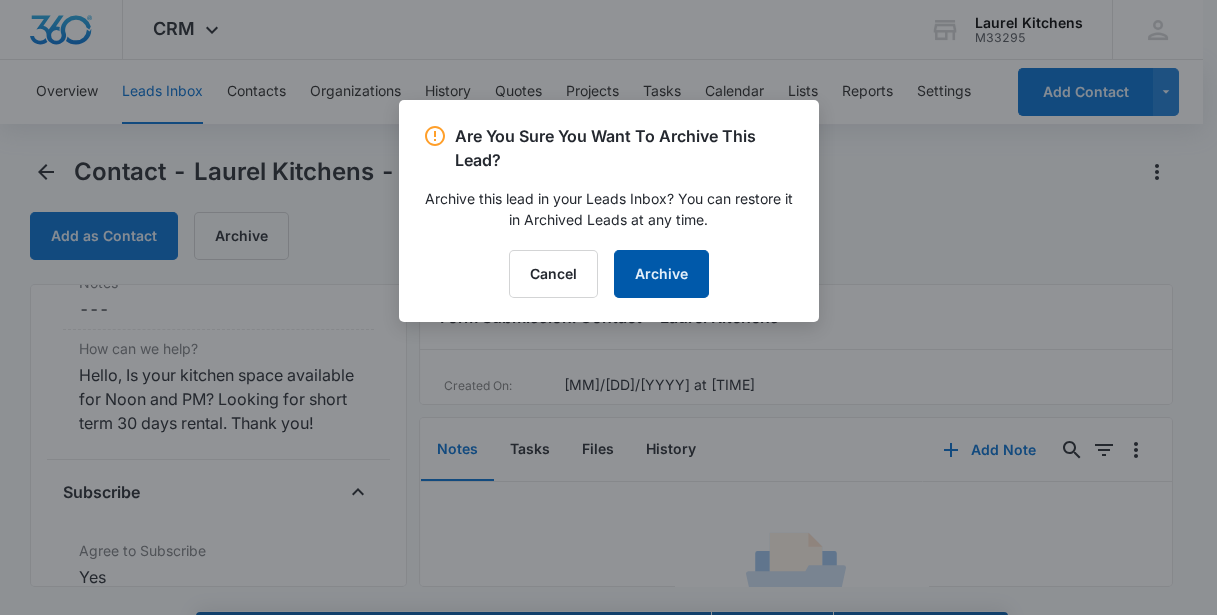 click on "Archive" at bounding box center [661, 274] 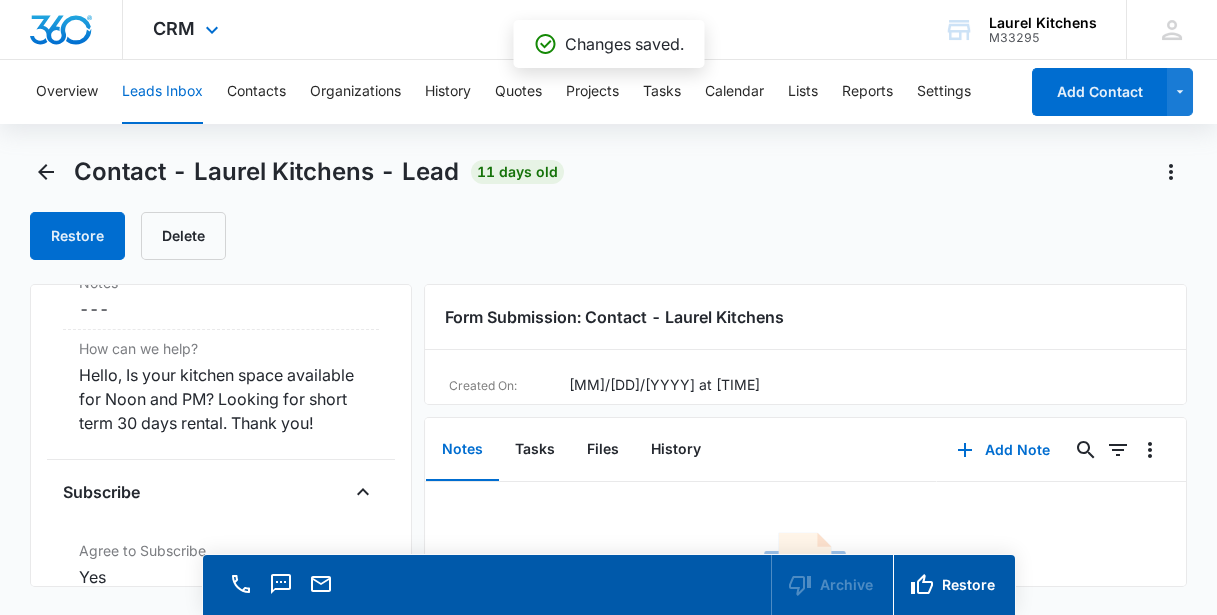 click on "CRM Apps Reputation Websites Forms CRM Email Social Content Ads Intelligence Files Brand Settings" at bounding box center (188, 29) 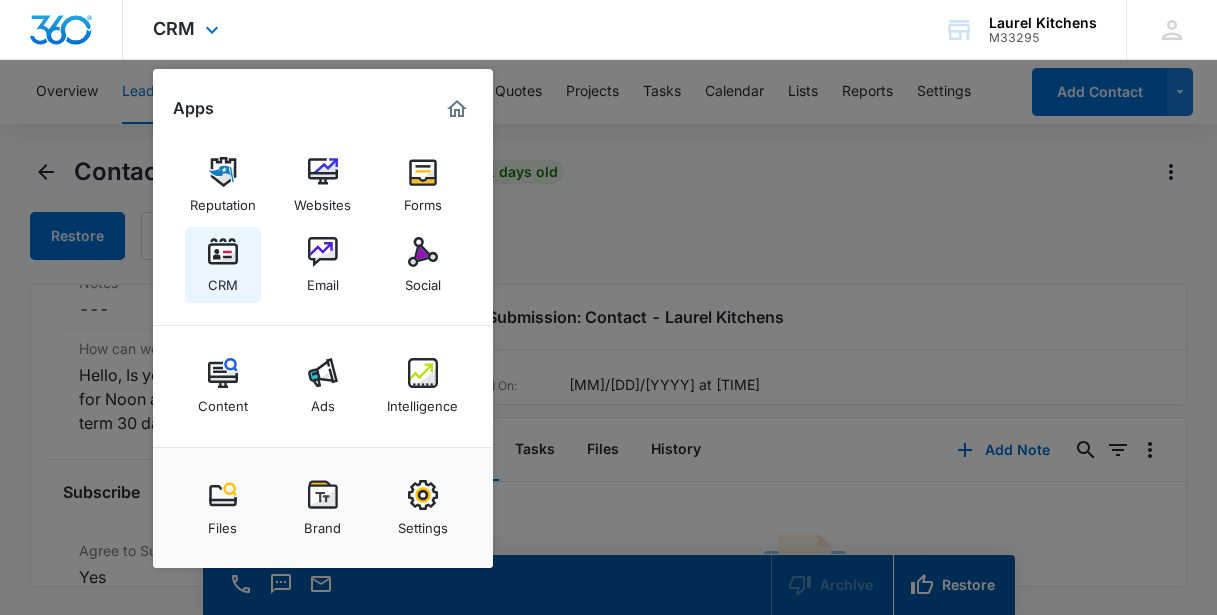 click on "CRM" at bounding box center (223, 280) 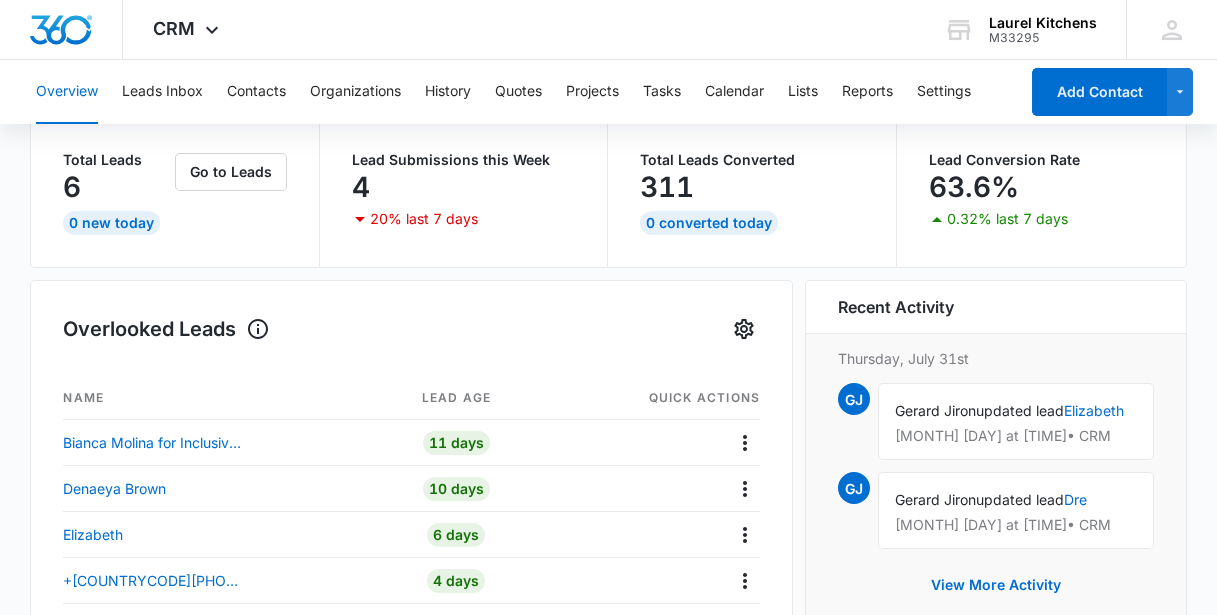scroll, scrollTop: 181, scrollLeft: 0, axis: vertical 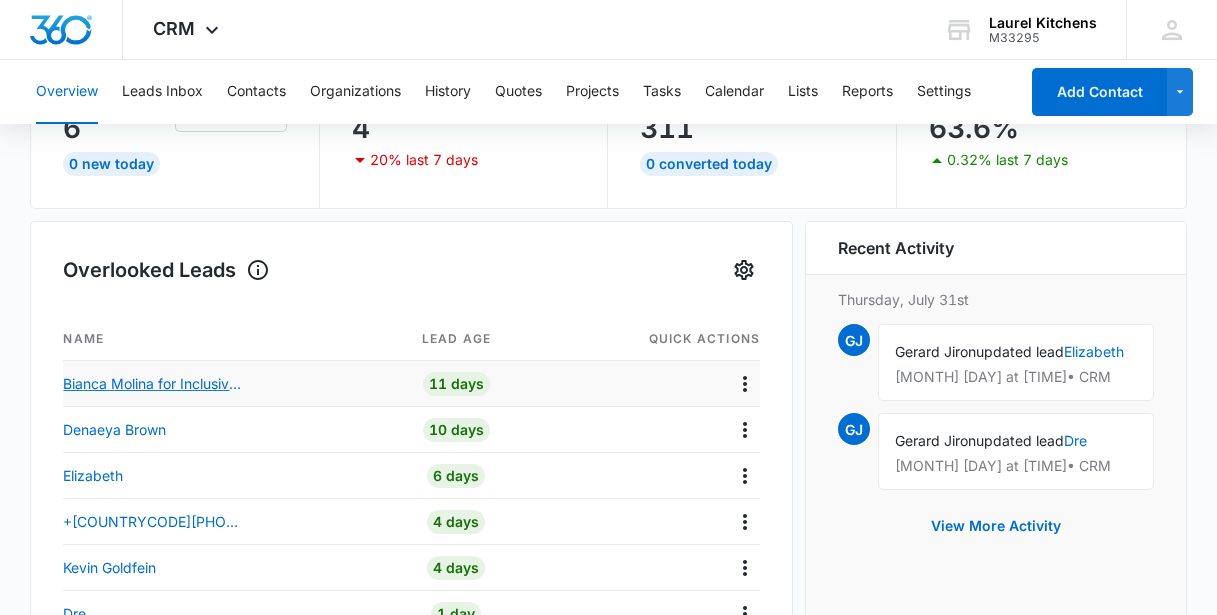 click on "Bianca Molina for Inclusive Action for the City" at bounding box center [153, 383] 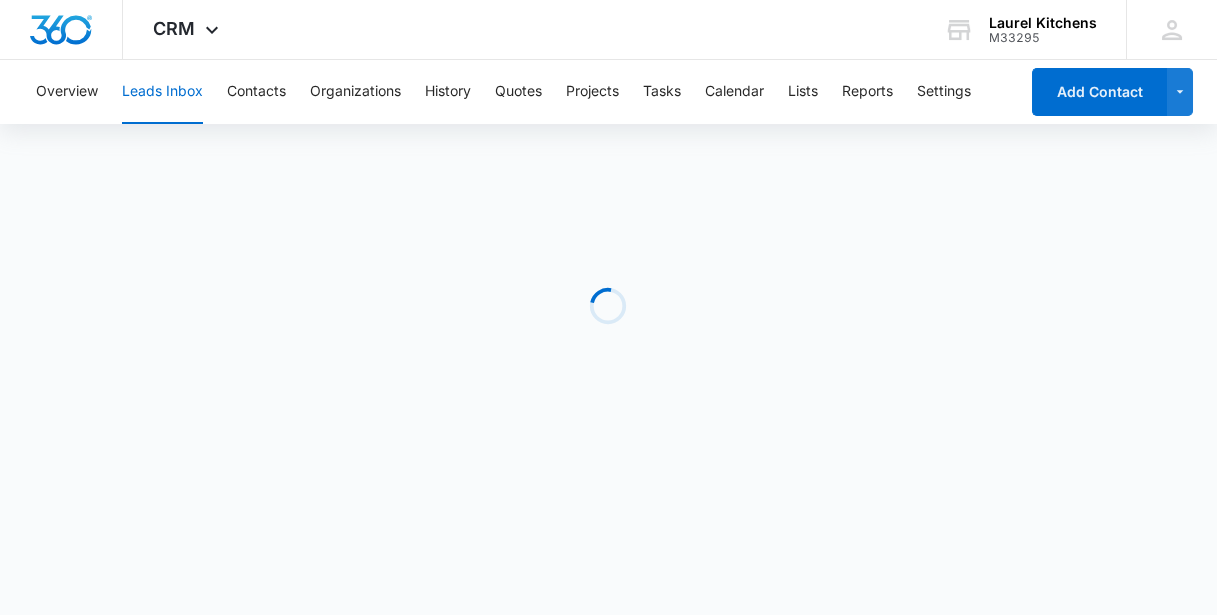 scroll, scrollTop: 0, scrollLeft: 0, axis: both 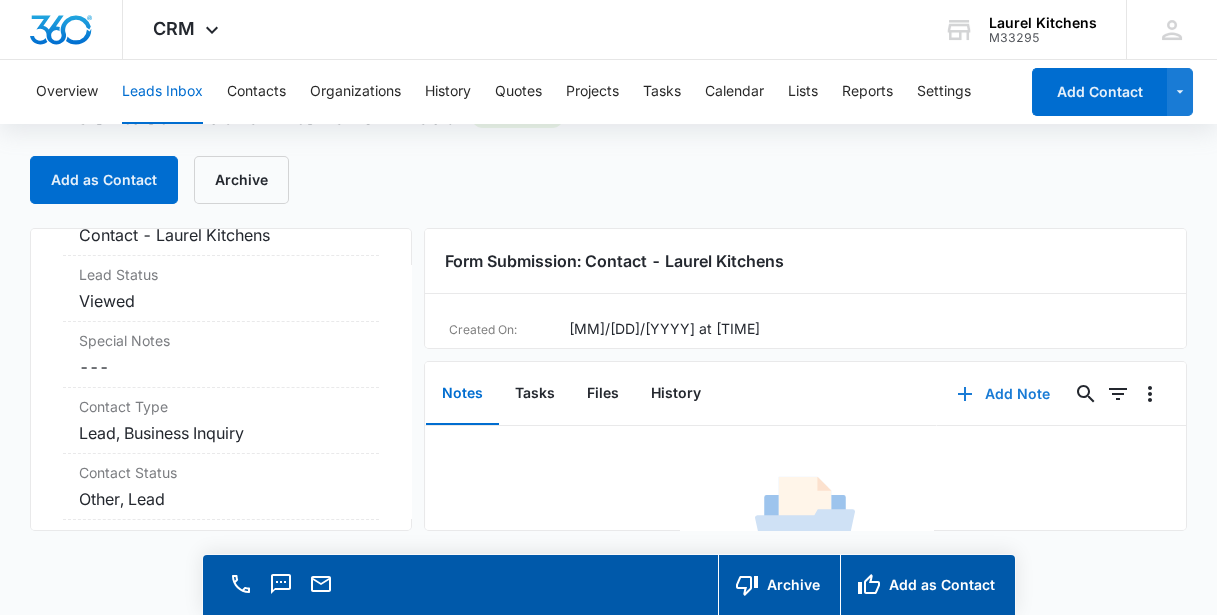 click on "Add Note" at bounding box center (1003, 394) 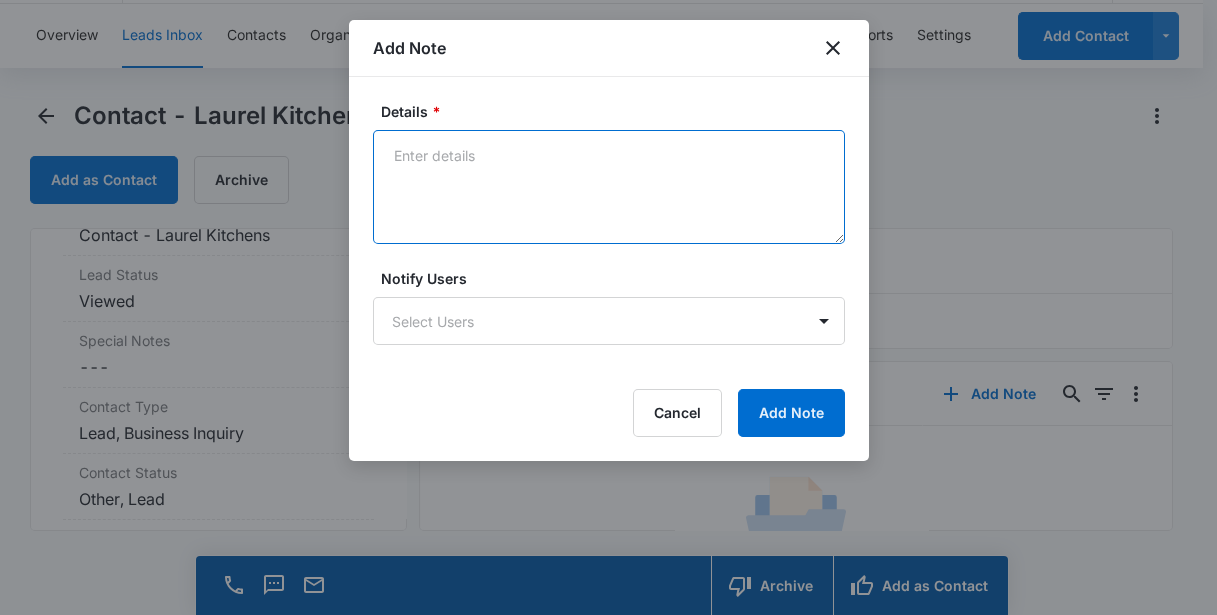 click on "Details *" at bounding box center [609, 187] 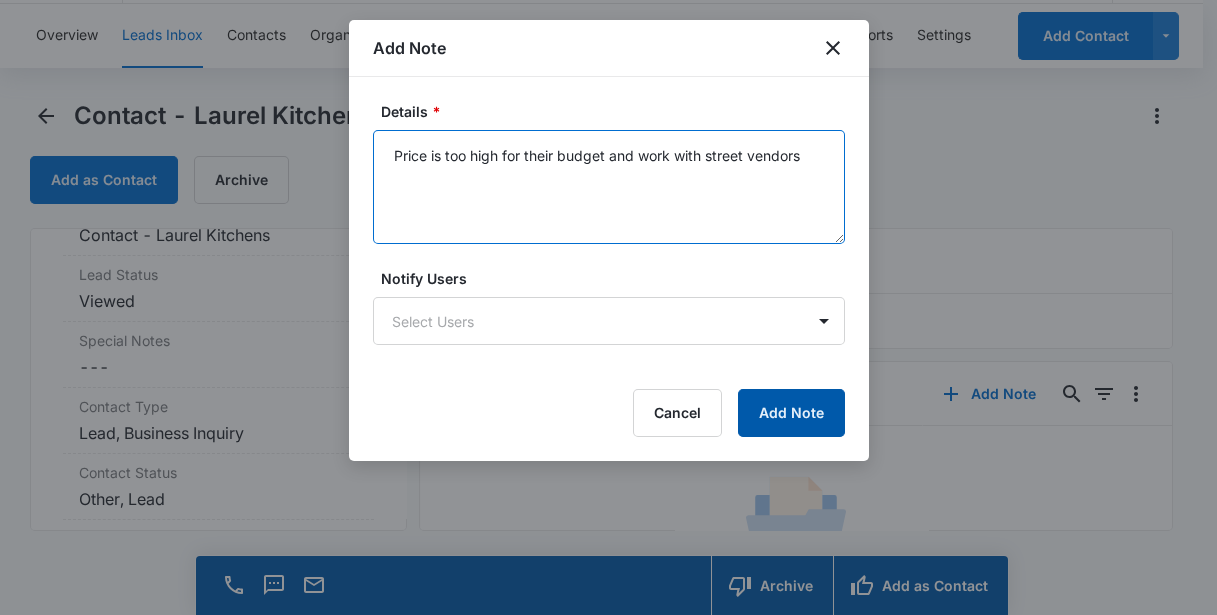 type on "Price is too high for their budget and work with street vendors" 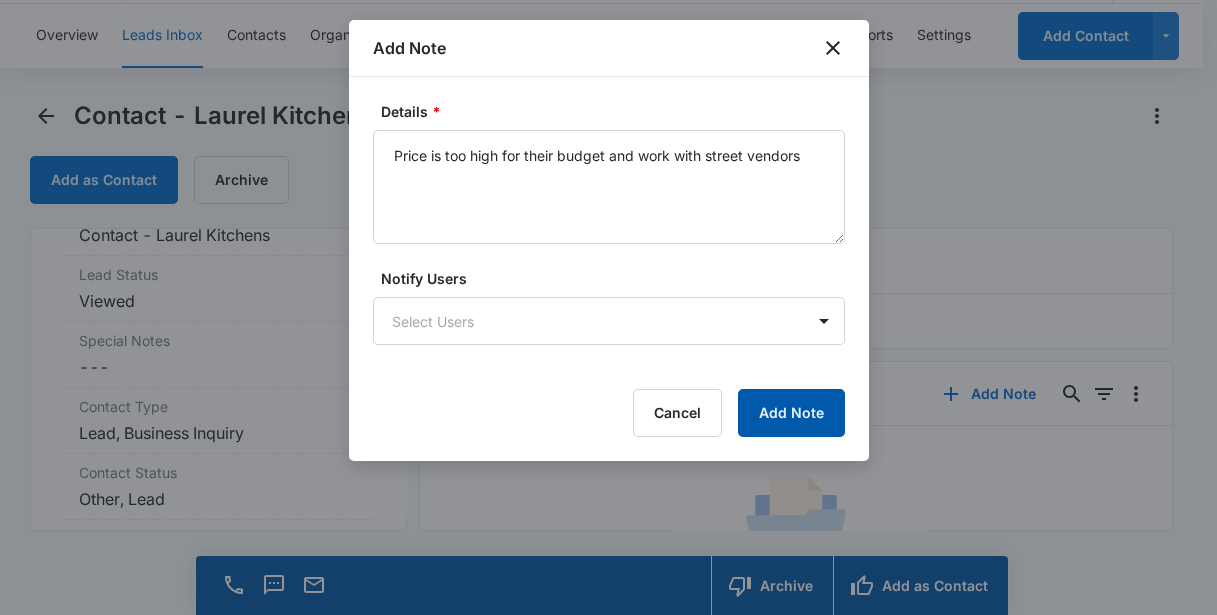 click on "Add Note" at bounding box center (791, 413) 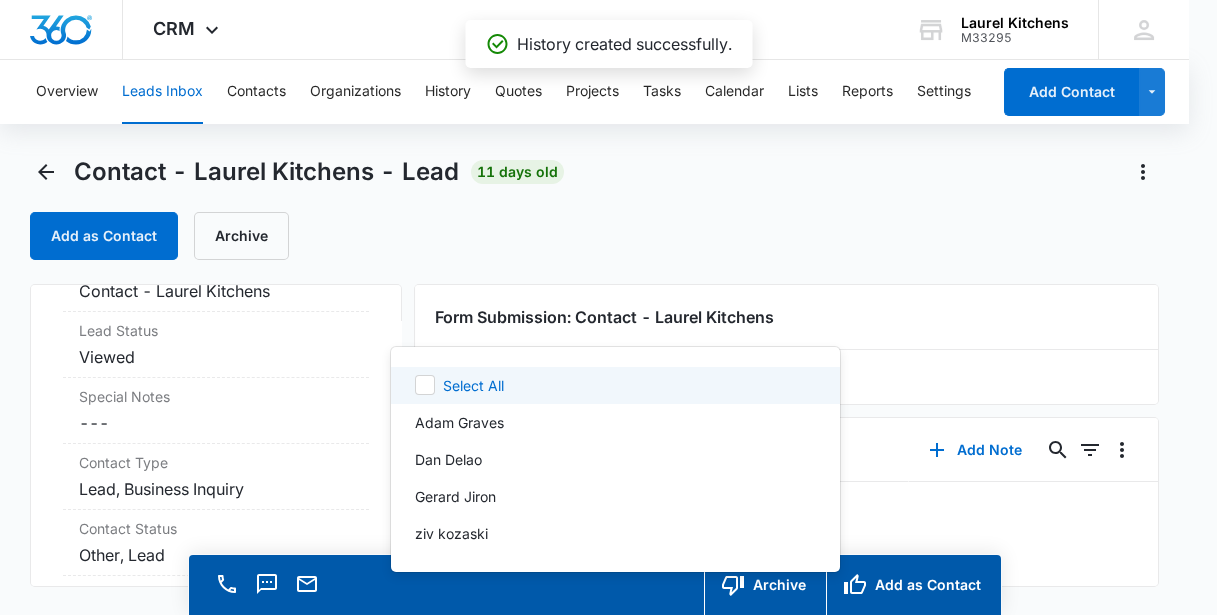 scroll, scrollTop: 0, scrollLeft: 0, axis: both 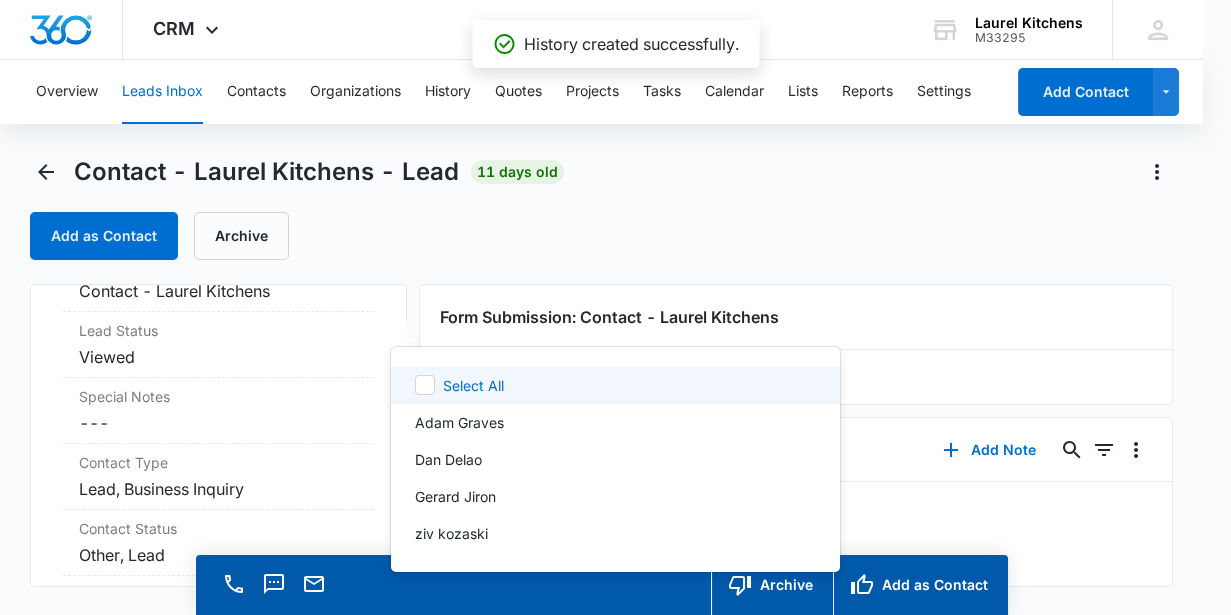 click on "CRM Apps Reputation Websites Forms CRM Email Social Content Ads Intelligence Files Brand Settings Laurel Kitchens M33295 Your Accounts View All GJ Gerard Jiron admin@laurelkitchens.com My Profile Notifications Support Logout Terms & Conditions   •   Privacy Policy Overview Leads Inbox Contacts Organizations History Quotes Projects Tasks Calendar Lists Reports Settings Add Contact Contact - Laurel Kitchens - Lead 11 days old Add as Contact Archive Contact - Laurel Kitchens Contact Info Name Cancel Save Changes Bianca Molina for Inclusive Action for the City Phone Cancel Save Changes (213) 247-6675 Email Cancel Save Changes bianca@inclusiveaction.org Organization Cancel Save Changes --- Address Cancel Save Changes --- Details Qualifying Status Cancel Save Changes New Lead Source Contact - Laurel Kitchens Lead Status Viewed Special Notes Cancel Save Changes --- Contact Type Cancel Save Changes Lead, Business Inquiry Contact Status Cancel Save Changes Other, Lead Assigned To Cancel Save Changes Adam Graves ID" at bounding box center [615, 307] 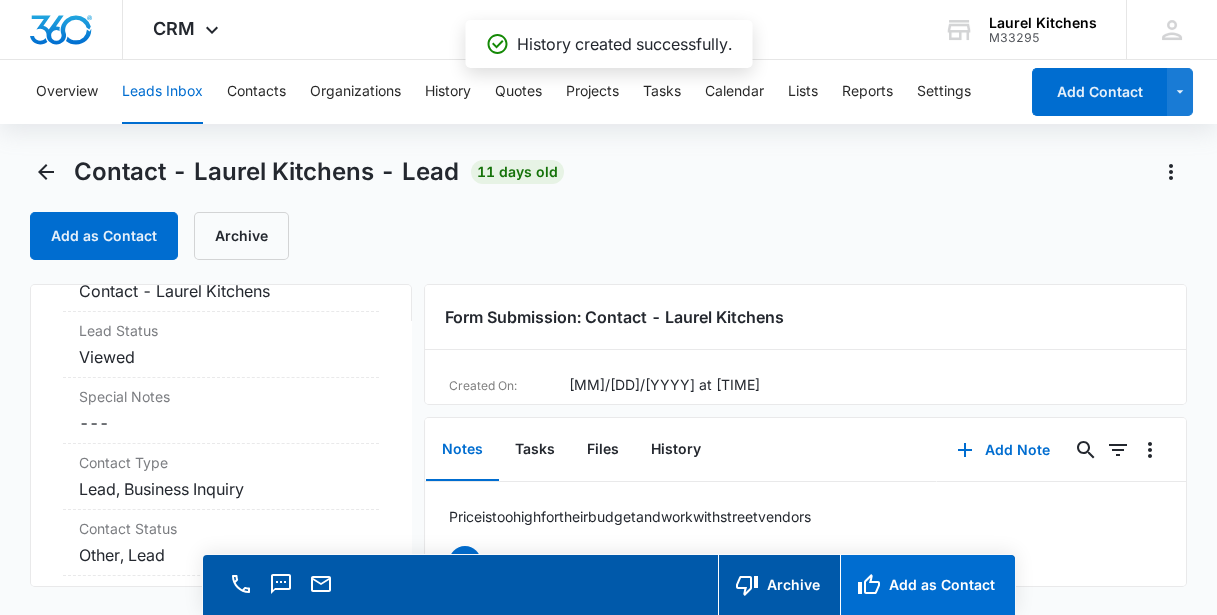 click on "Add as Contact" at bounding box center [927, 585] 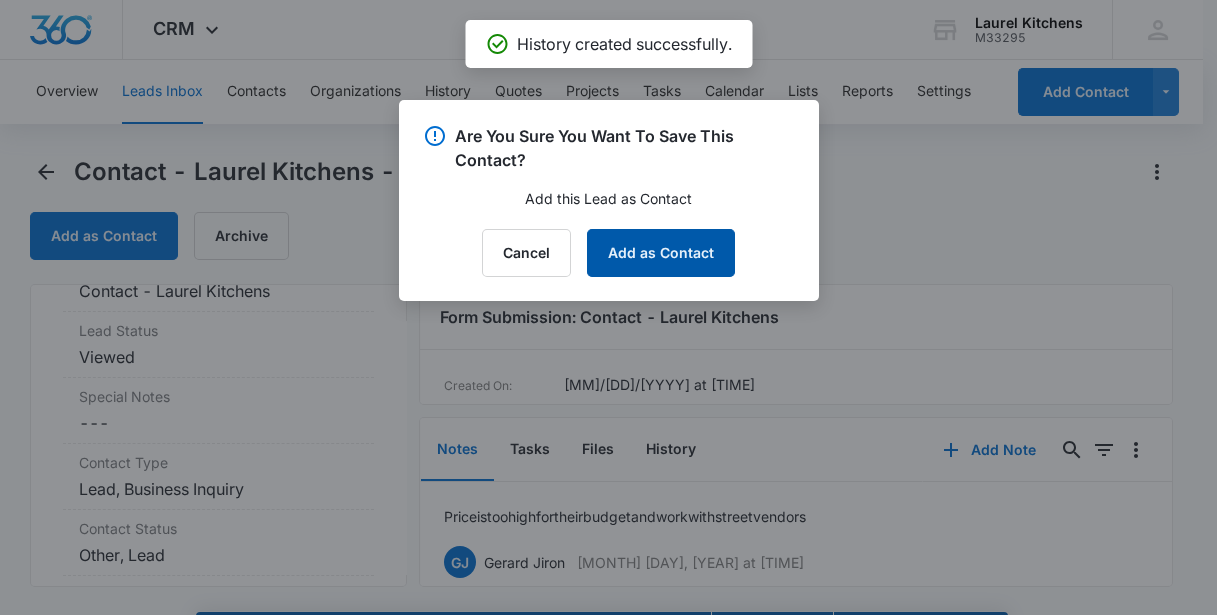 click on "Add as Contact" at bounding box center (661, 253) 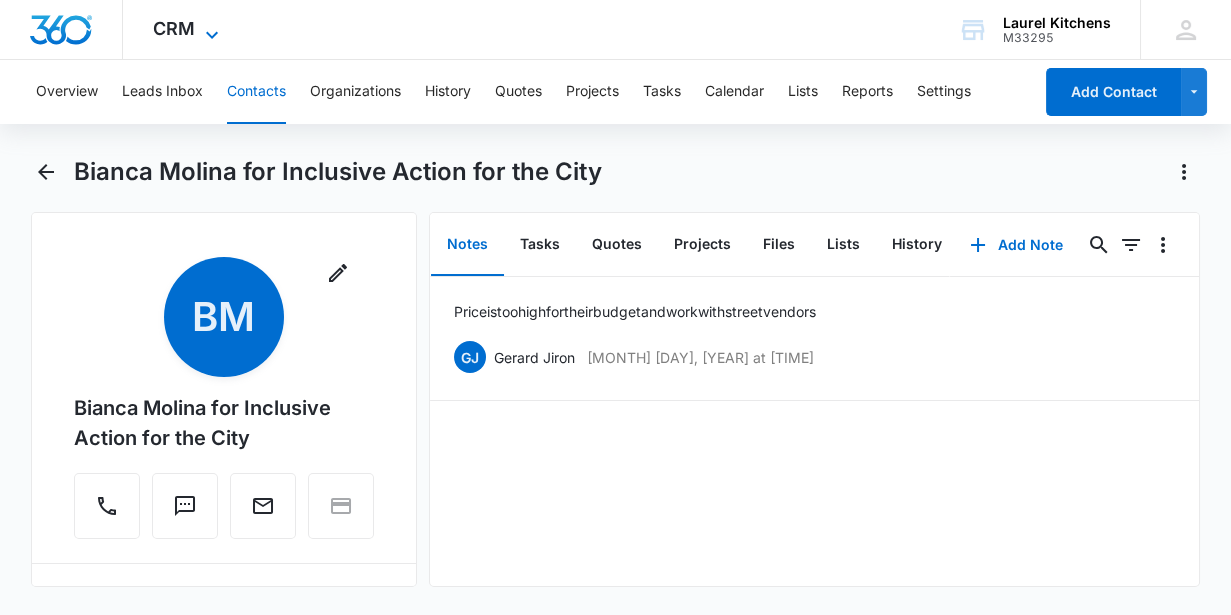 click 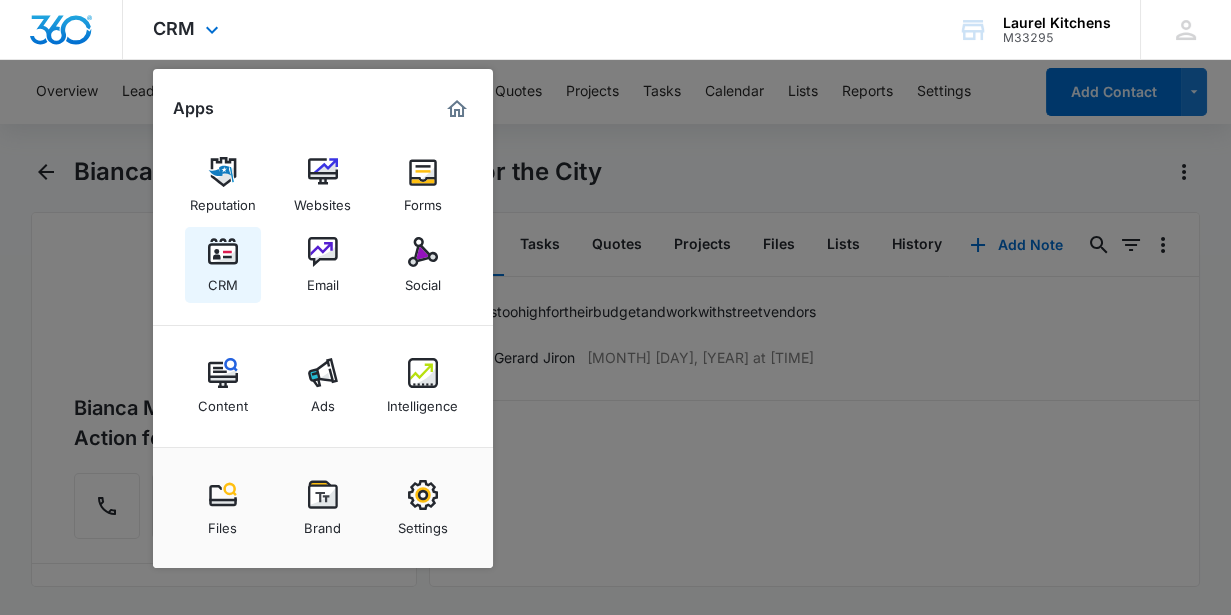click on "CRM" at bounding box center [223, 265] 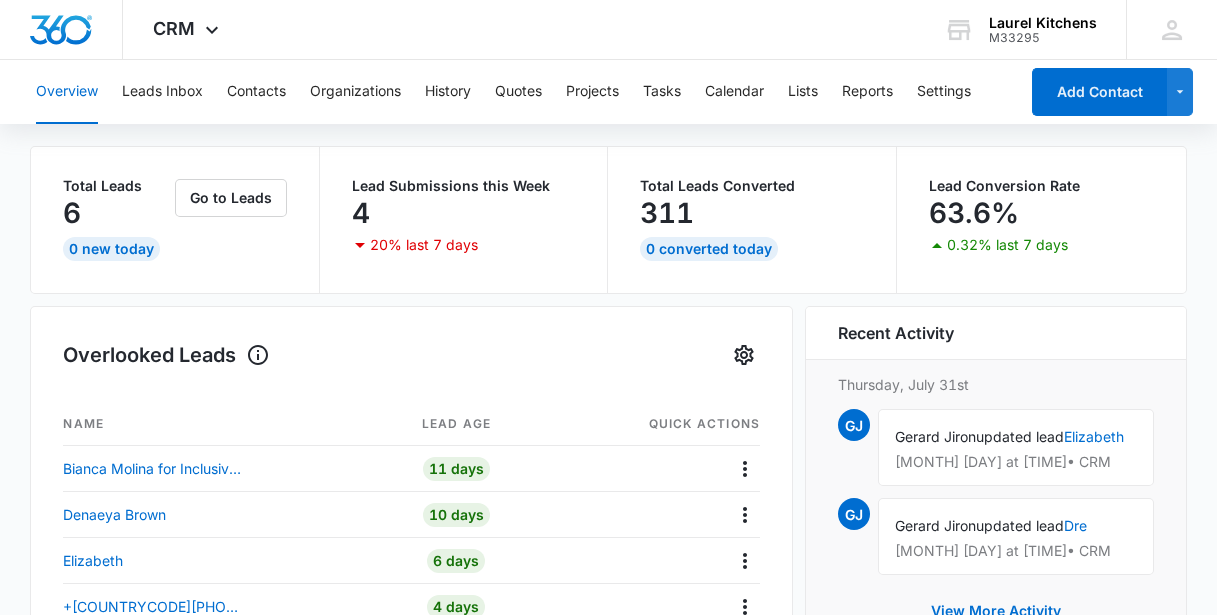 scroll, scrollTop: 272, scrollLeft: 0, axis: vertical 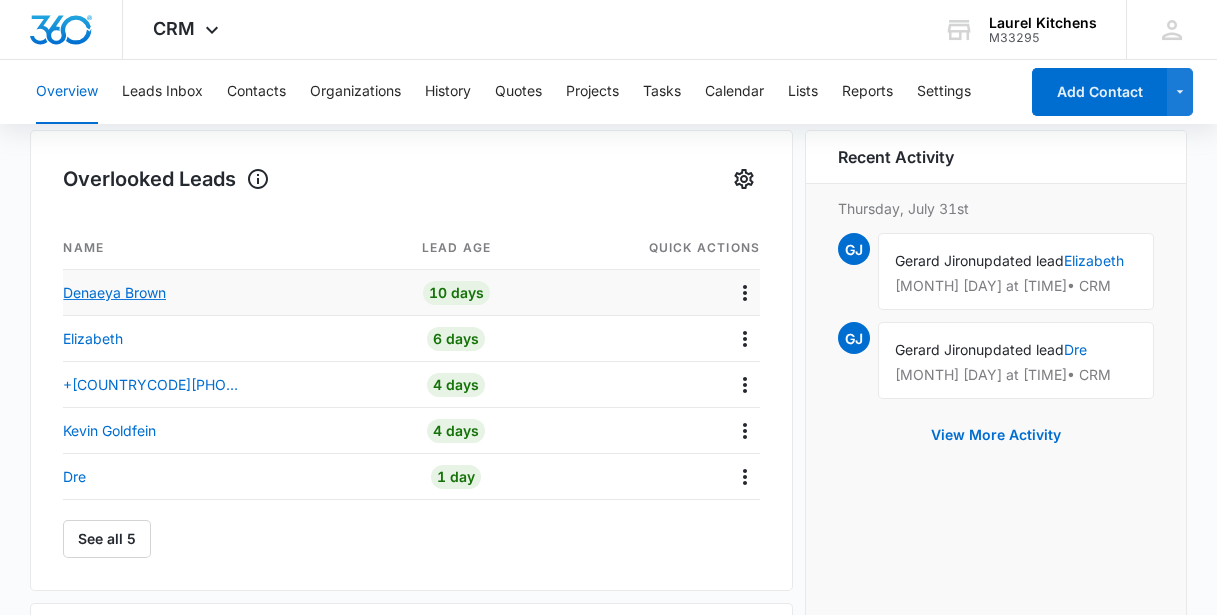 click on "Denaeya Brown" at bounding box center [114, 292] 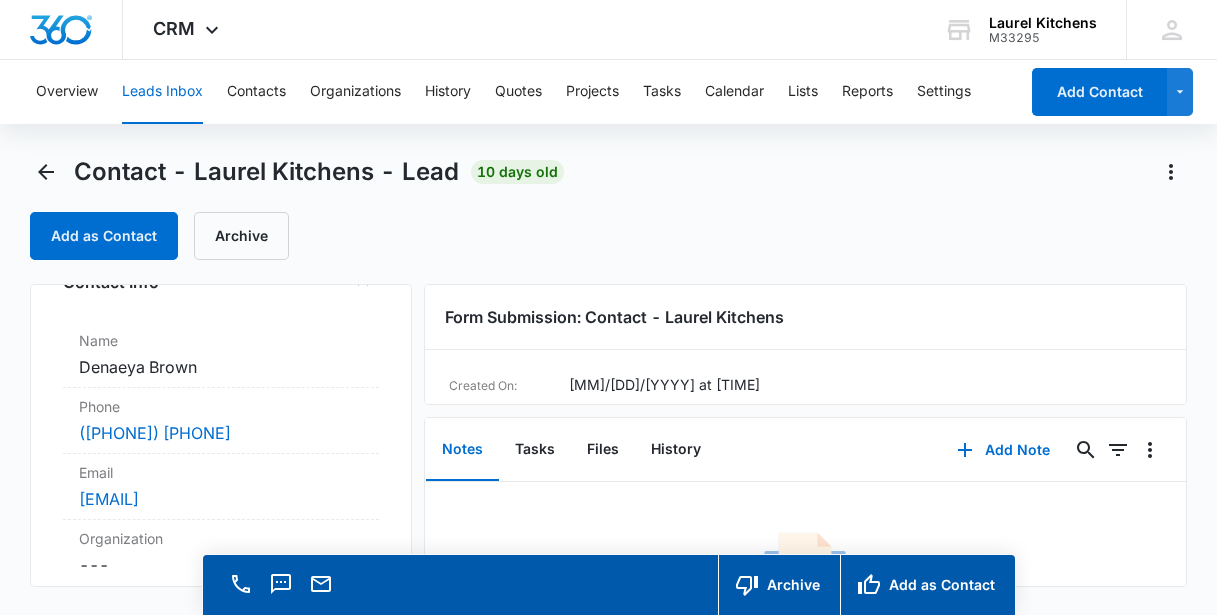 scroll, scrollTop: 181, scrollLeft: 0, axis: vertical 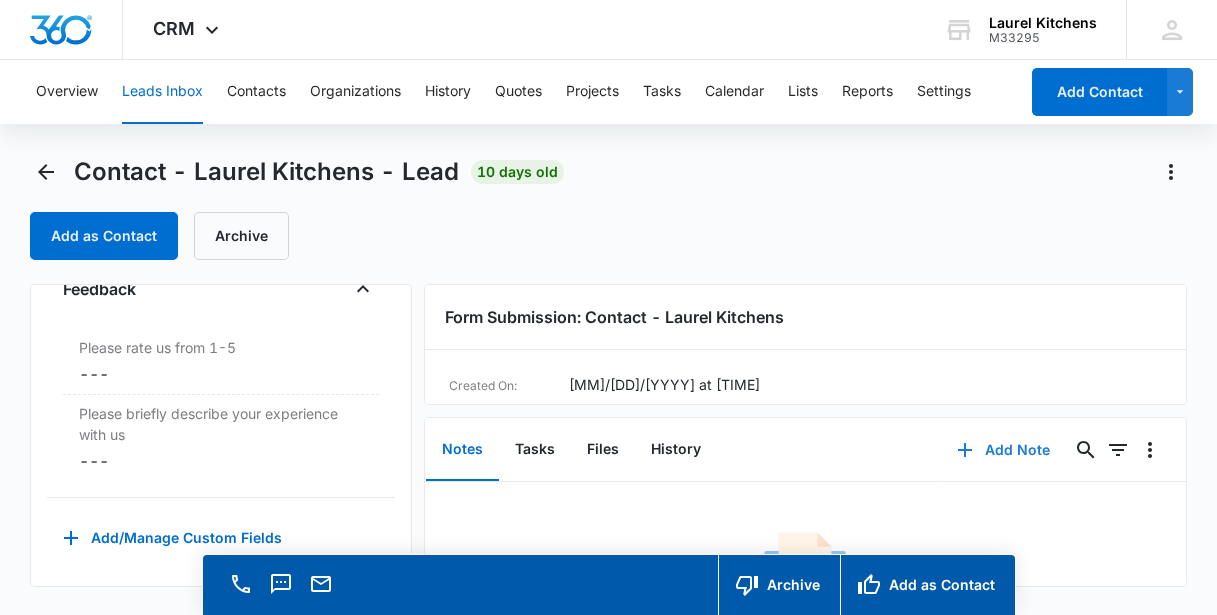 click on "Add Note" at bounding box center (1003, 450) 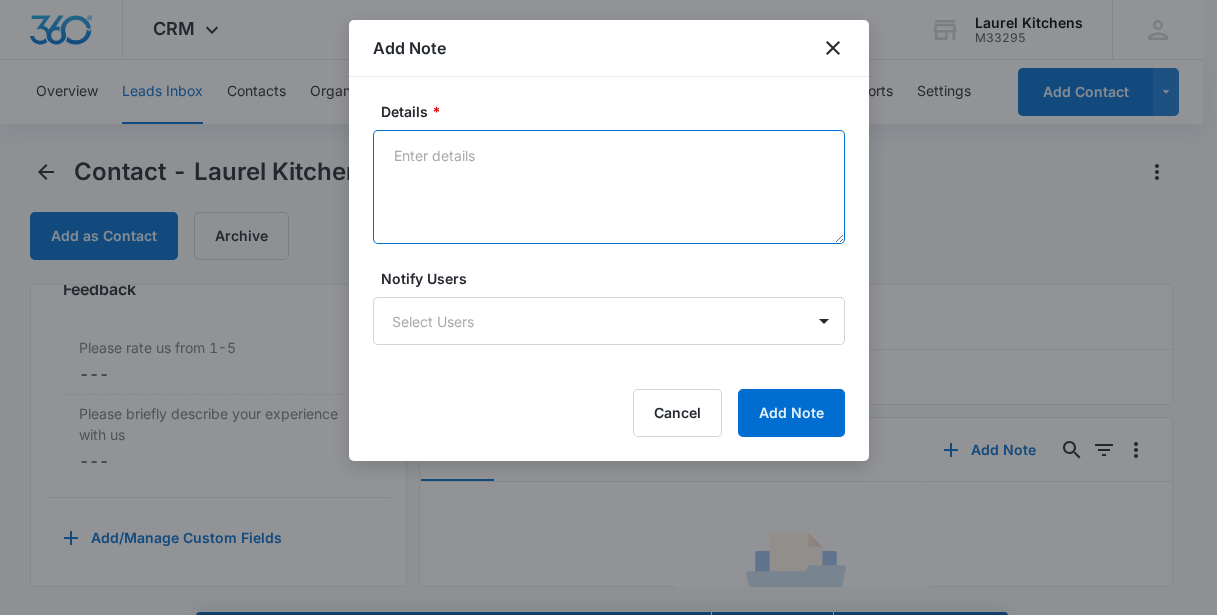 click on "Details *" at bounding box center [609, 187] 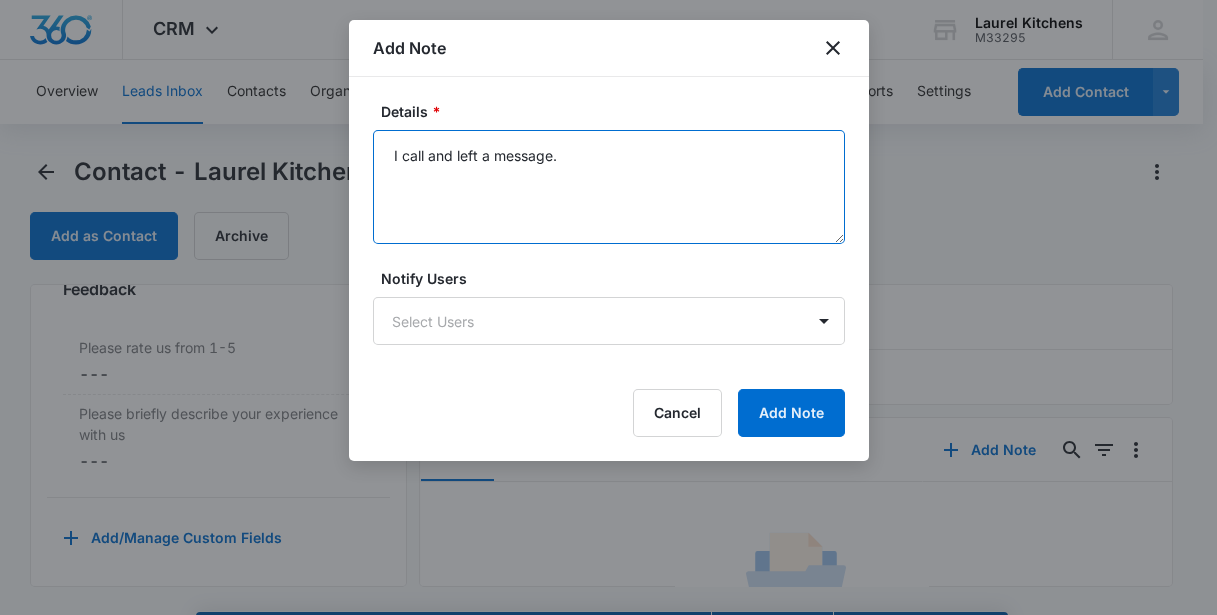 drag, startPoint x: 424, startPoint y: 157, endPoint x: 432, endPoint y: 176, distance: 20.615528 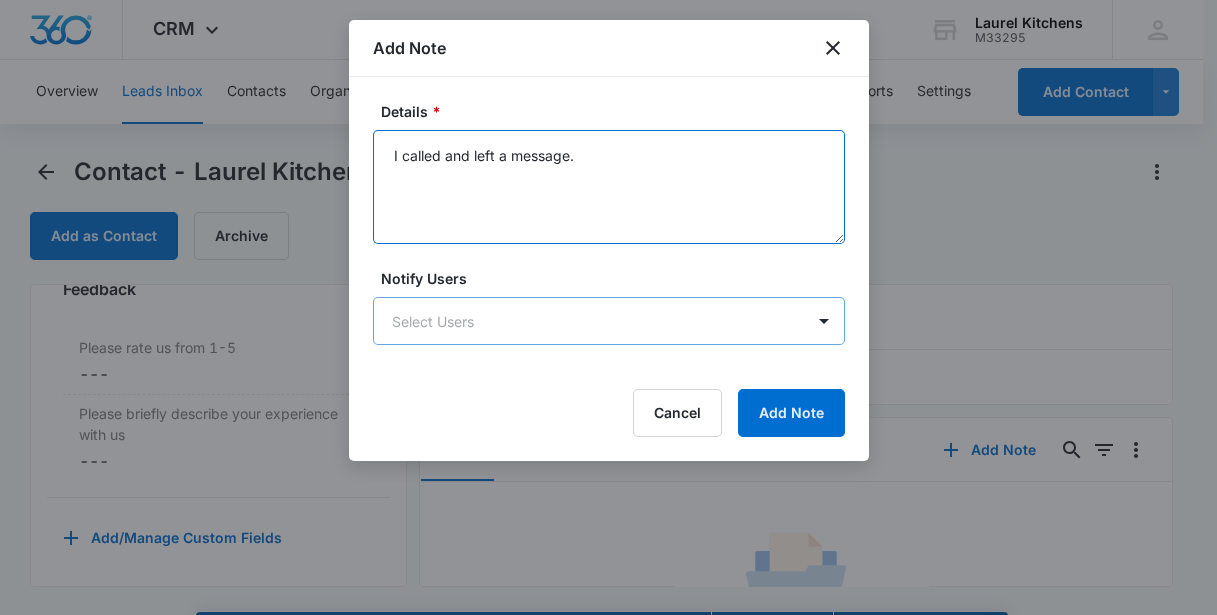 type on "I called and left a message." 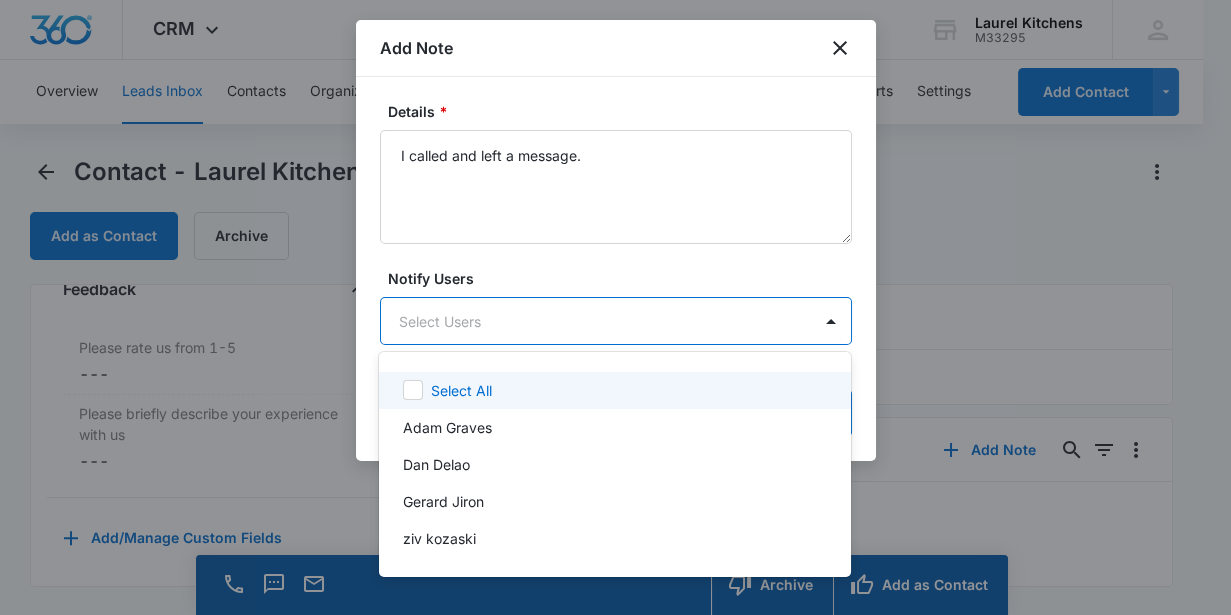 click on "CRM Apps Reputation Websites Forms CRM Email Social Content Ads Intelligence Files Brand Settings Laurel Kitchens M33295 Your Accounts View All GJ Gerard Jiron admin@laurelkitchens.com My Profile Notifications Support Logout Terms & Conditions   •   Privacy Policy Overview Leads Inbox Contacts Organizations History Quotes Projects Tasks Calendar Lists Reports Settings Add Contact Contact - Laurel Kitchens - Lead 10 days old Add as Contact Archive Contact - Laurel Kitchens Contact Info Name Cancel Save Changes Denaeya Brown Phone Cancel Save Changes (951) 965-7994 Email Cancel Save Changes RoaryalNBrown@gmail.com Organization Cancel Save Changes --- Address Cancel Save Changes --- Details Qualifying Status Cancel Save Changes New Lead Source Contact - Laurel Kitchens Lead Status Viewed Special Notes Cancel Save Changes --- Contact Type Cancel Save Changes Lead, Business Inquiry Contact Status Cancel Save Changes Other, Lead Assigned To Cancel Save Changes Adam Graves Tags Cancel Save Changes --- Cancel ---" at bounding box center [615, 307] 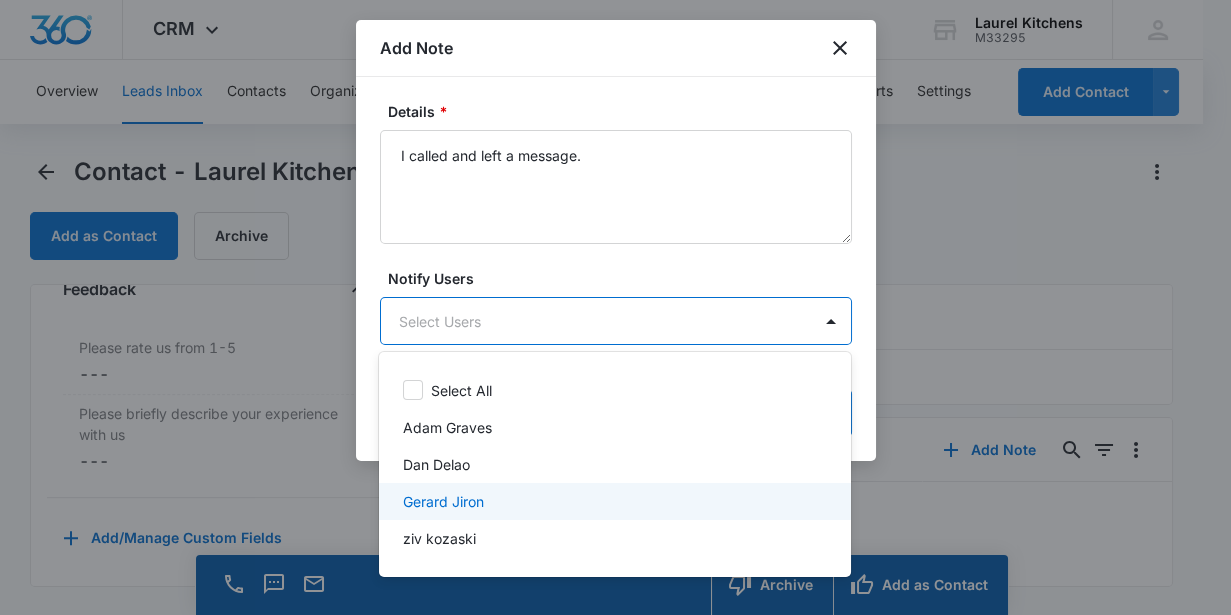 click on "[FIRST] [LAST]" at bounding box center (613, 501) 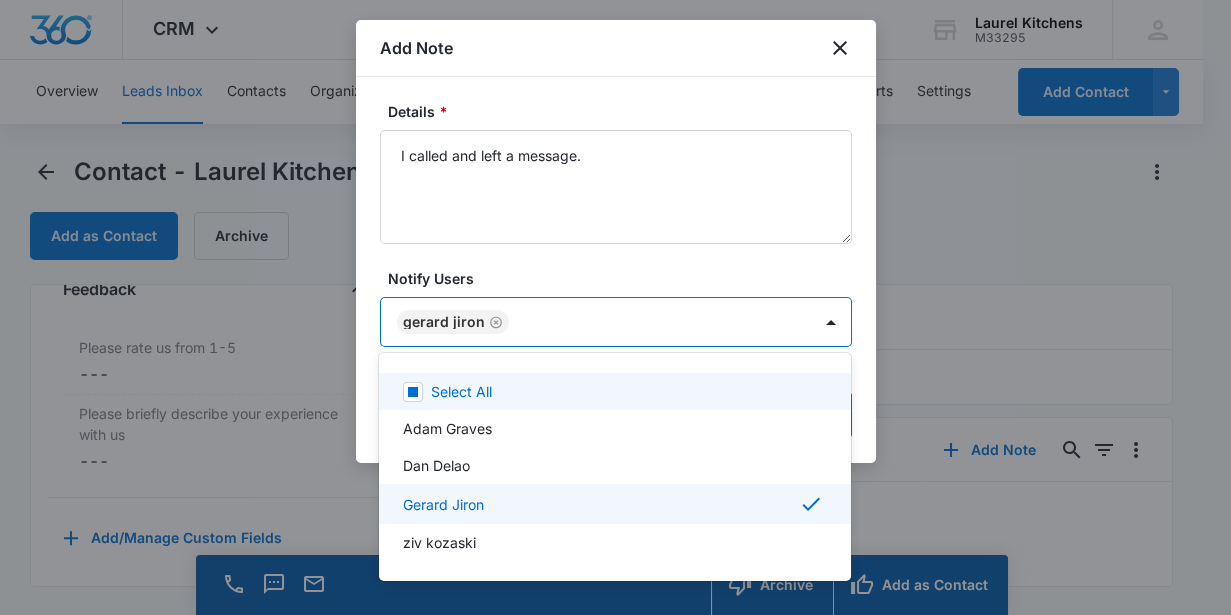 click on "Select All" at bounding box center (615, 391) 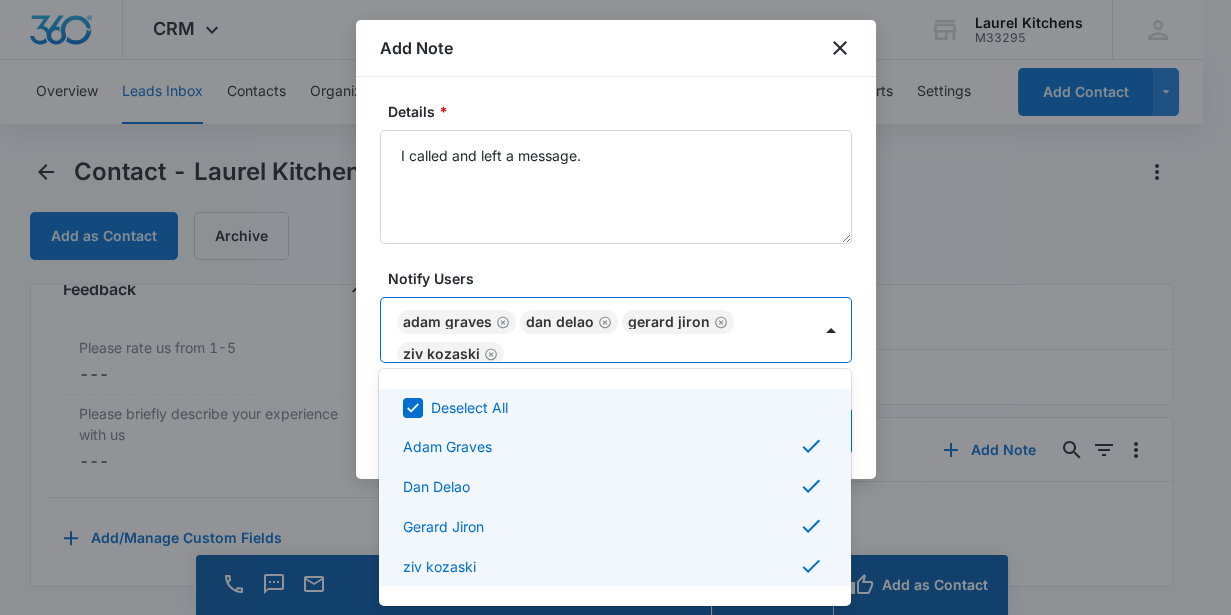 click on "Deselect All" at bounding box center [613, 407] 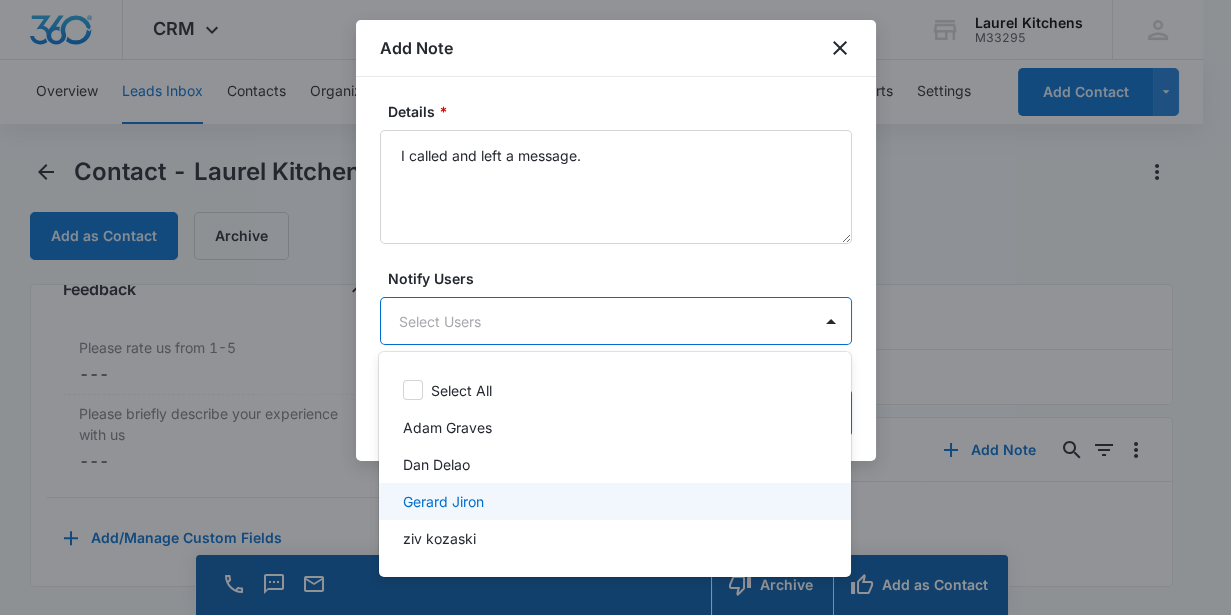click on "[FIRST] [LAST]" at bounding box center (443, 501) 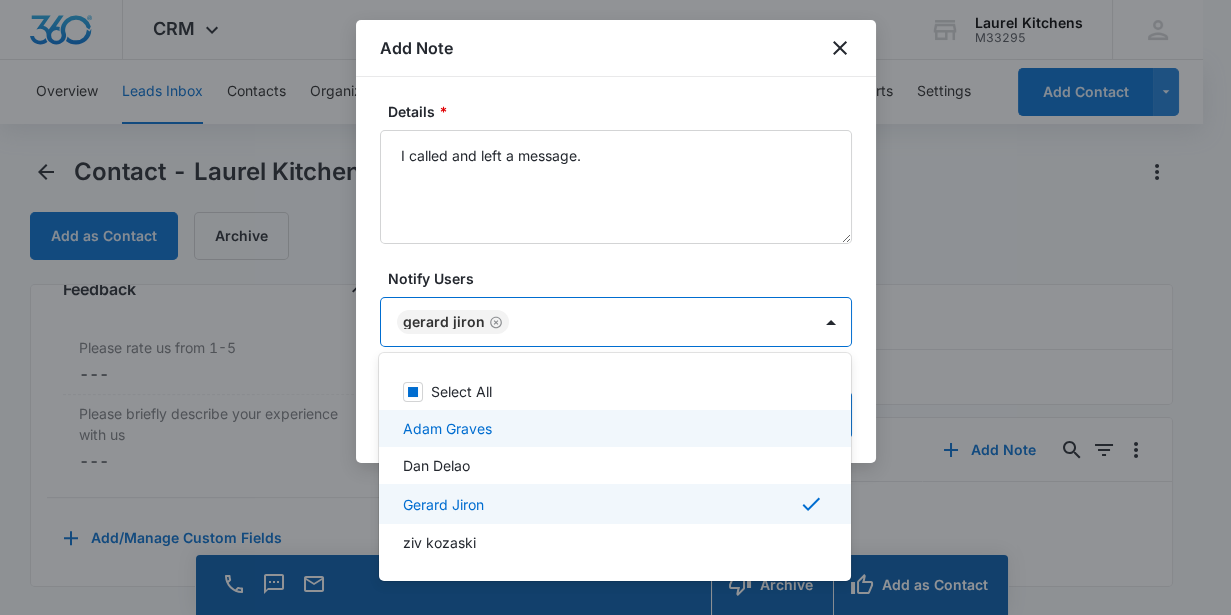 click at bounding box center (615, 307) 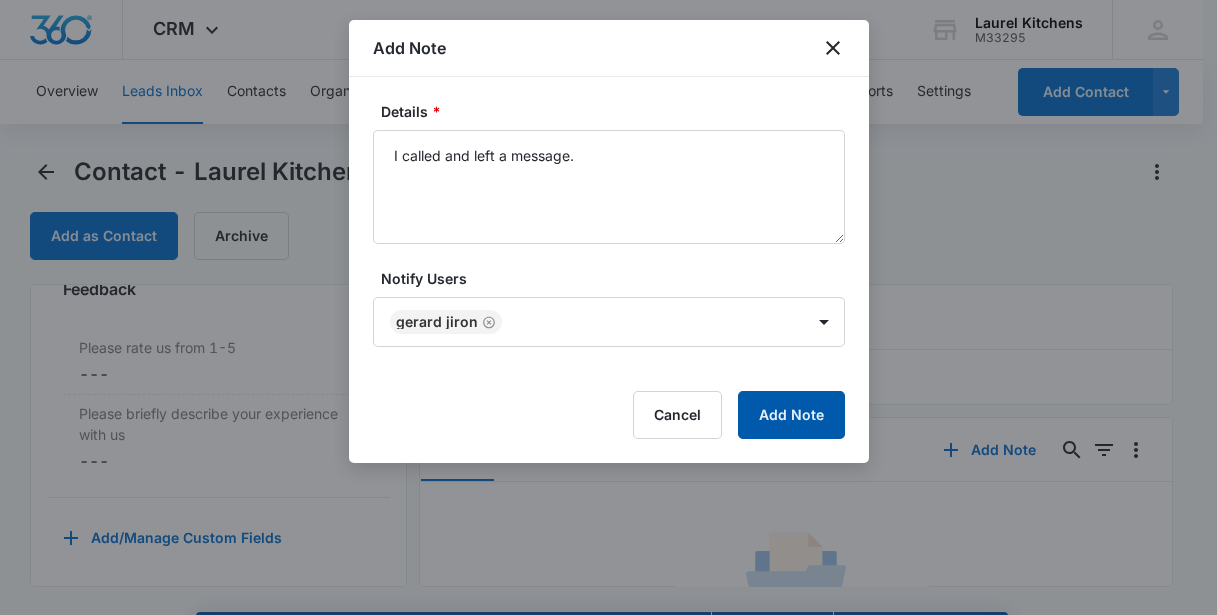click on "Add Note" at bounding box center [791, 415] 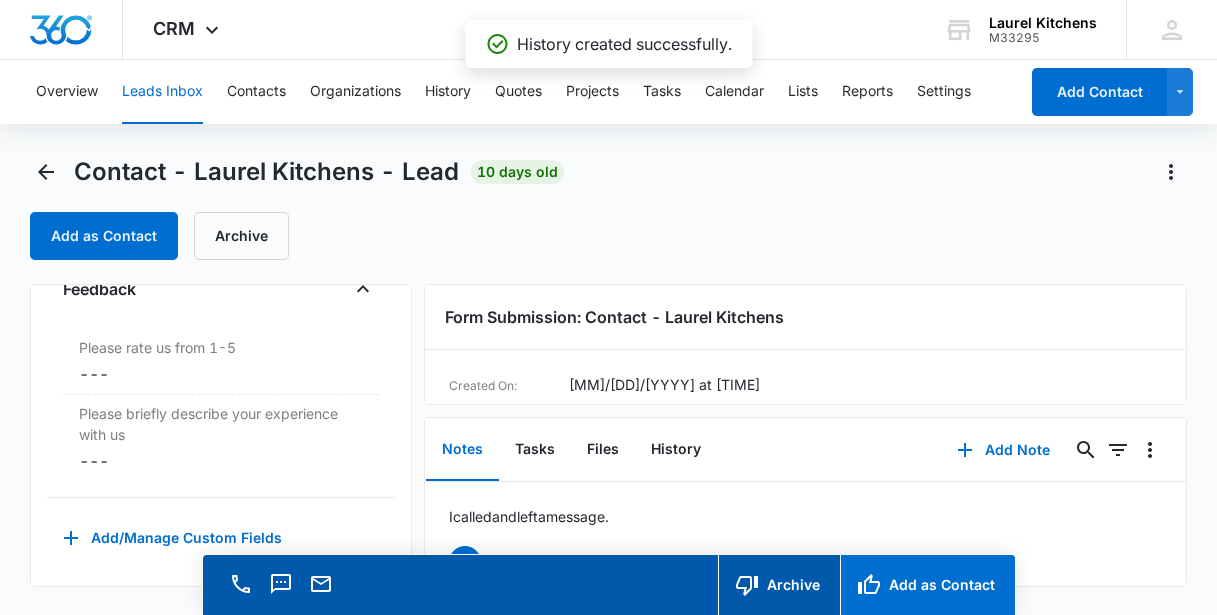 click on "Add as Contact" at bounding box center [927, 585] 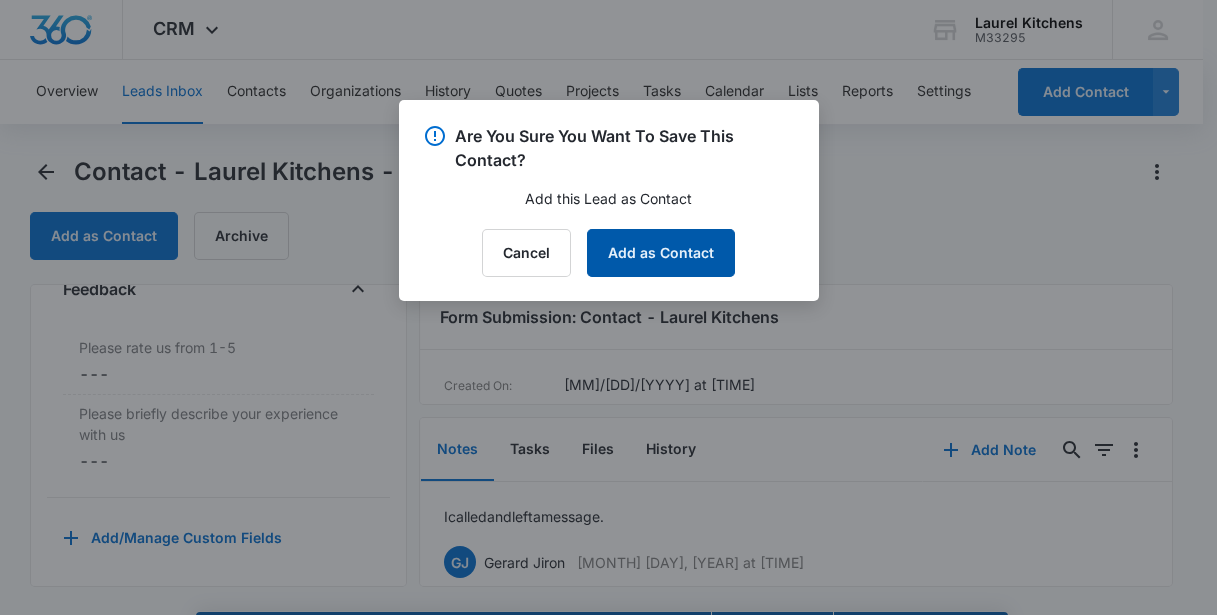 click on "Add as Contact" at bounding box center (661, 253) 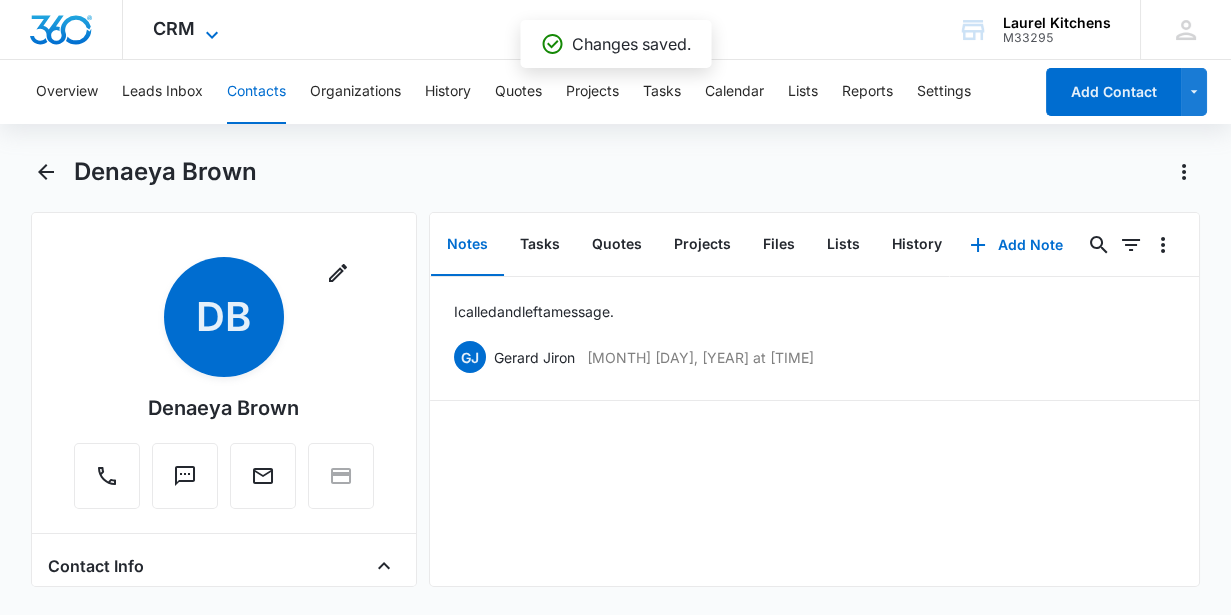 click on "CRM" at bounding box center (174, 28) 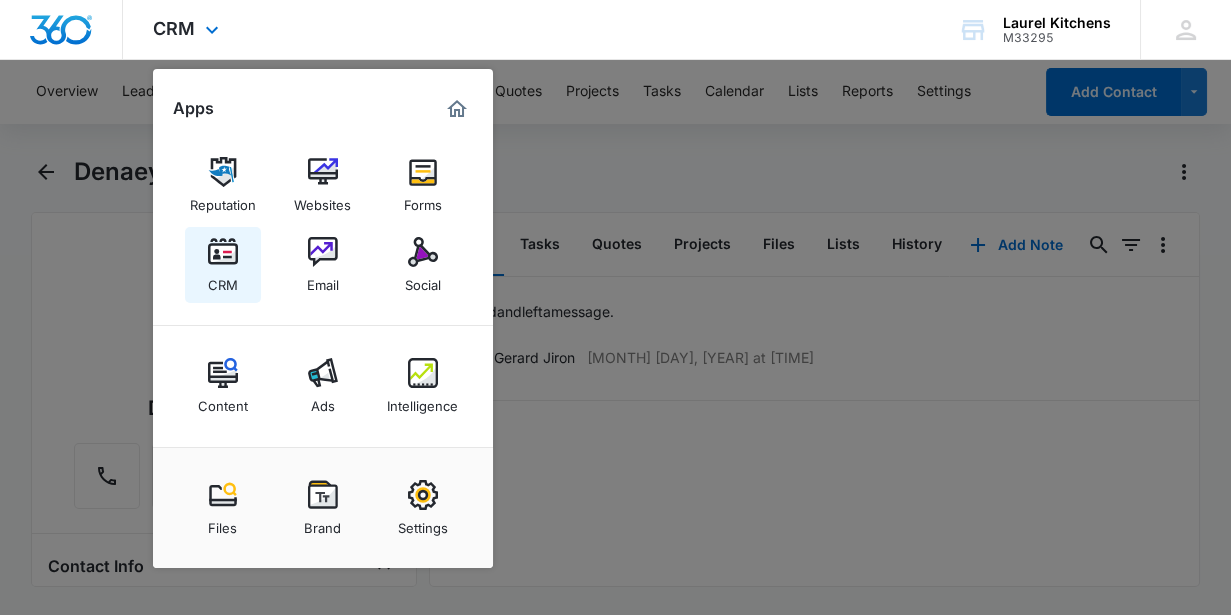 click at bounding box center (223, 252) 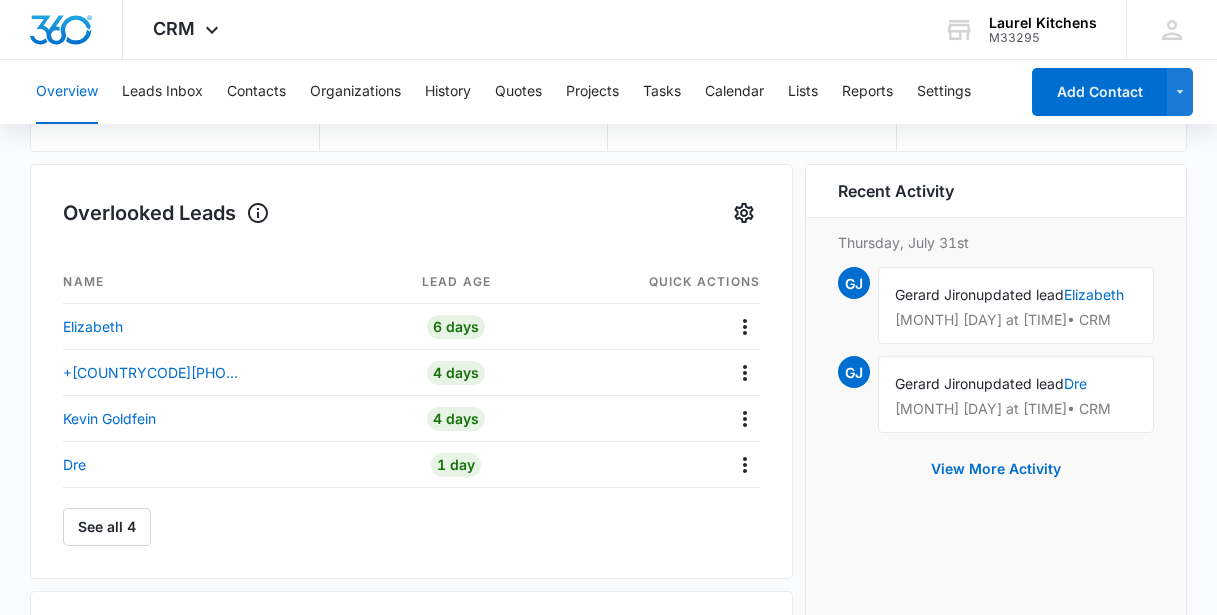 scroll, scrollTop: 272, scrollLeft: 0, axis: vertical 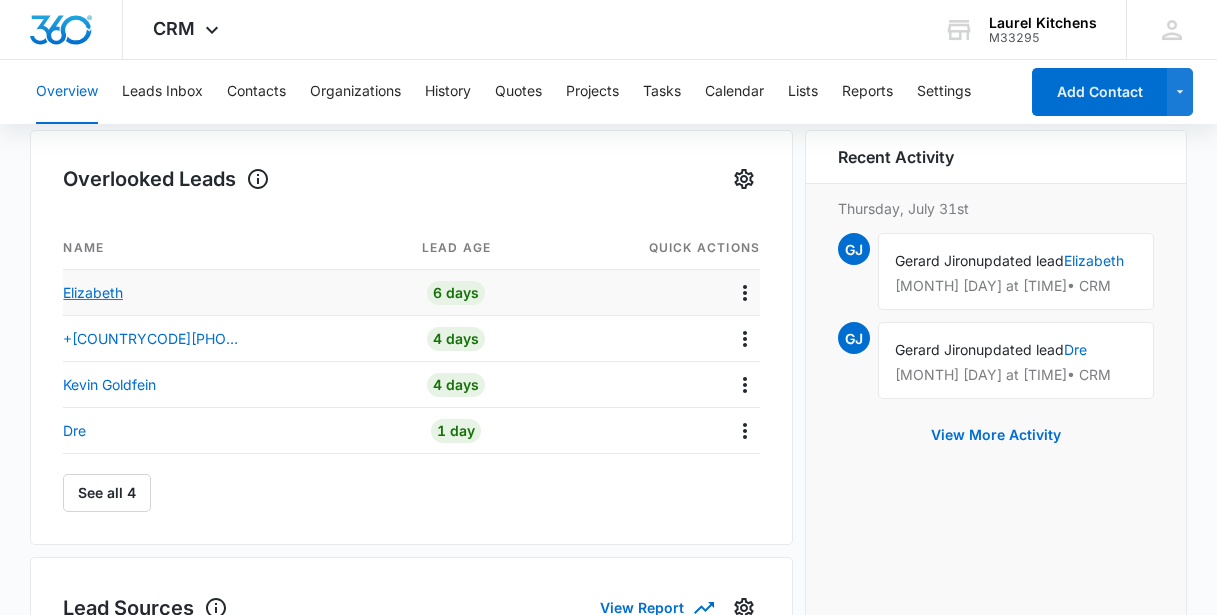 click on "[FIRST]" at bounding box center [93, 292] 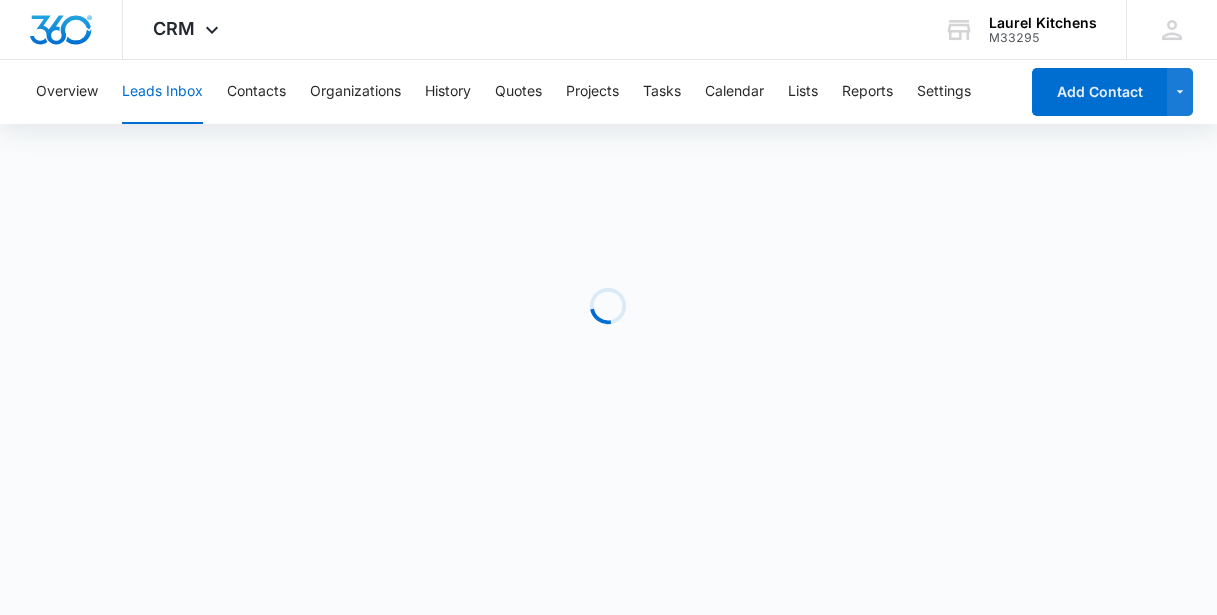 scroll, scrollTop: 0, scrollLeft: 0, axis: both 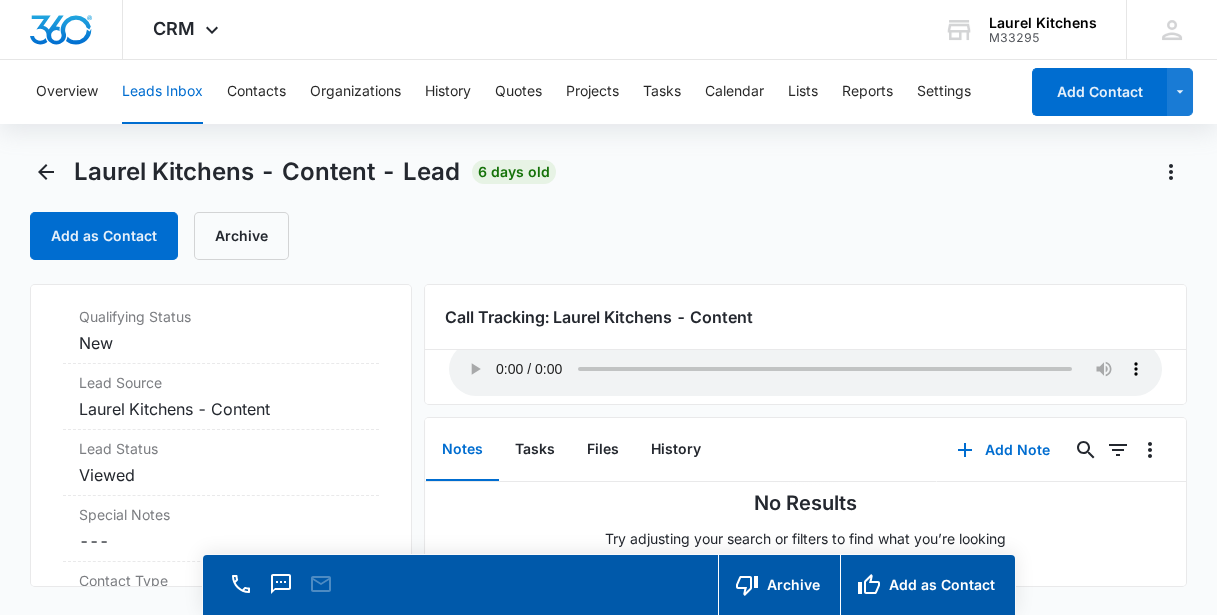 type 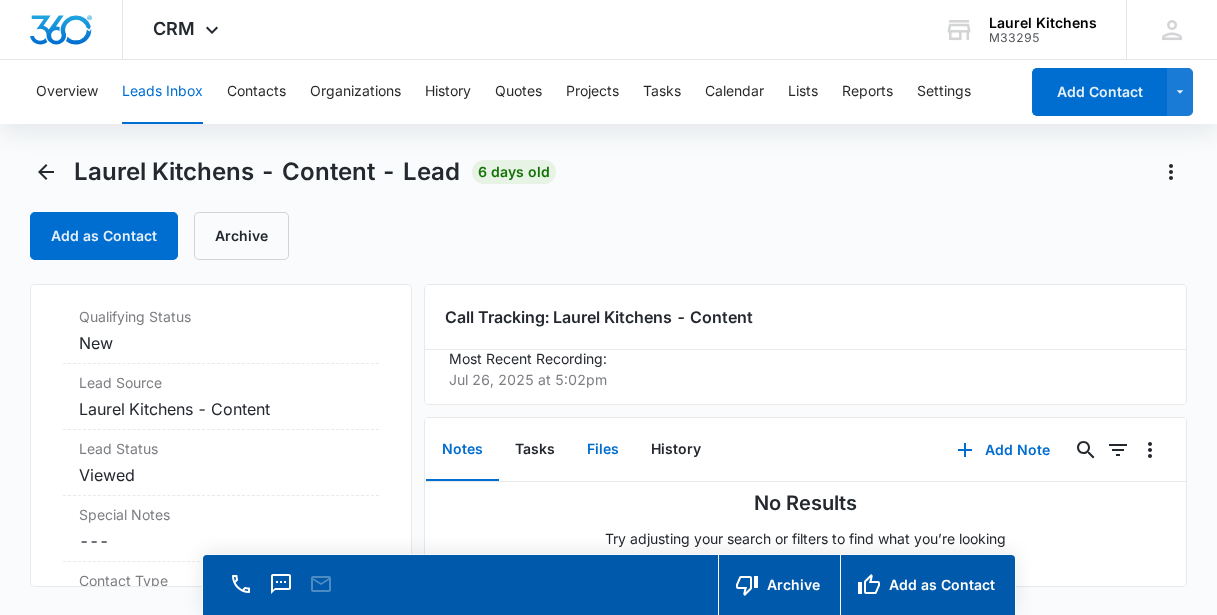 scroll, scrollTop: 0, scrollLeft: 0, axis: both 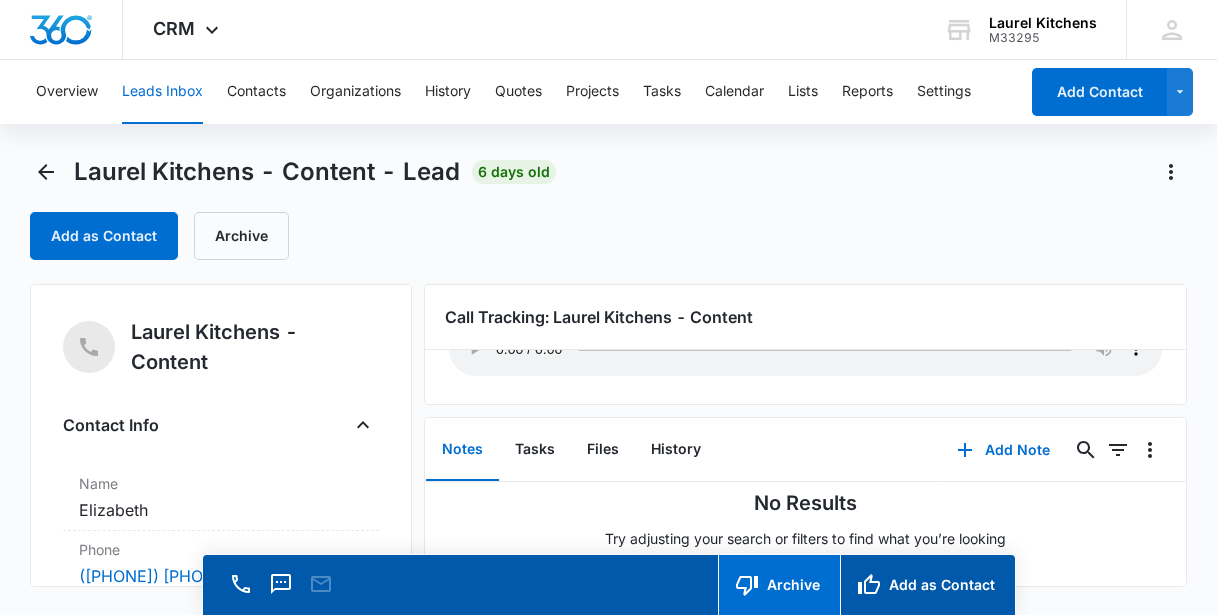 click on "Archive" at bounding box center (779, 585) 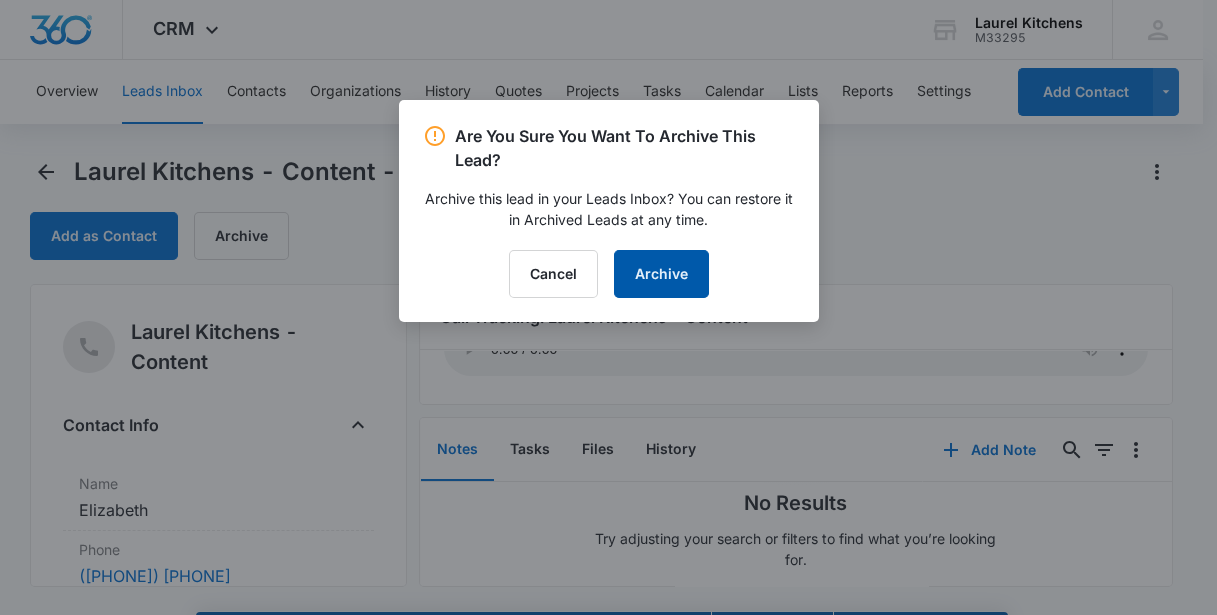 click on "Archive" at bounding box center [661, 274] 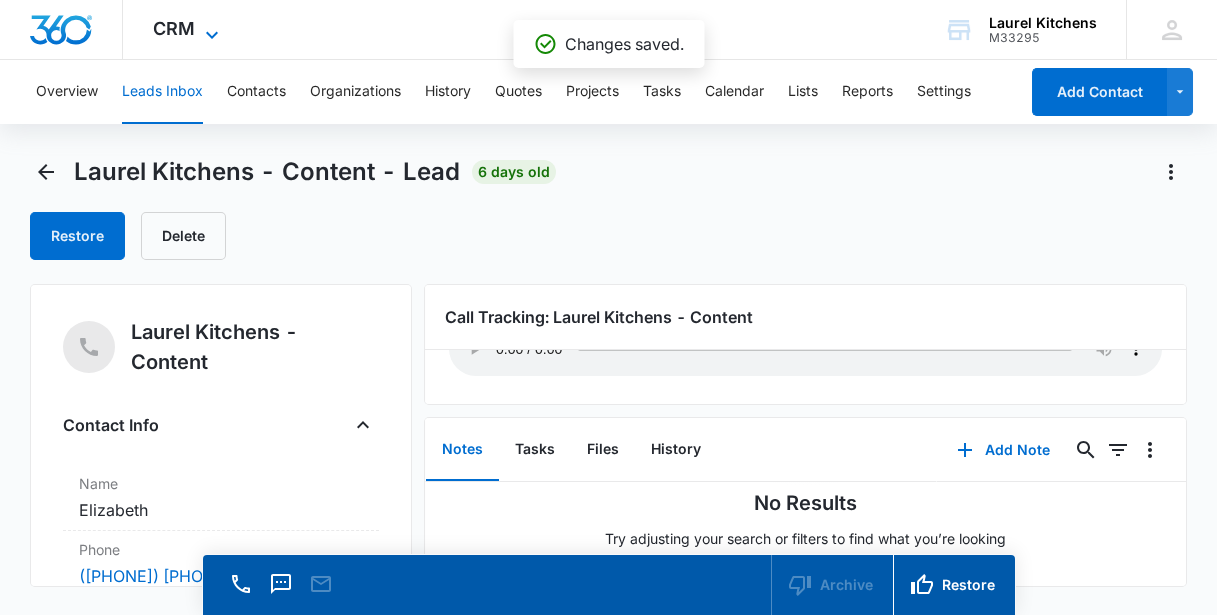 click 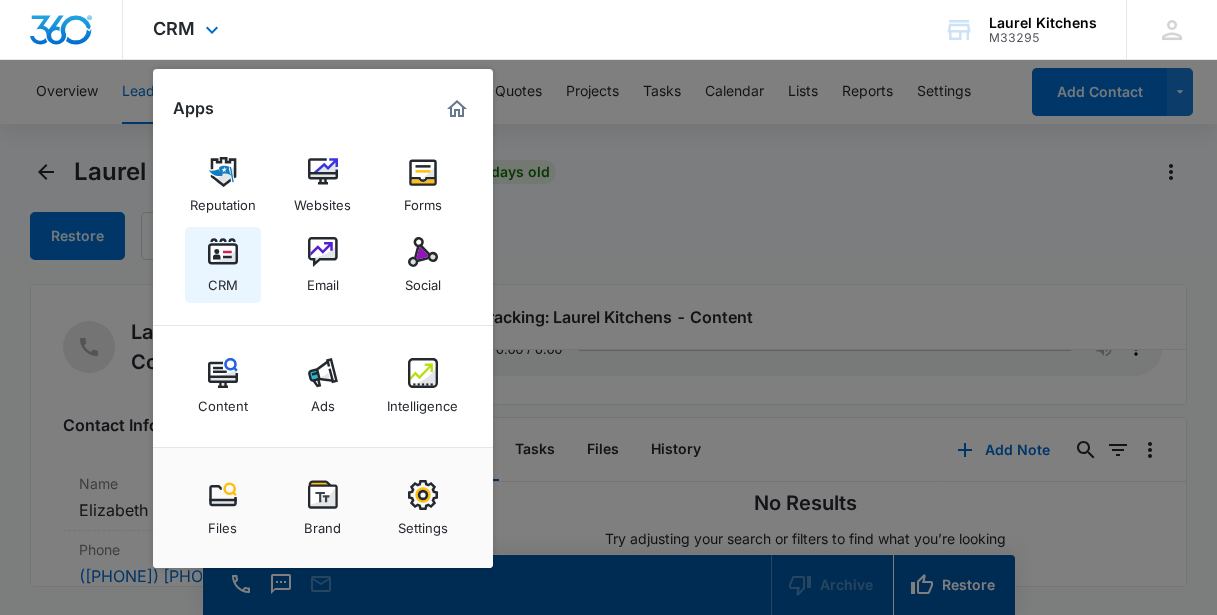click on "CRM" at bounding box center (223, 280) 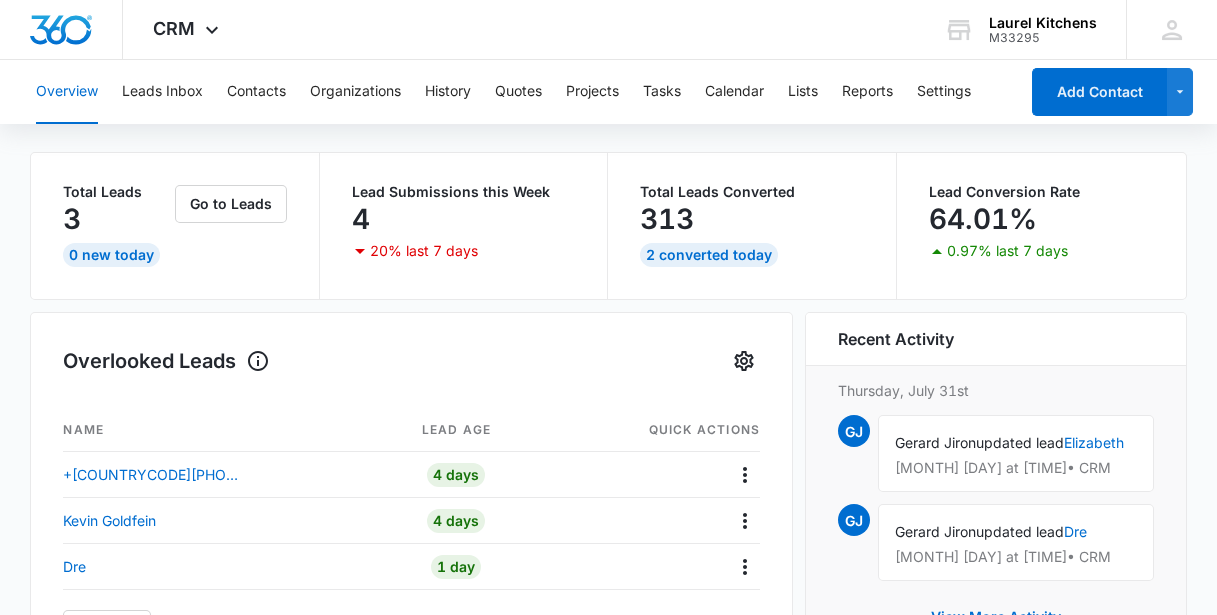 scroll, scrollTop: 272, scrollLeft: 0, axis: vertical 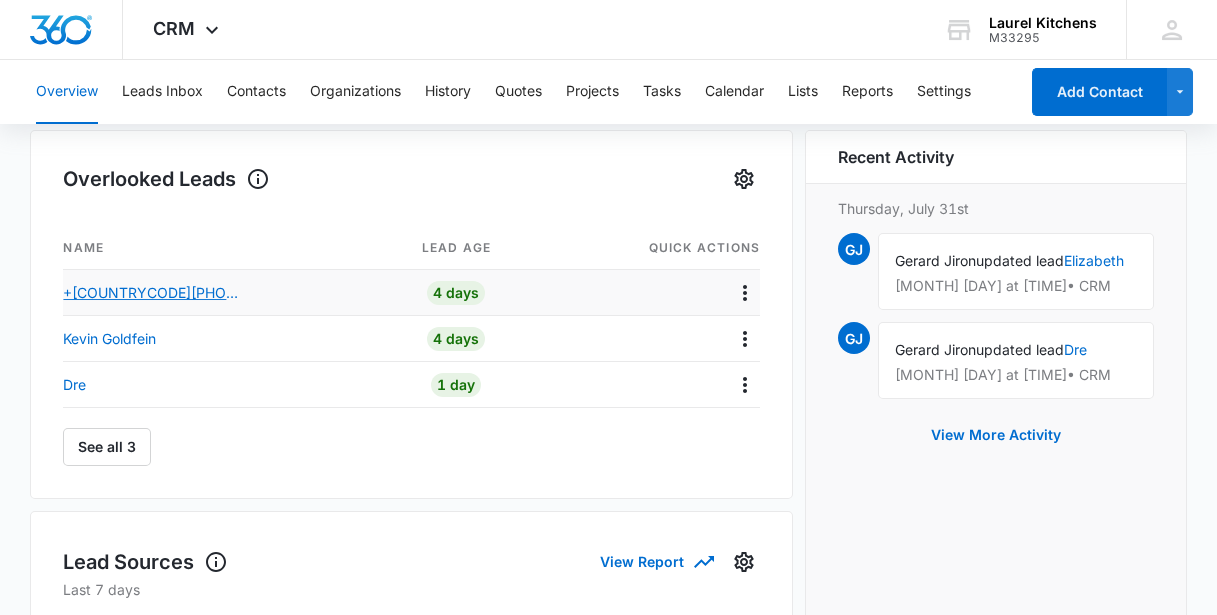 click on "+12133081956" at bounding box center [153, 292] 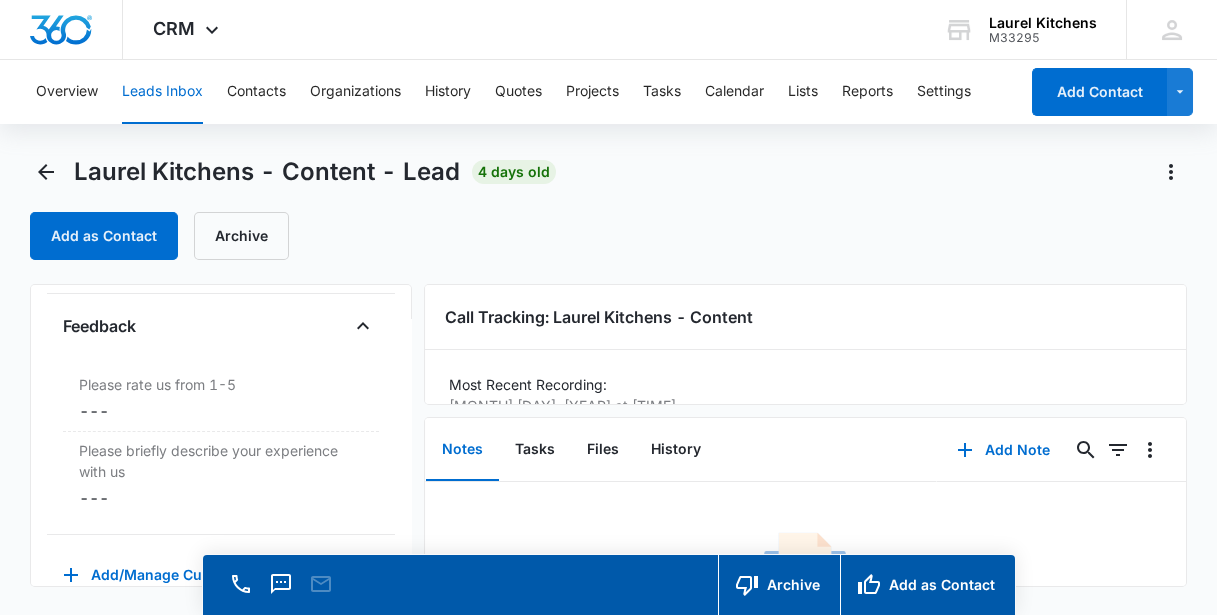 scroll, scrollTop: 2039, scrollLeft: 0, axis: vertical 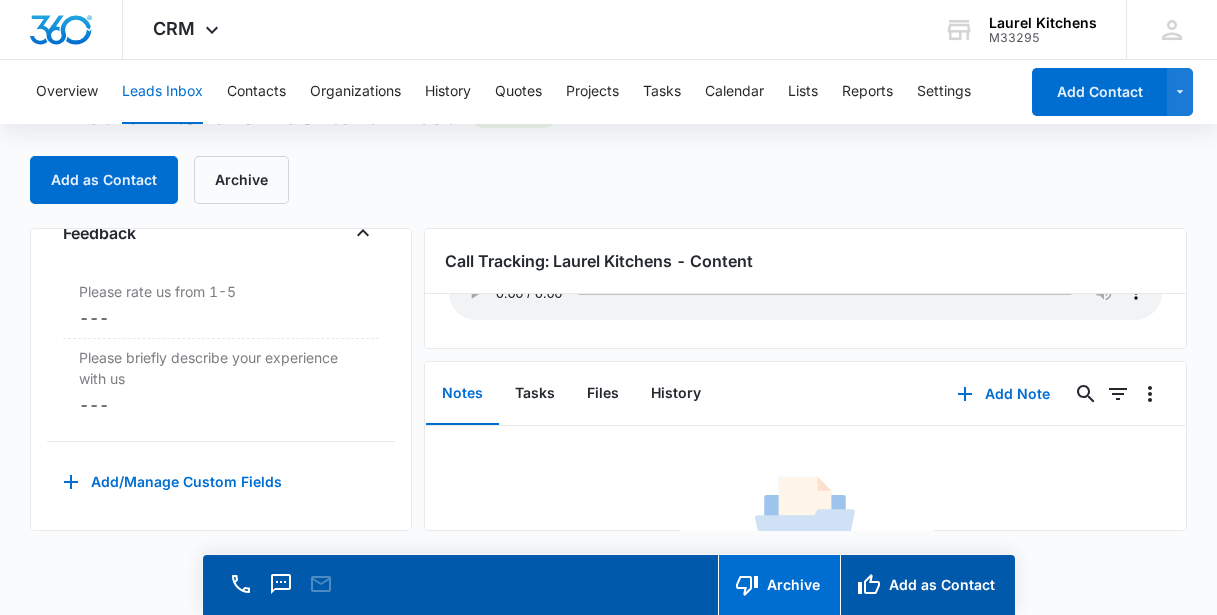 click on "Archive" at bounding box center (779, 585) 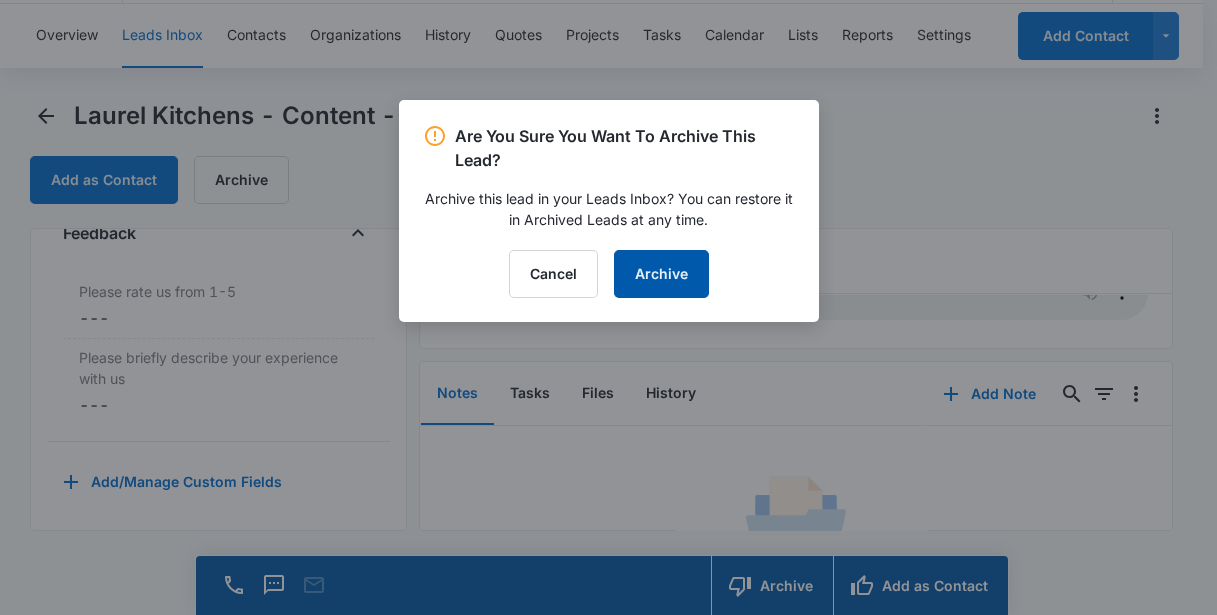 click on "Archive" at bounding box center (661, 274) 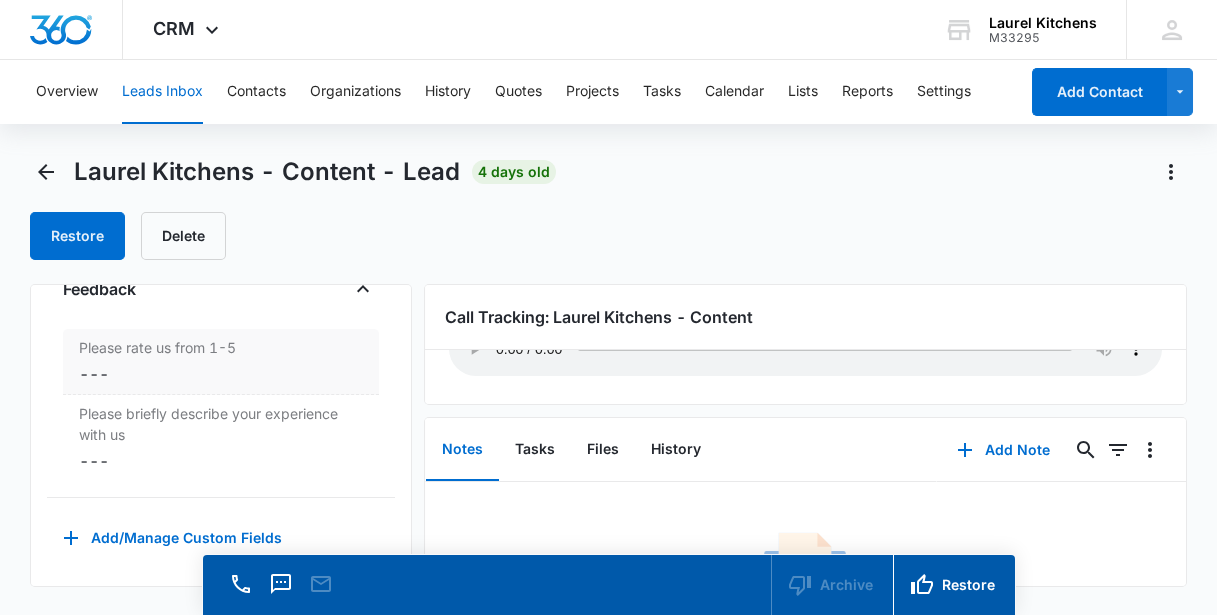 scroll, scrollTop: 56, scrollLeft: 0, axis: vertical 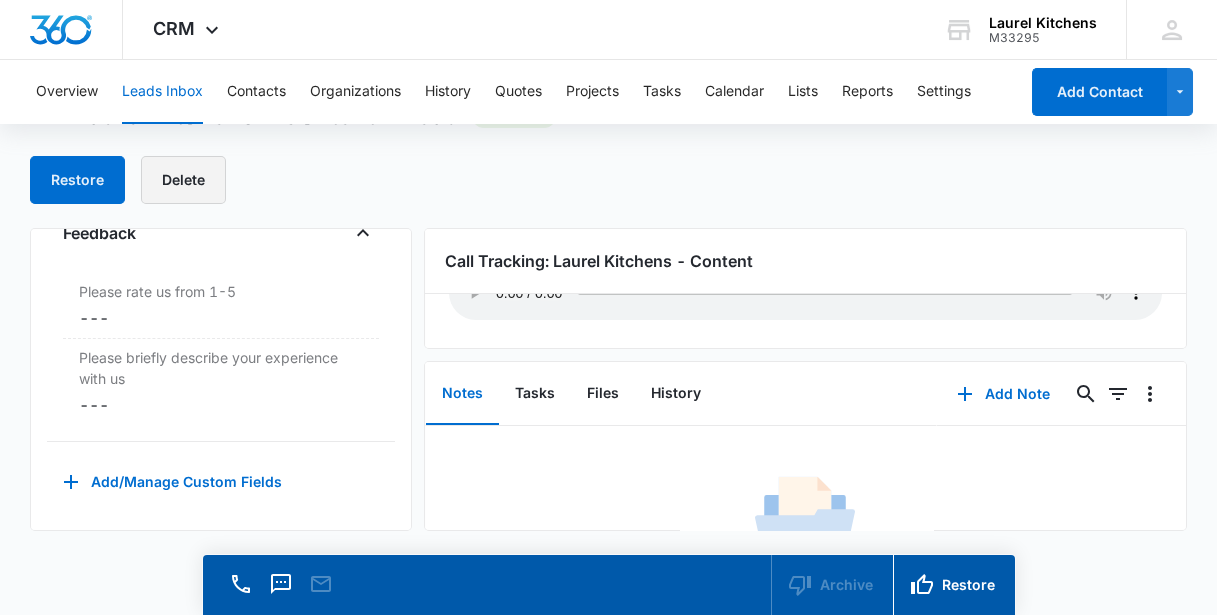 click on "Delete" at bounding box center [183, 180] 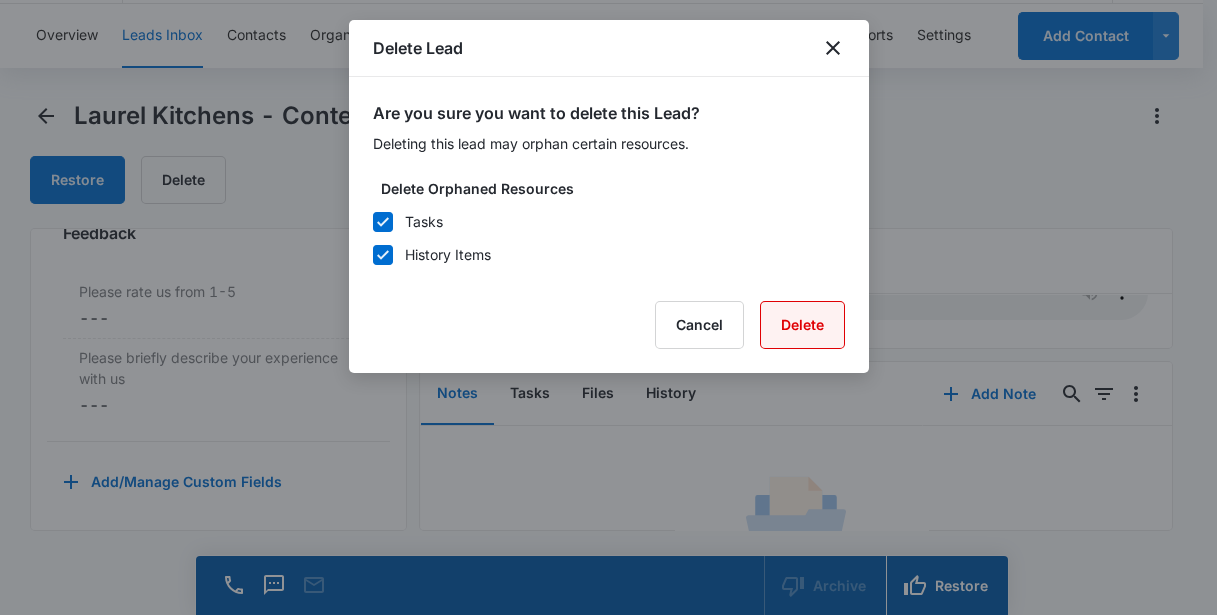 click on "Delete" at bounding box center [802, 325] 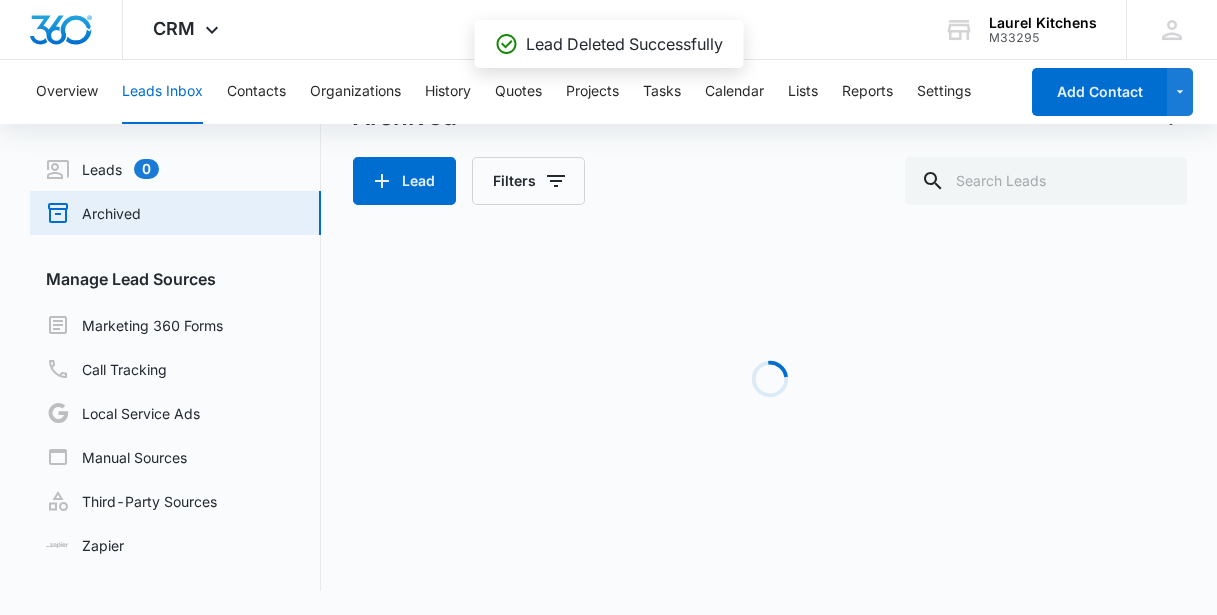 scroll, scrollTop: 0, scrollLeft: 0, axis: both 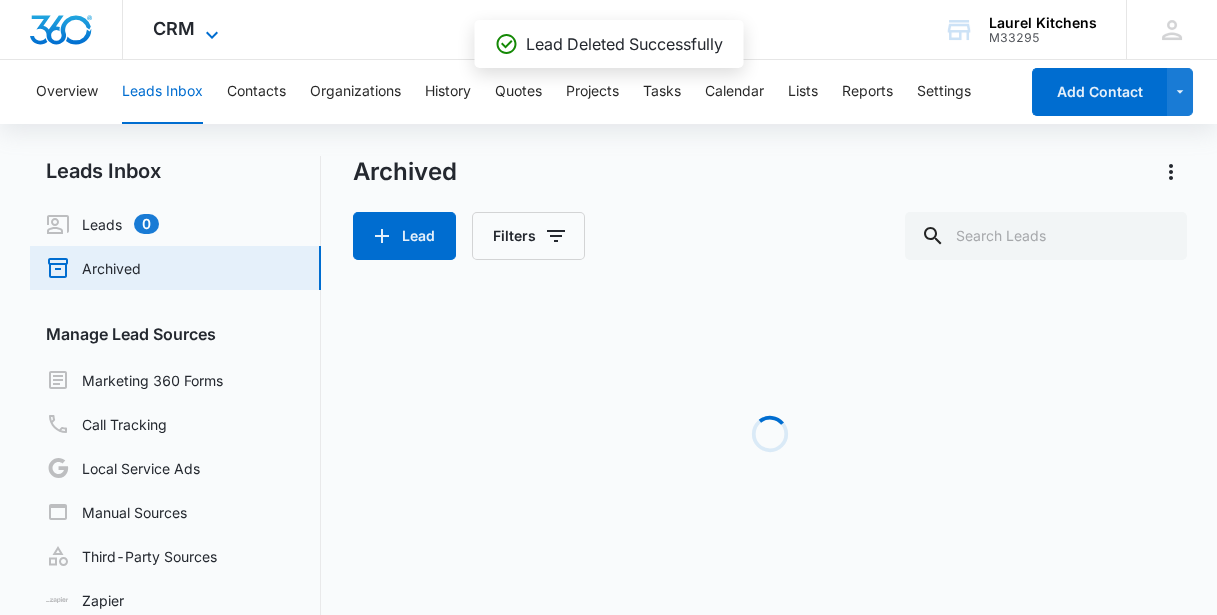 click on "CRM" at bounding box center [174, 28] 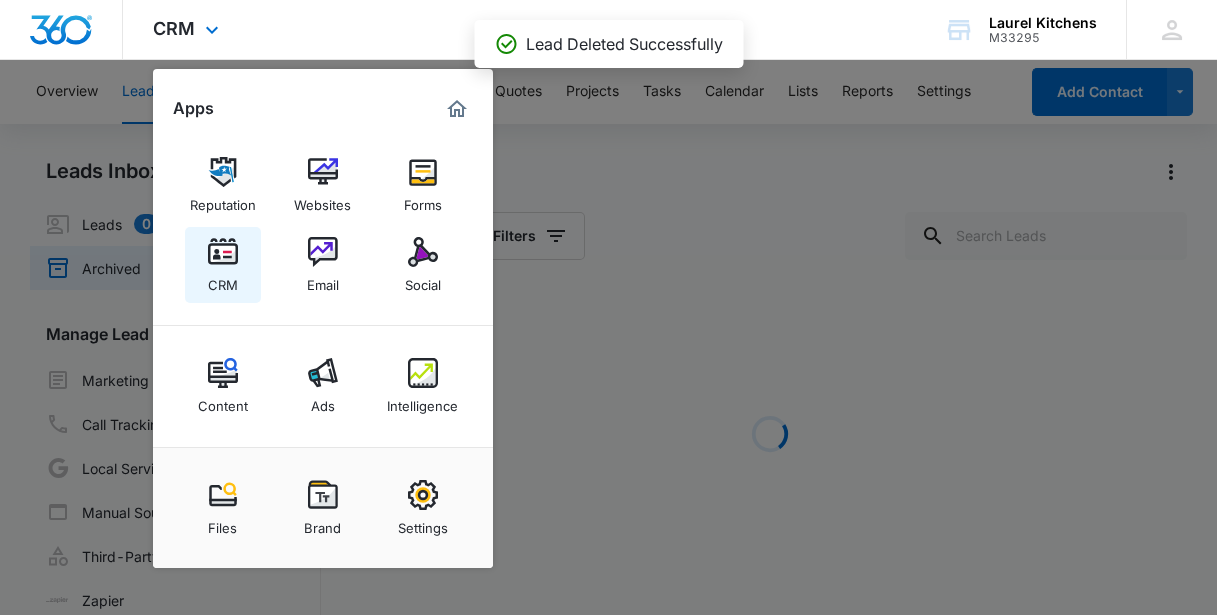 click on "CRM" at bounding box center (223, 280) 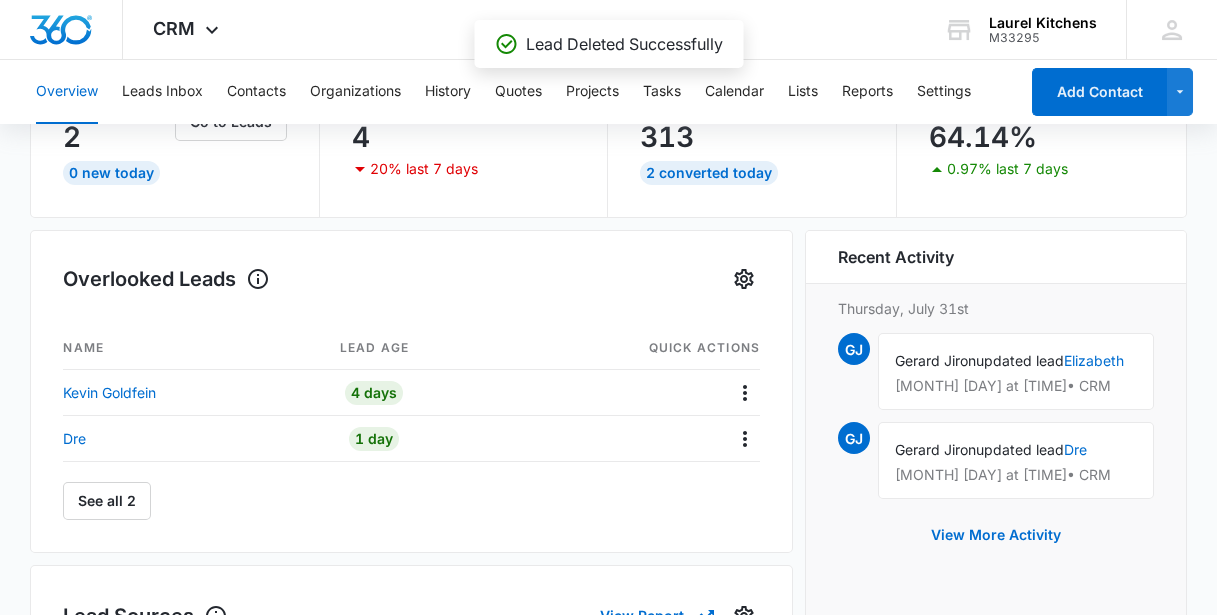 scroll, scrollTop: 181, scrollLeft: 0, axis: vertical 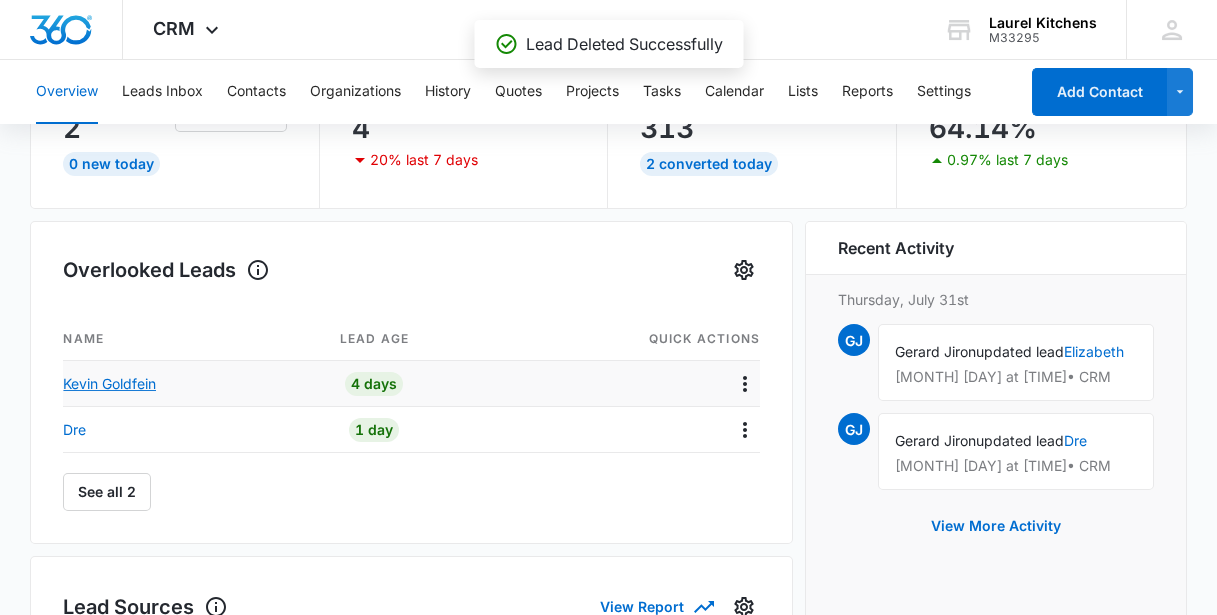 click on "Kevin Goldfein" at bounding box center (109, 383) 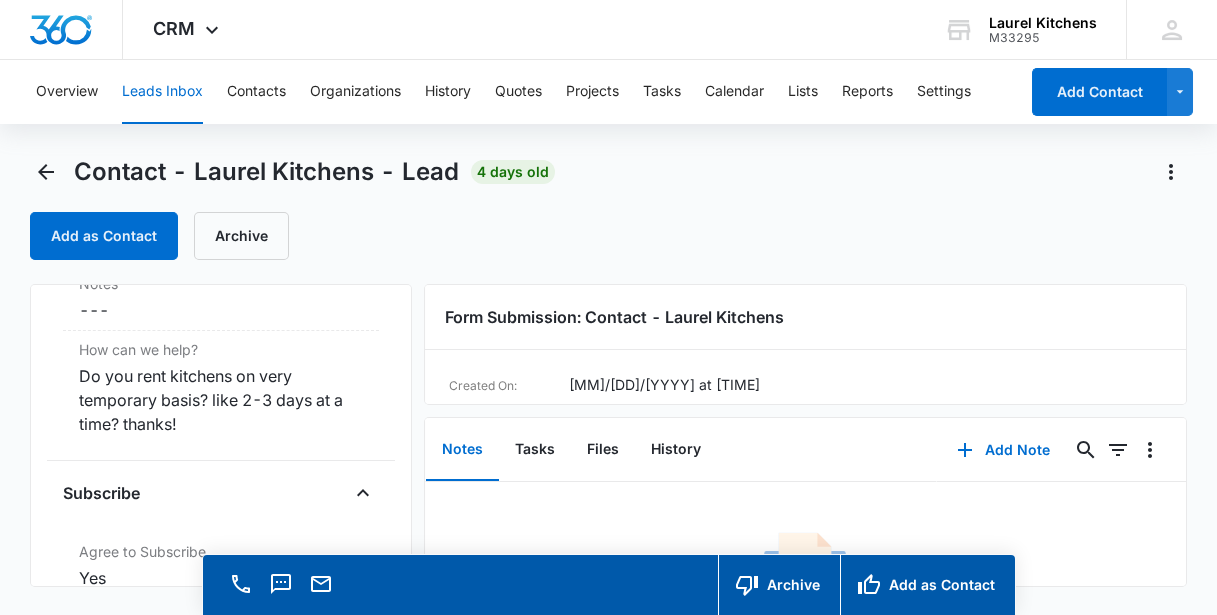 scroll, scrollTop: 1727, scrollLeft: 0, axis: vertical 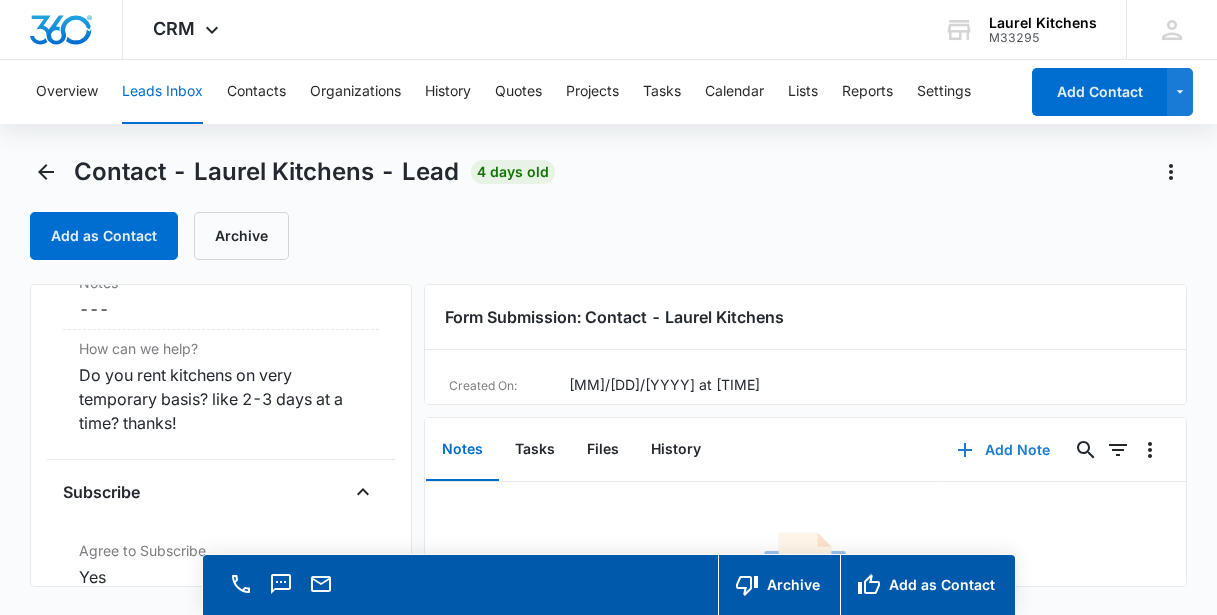 click on "Add Note" at bounding box center (1003, 450) 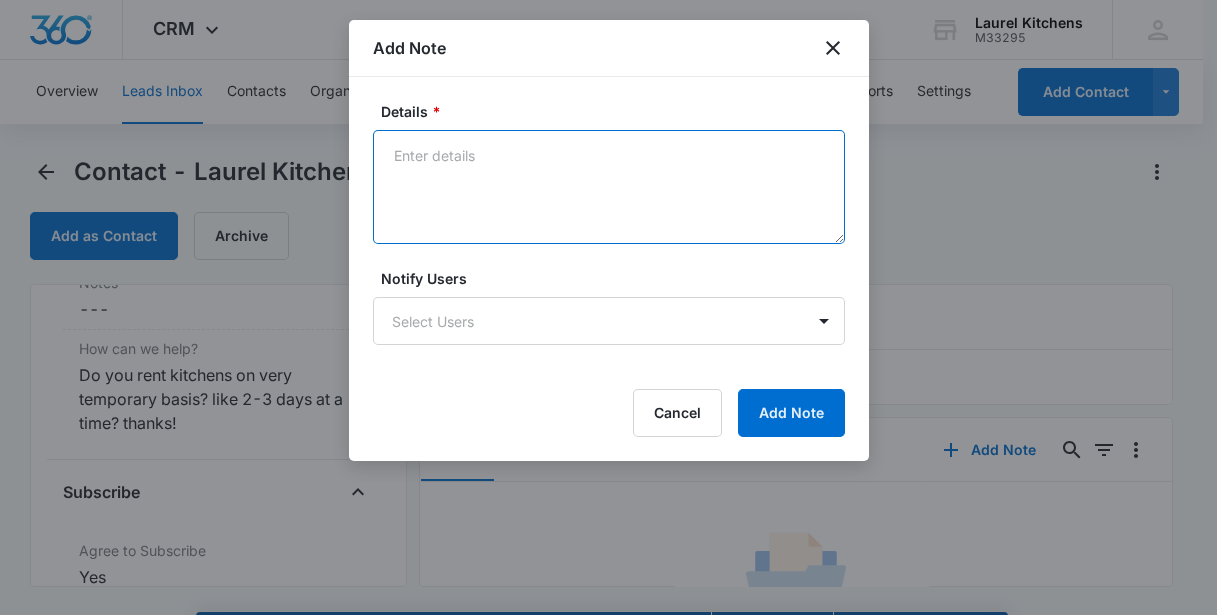 click on "Details *" at bounding box center (609, 187) 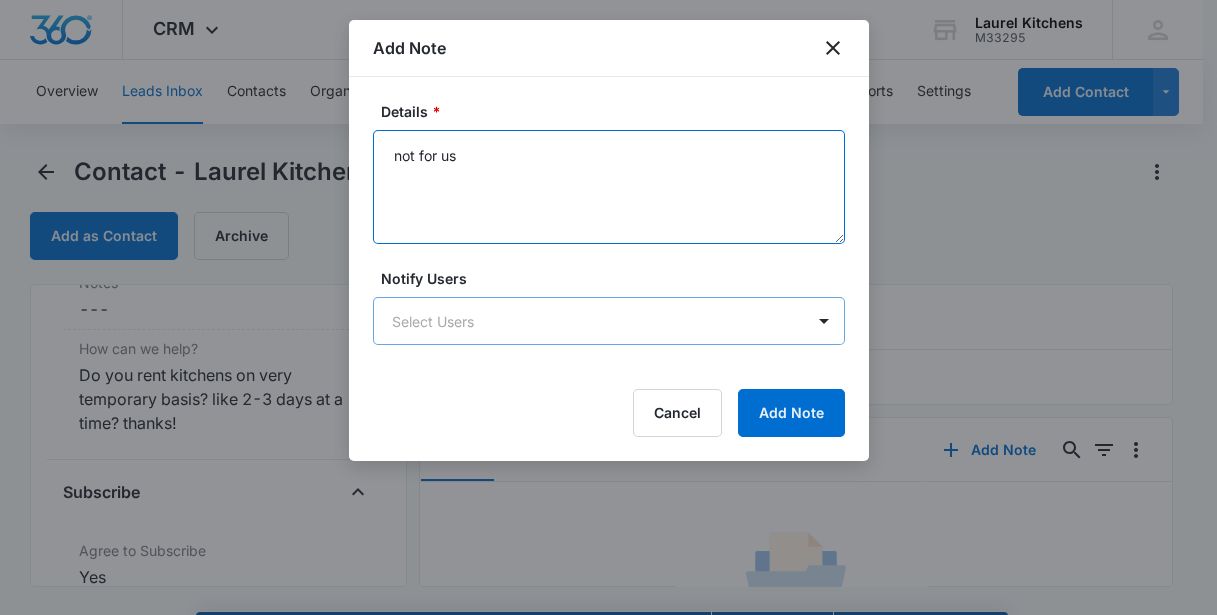 type on "not for us" 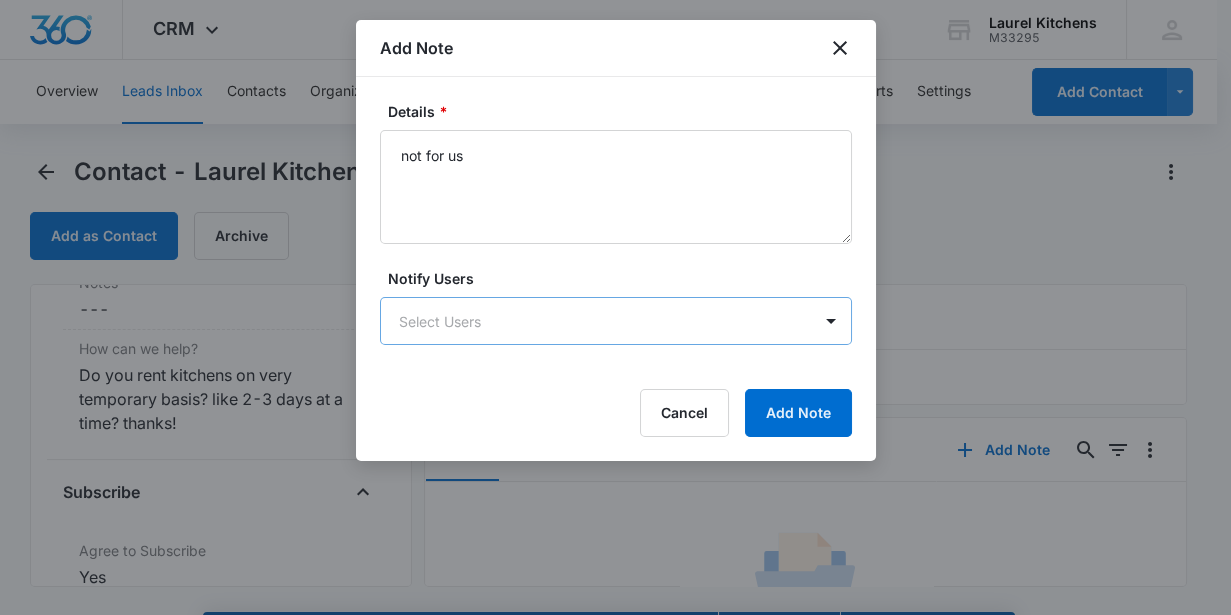 click on "CRM Apps Reputation Websites Forms CRM Email Social Content Ads Intelligence Files Brand Settings Laurel Kitchens M33295 Your Accounts View All GJ Gerard Jiron admin@laurelkitchens.com My Profile Notifications Support Logout Terms & Conditions   •   Privacy Policy Overview Leads Inbox Contacts Organizations History Quotes Projects Tasks Calendar Lists Reports Settings Add Contact Contact - Laurel Kitchens - Lead 4 days old Add as Contact Archive Contact - Laurel Kitchens Contact Info Name Cancel Save Changes Kevin Goldfein Phone Cancel Save Changes (702) 335-3096 Email Cancel Save Changes kevin@kbgdining.com Organization Cancel Save Changes --- Address Cancel Save Changes --- Details Qualifying Status Cancel Save Changes New Lead Source Contact - Laurel Kitchens Lead Status Viewed Special Notes Cancel Save Changes --- Contact Type Cancel Save Changes Lead, Business Inquiry Contact Status Cancel Save Changes Other, Lead Assigned To Cancel Save Changes Adam Graves Tags Cancel Save Changes --- Cancel --- ID" at bounding box center (615, 336) 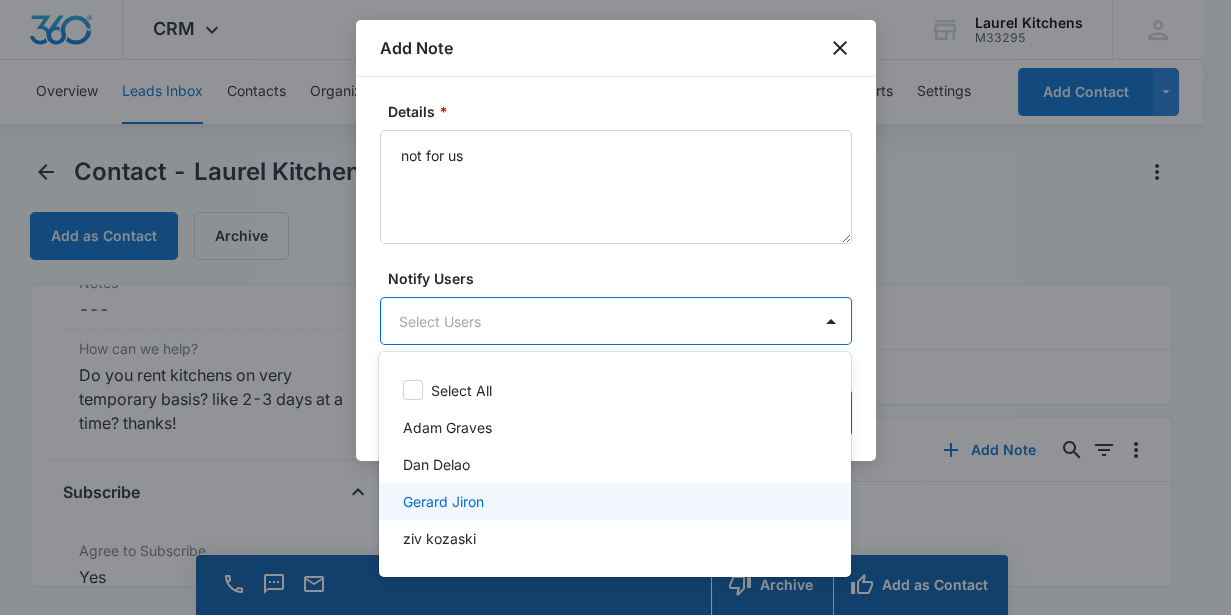 click on "[FIRST] [LAST]" at bounding box center [613, 501] 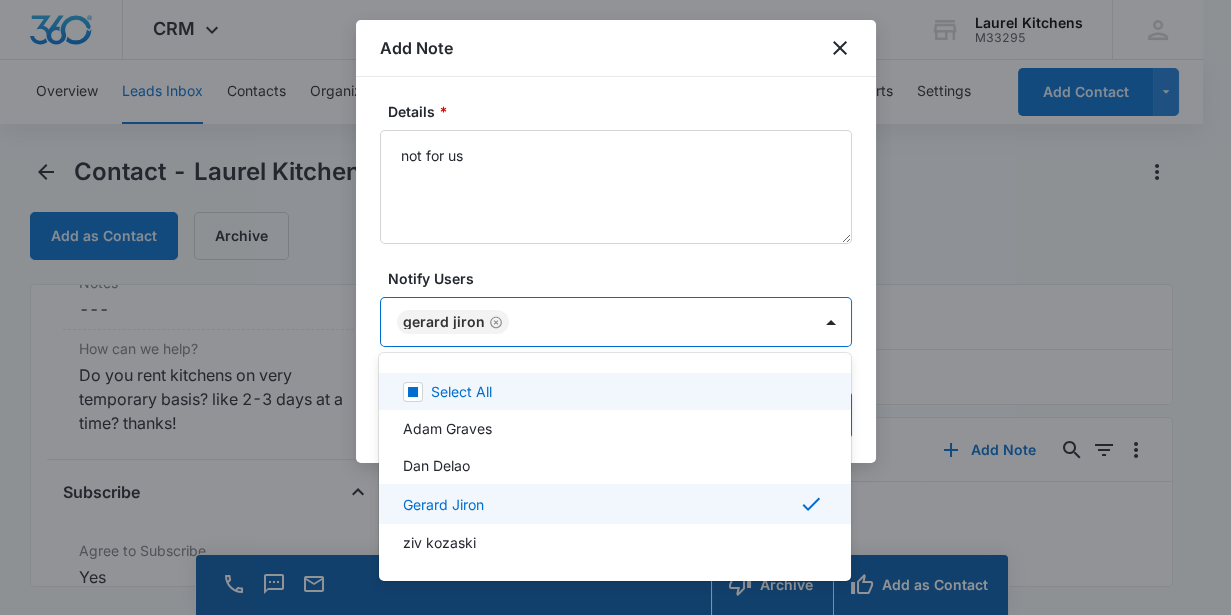 click at bounding box center [615, 307] 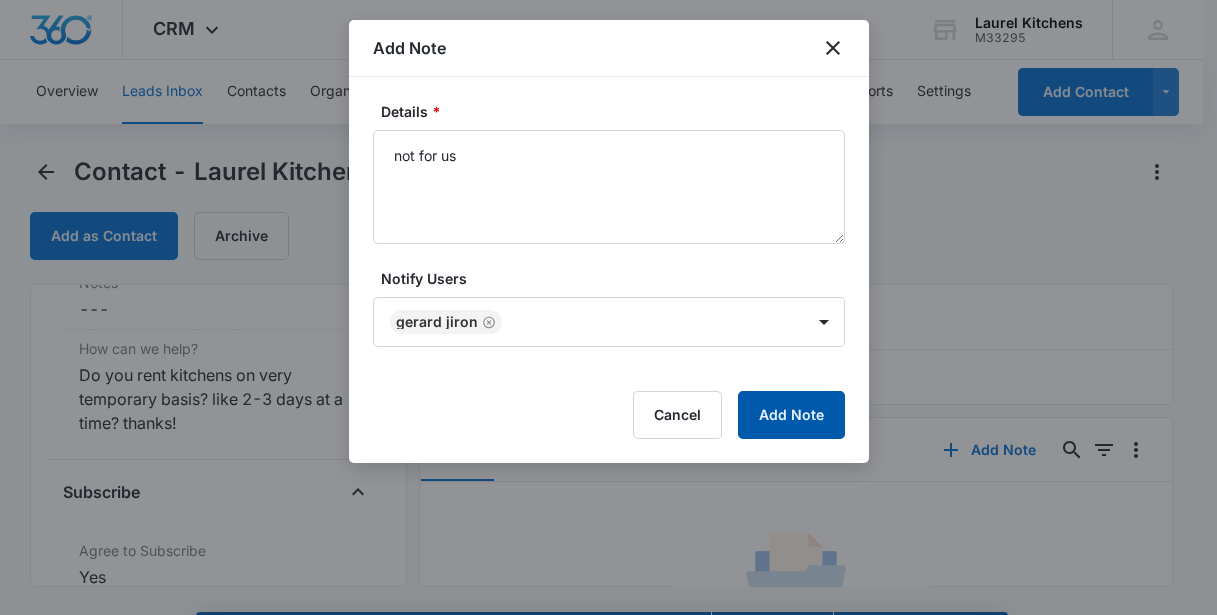 click on "Add Note" at bounding box center (791, 415) 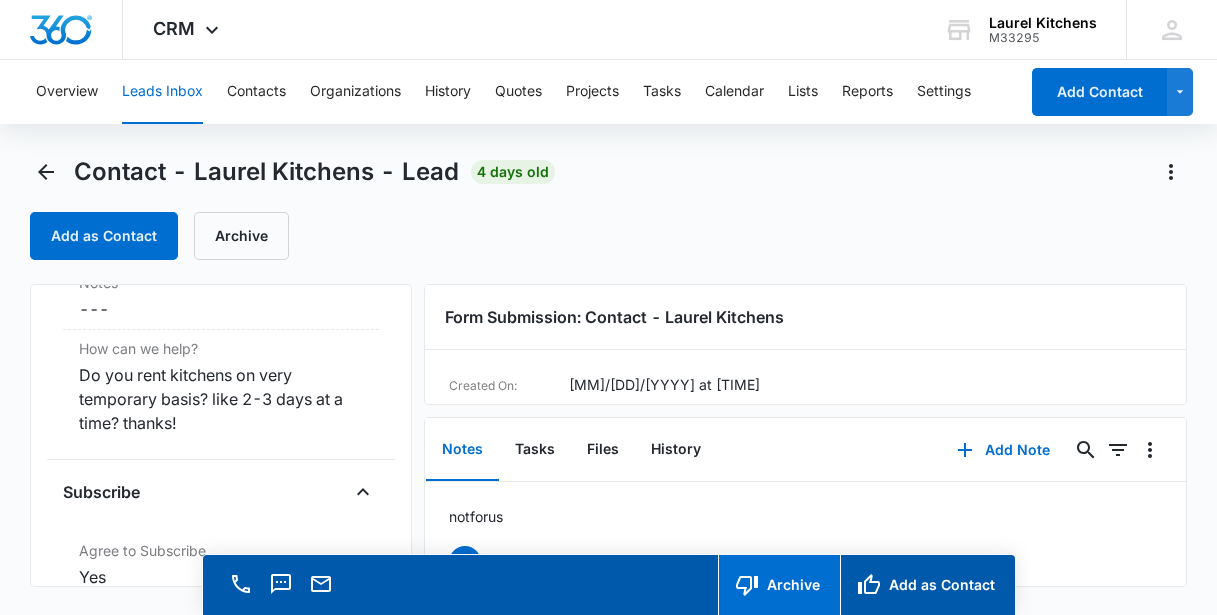 click on "Archive" at bounding box center (779, 585) 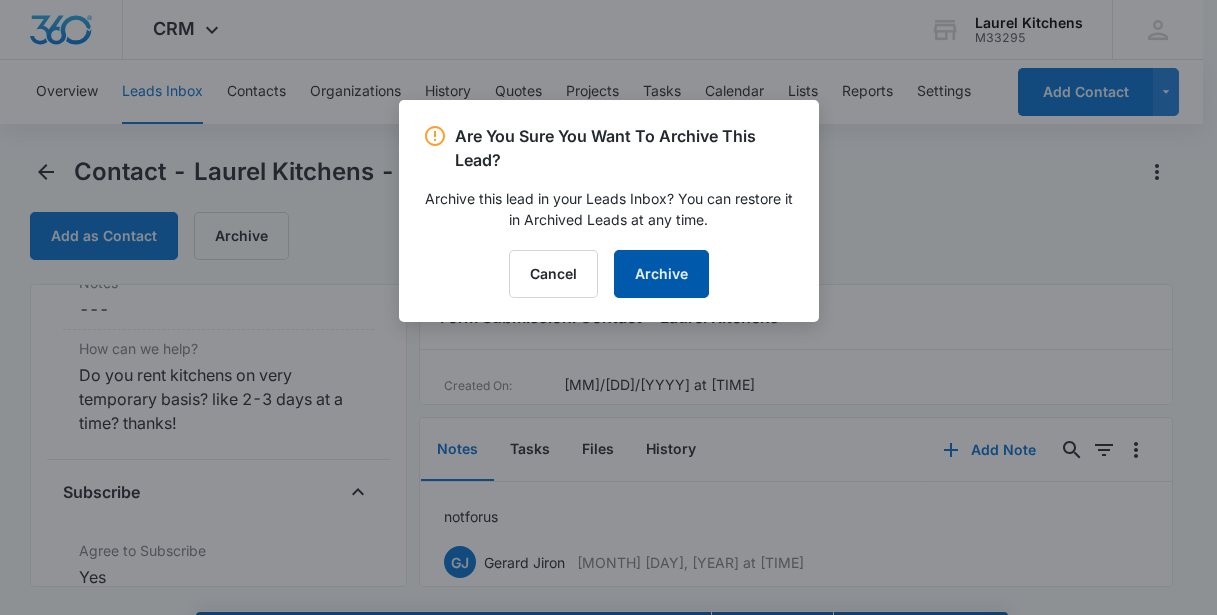 click on "Archive" at bounding box center (661, 274) 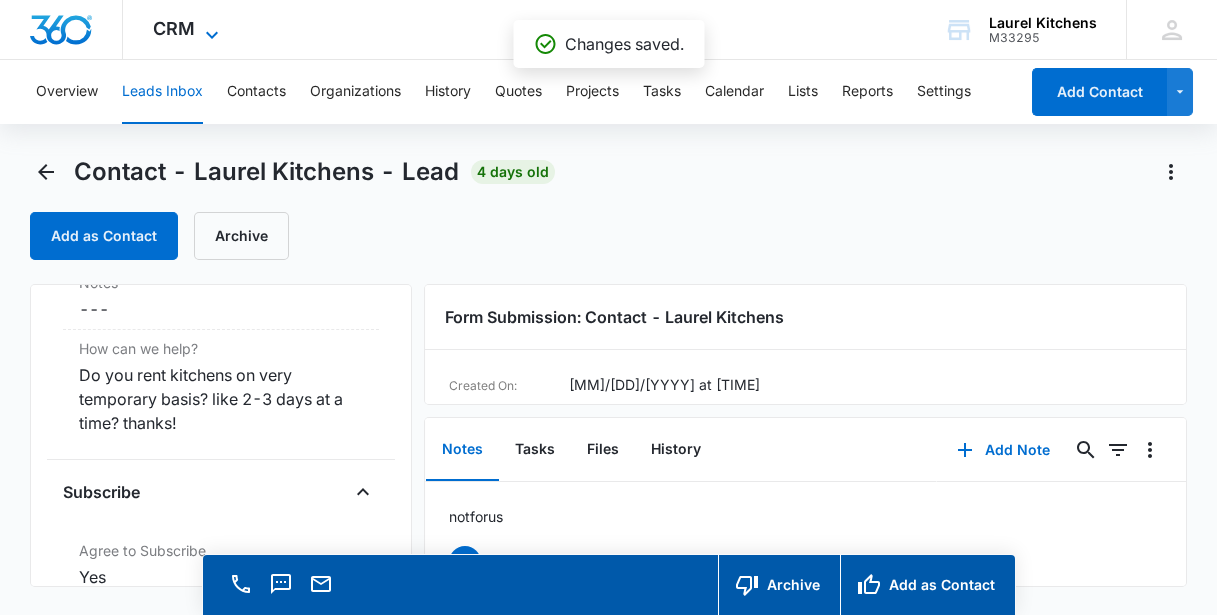 click on "CRM" at bounding box center (174, 28) 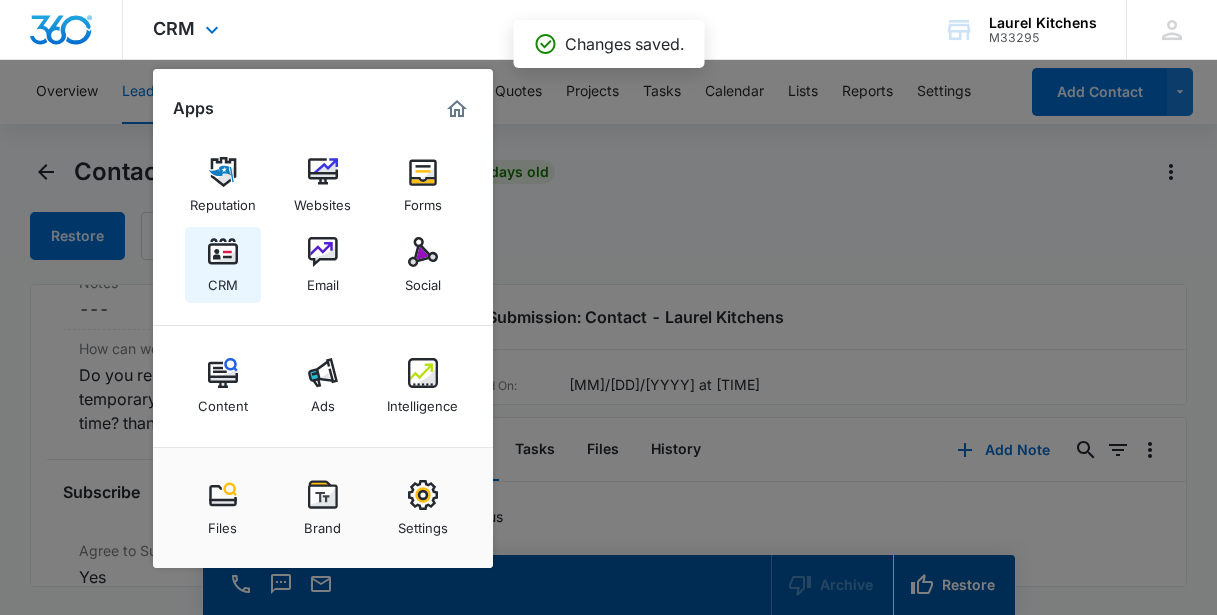click at bounding box center (223, 252) 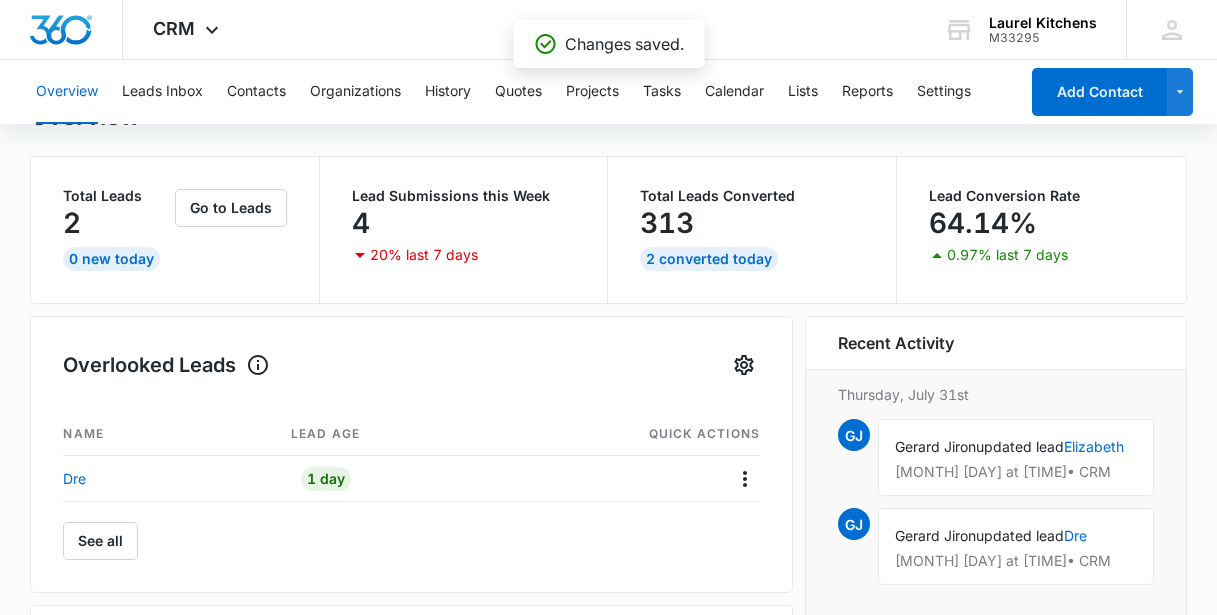 scroll, scrollTop: 272, scrollLeft: 0, axis: vertical 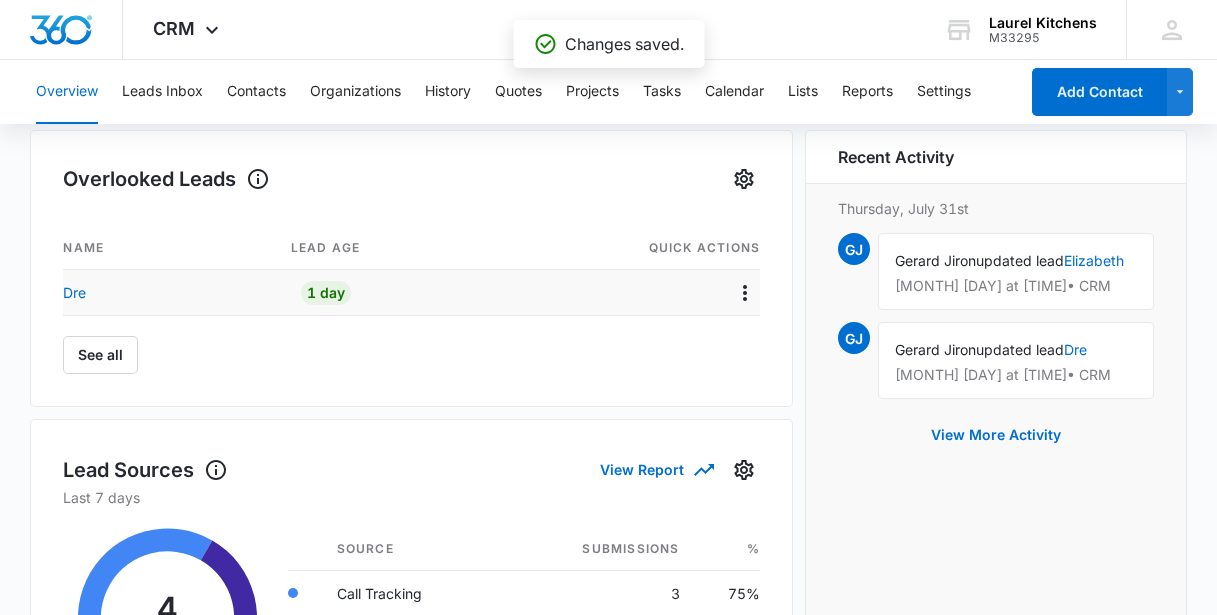 click on "1 Day" at bounding box center [326, 293] 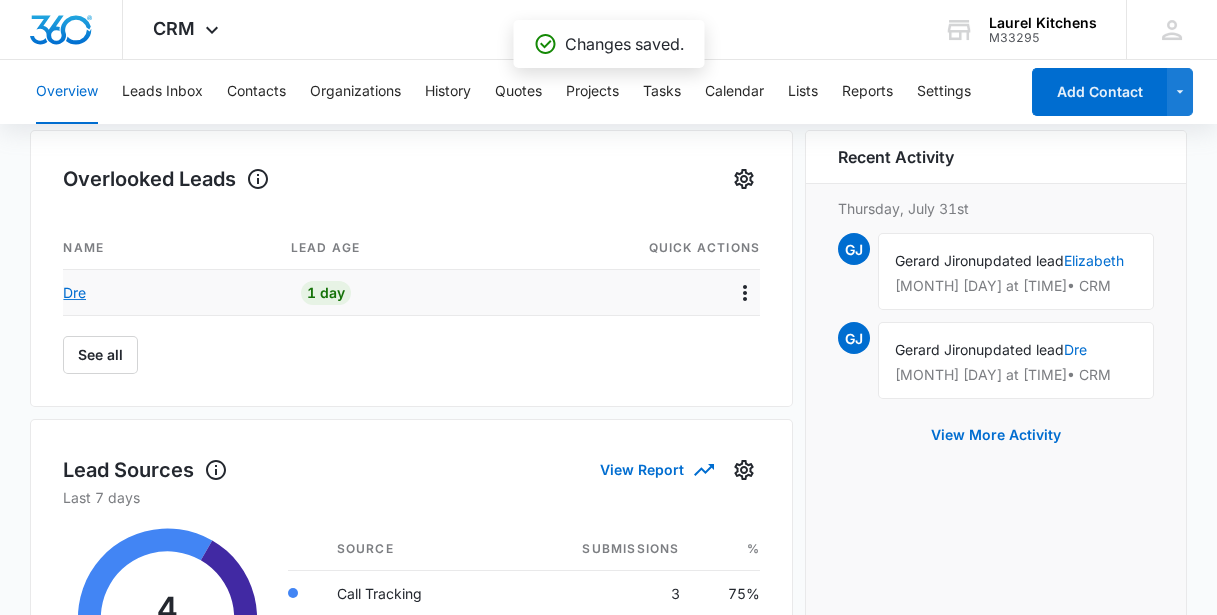 click on "[FIRST]" at bounding box center (74, 292) 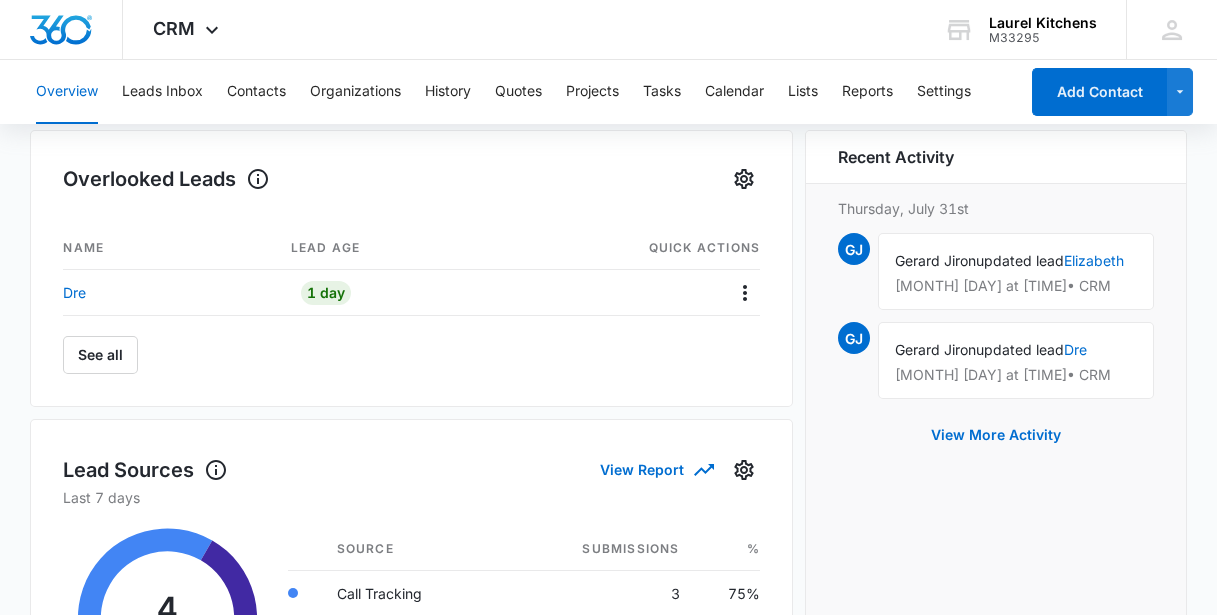 scroll, scrollTop: 0, scrollLeft: 0, axis: both 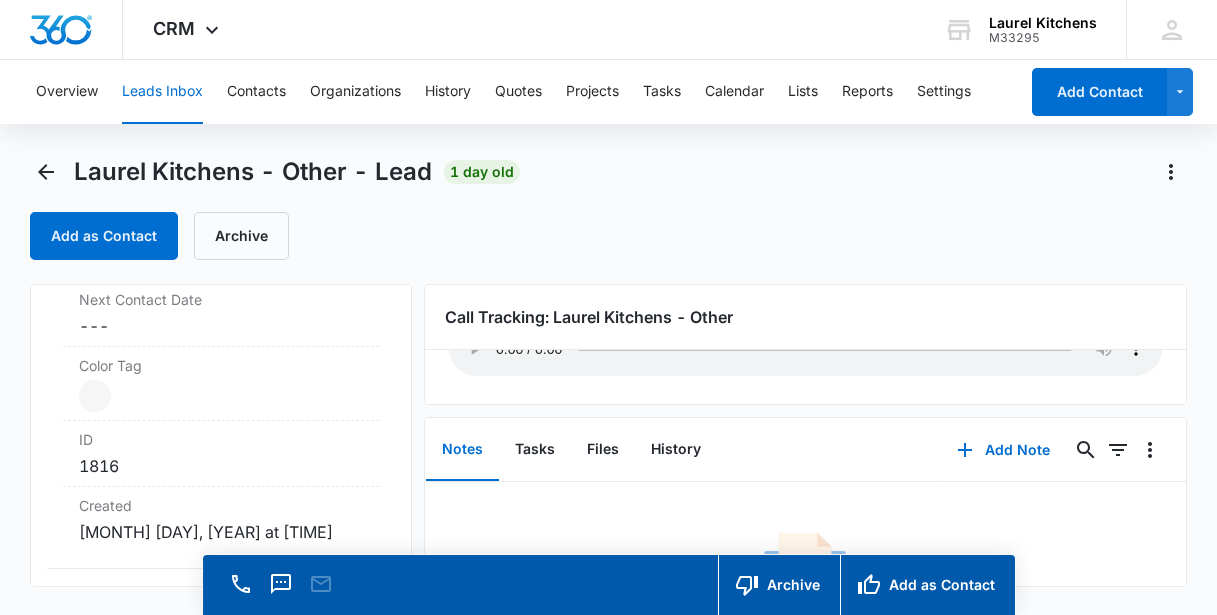 type 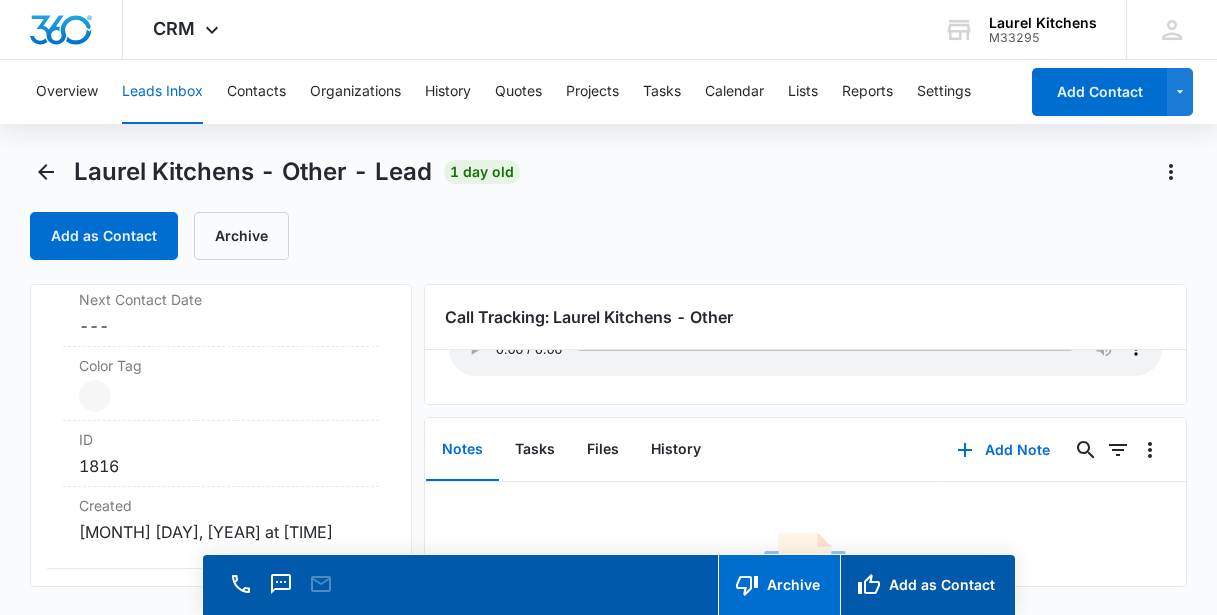 click on "Archive" at bounding box center [779, 585] 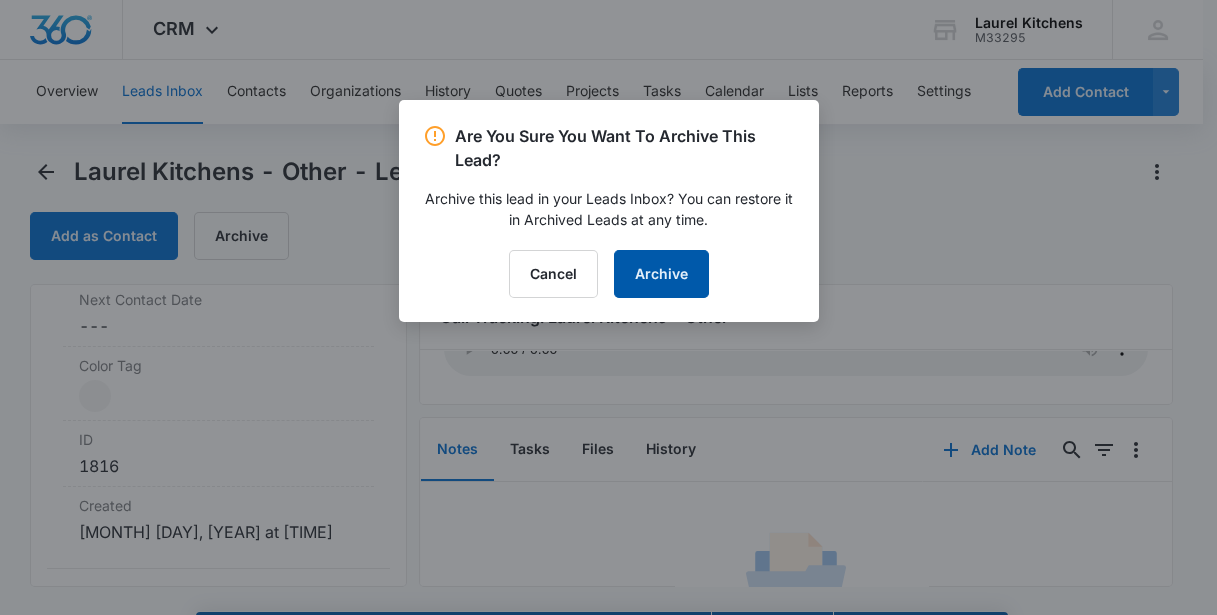 click on "Archive" at bounding box center (661, 274) 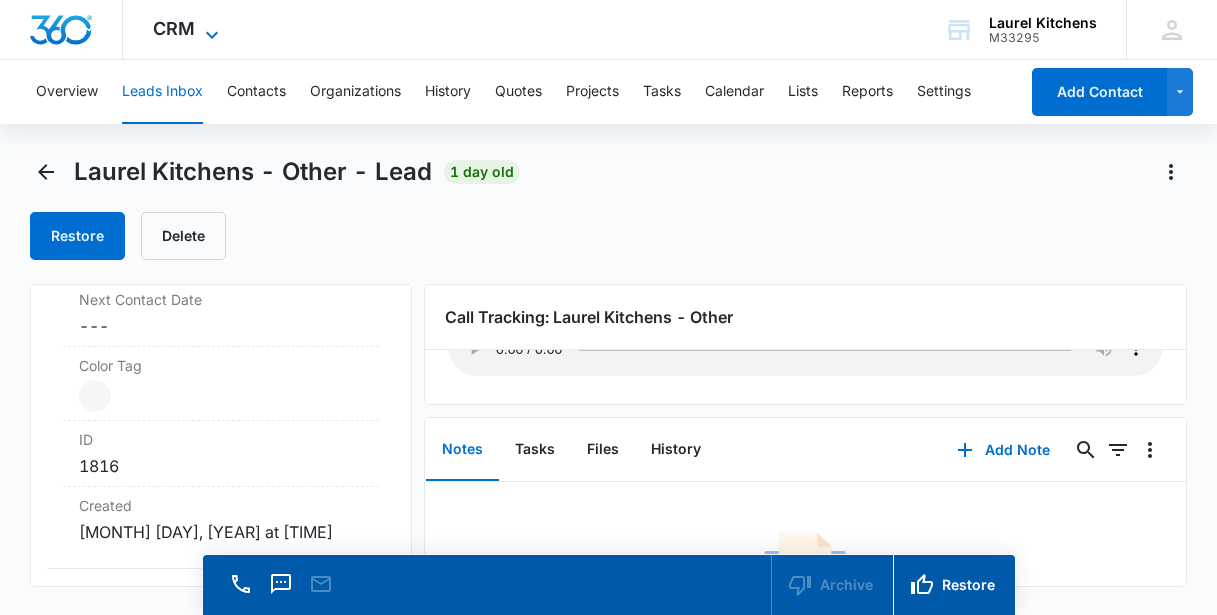 click on "CRM" at bounding box center (174, 28) 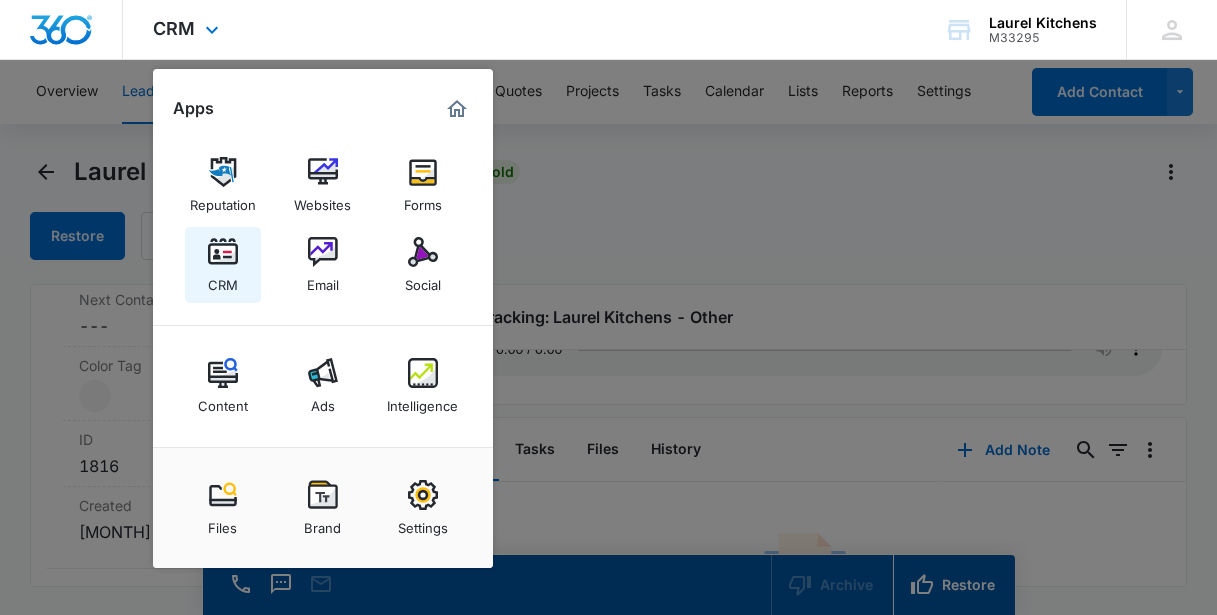 click at bounding box center [223, 252] 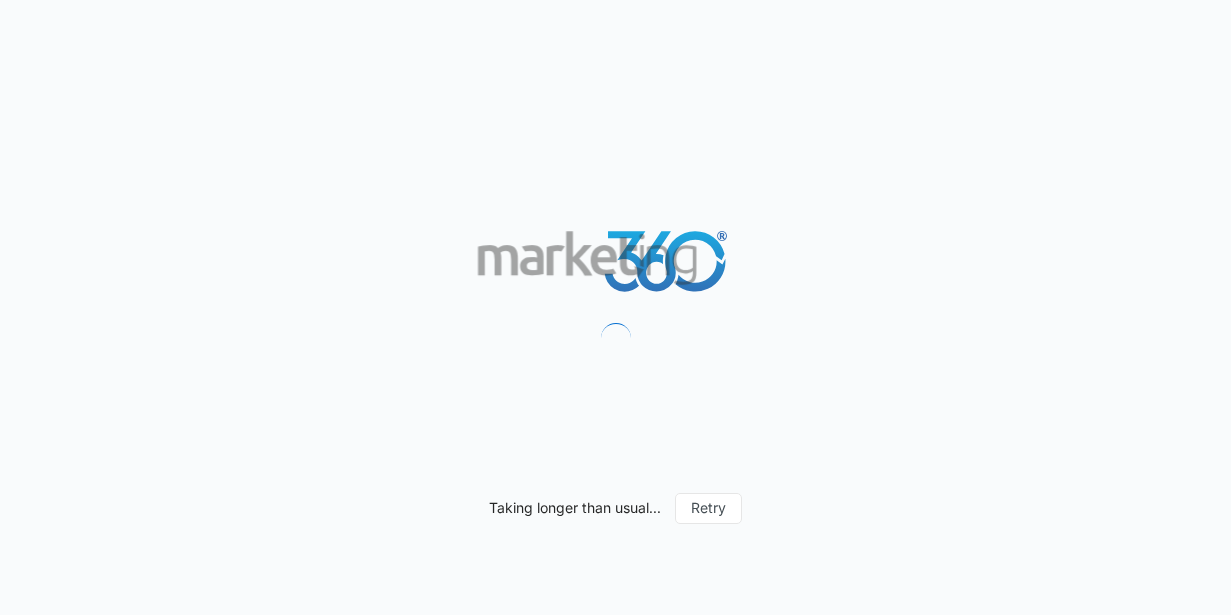 scroll, scrollTop: 0, scrollLeft: 0, axis: both 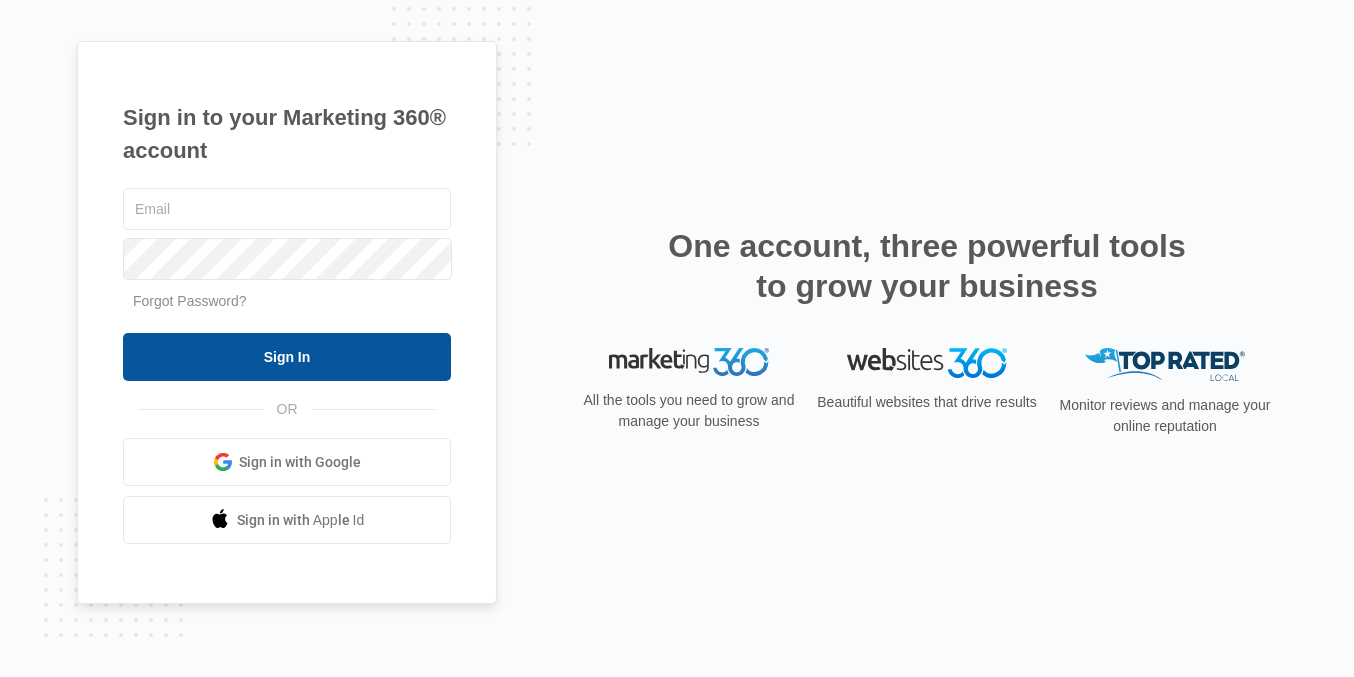 type on "[EMAIL]" 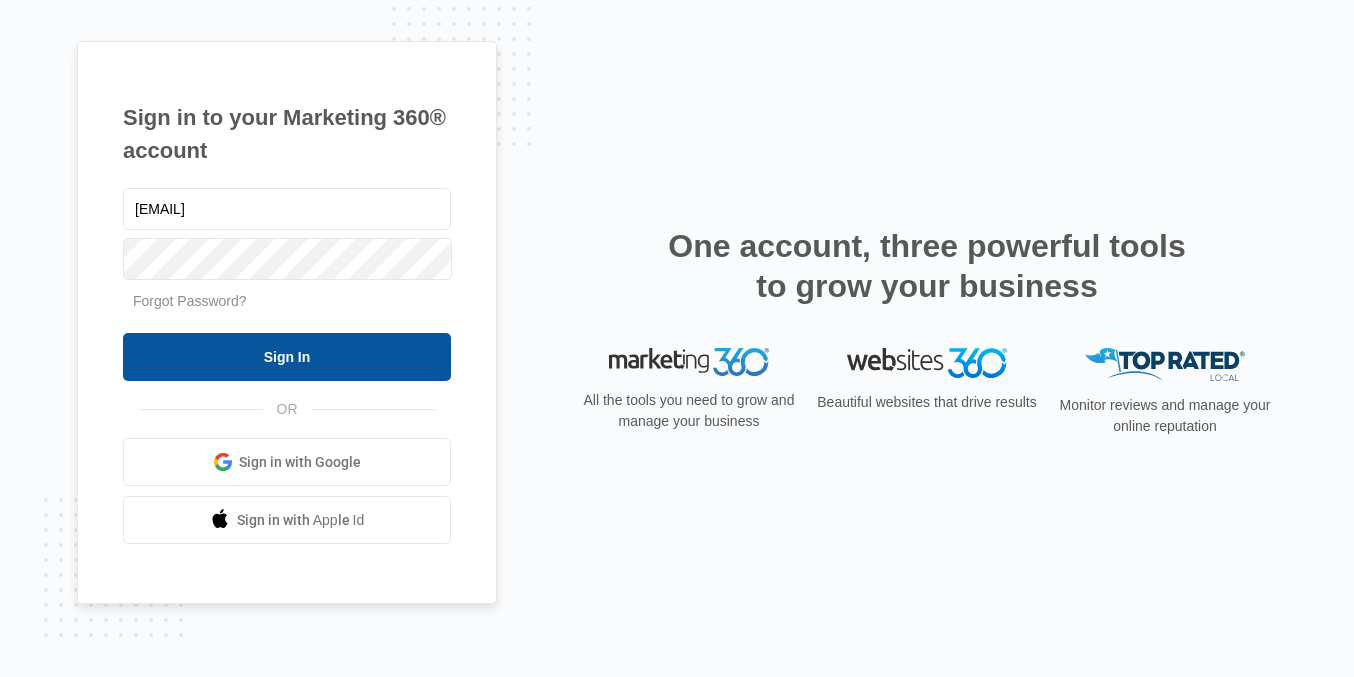 click on "Sign In" at bounding box center [287, 357] 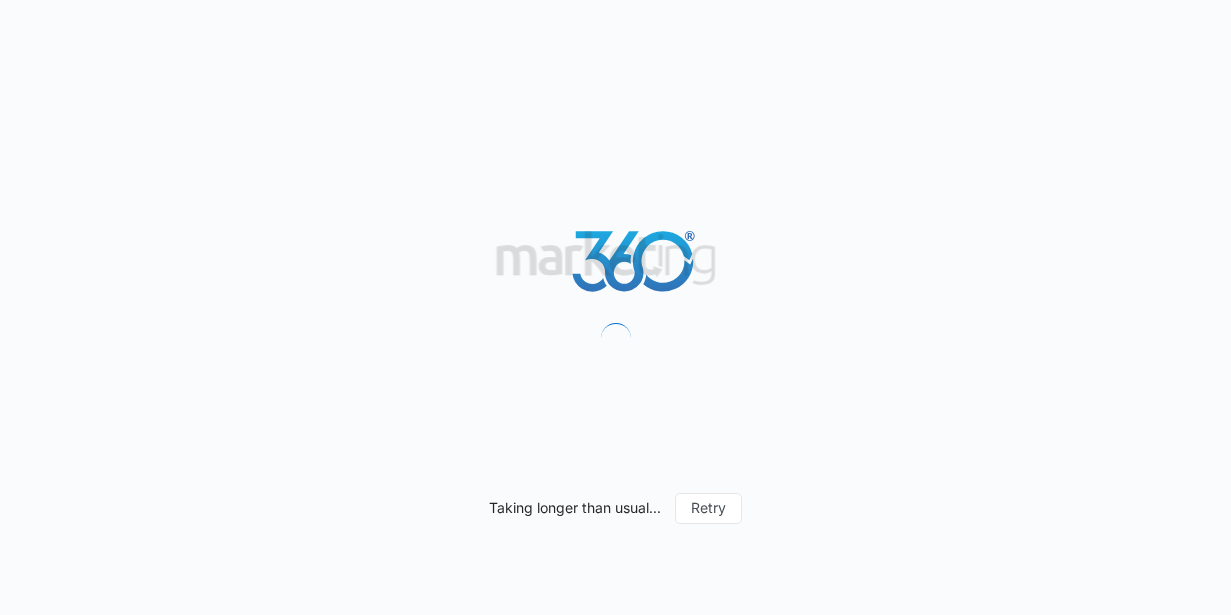 scroll, scrollTop: 0, scrollLeft: 0, axis: both 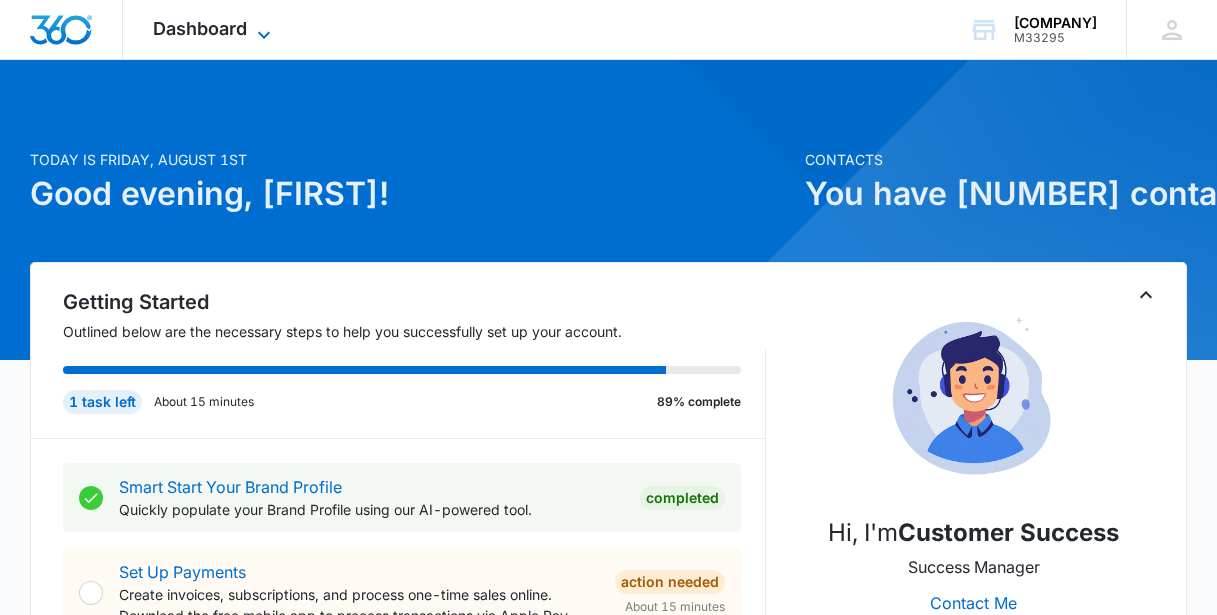 click on "Dashboard" at bounding box center (200, 28) 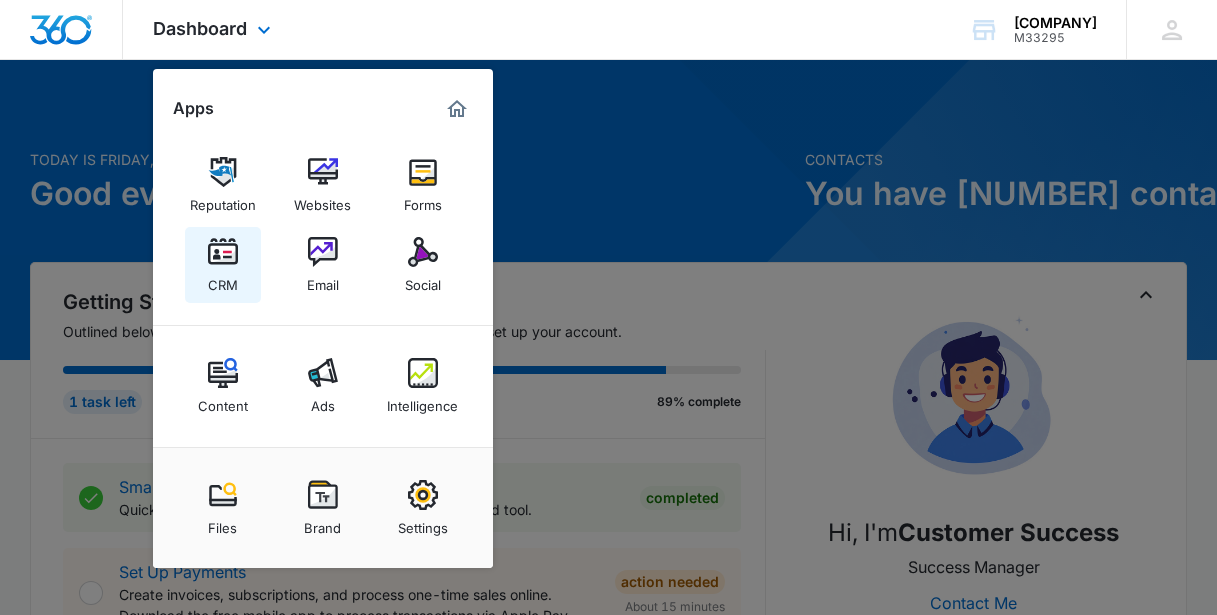 click at bounding box center (223, 252) 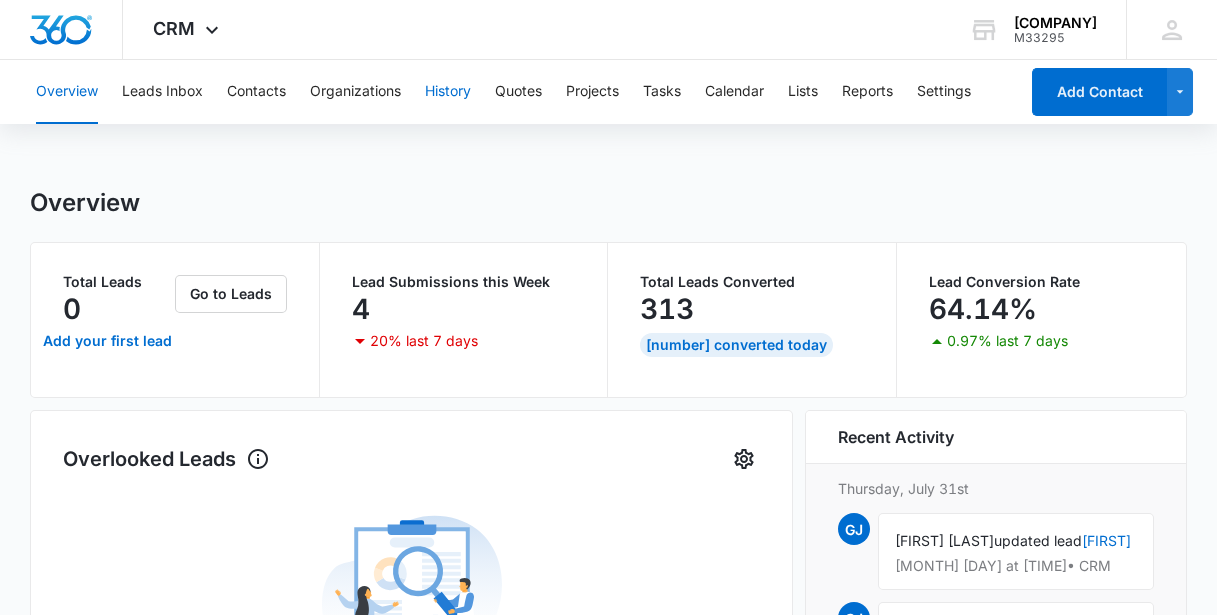 click on "History" at bounding box center (448, 92) 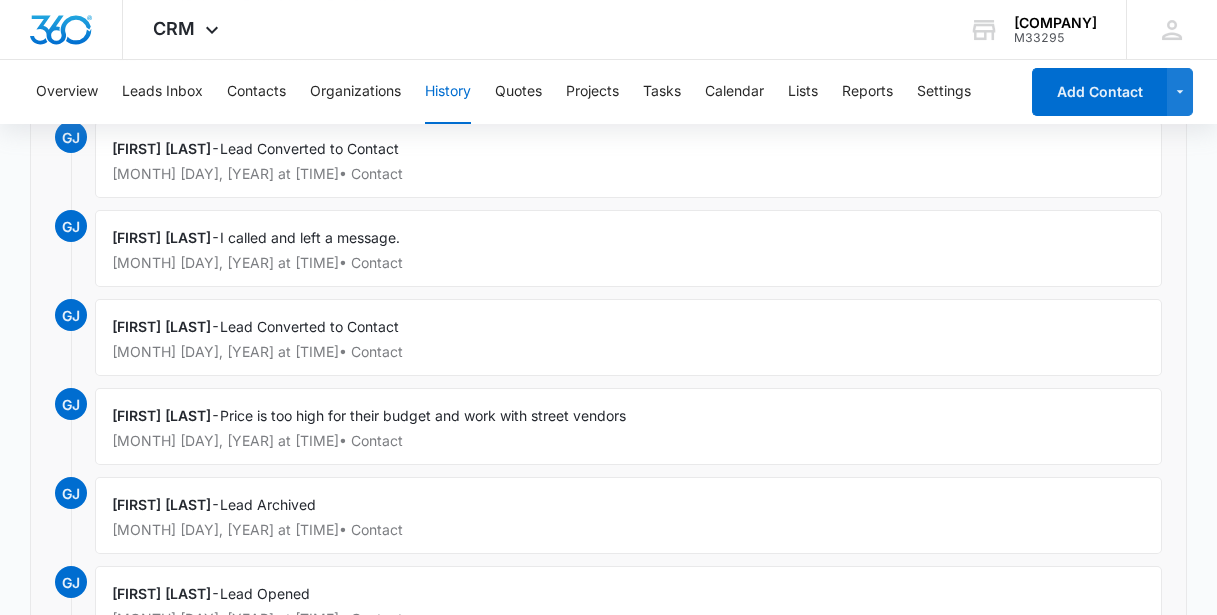 scroll, scrollTop: 1200, scrollLeft: 0, axis: vertical 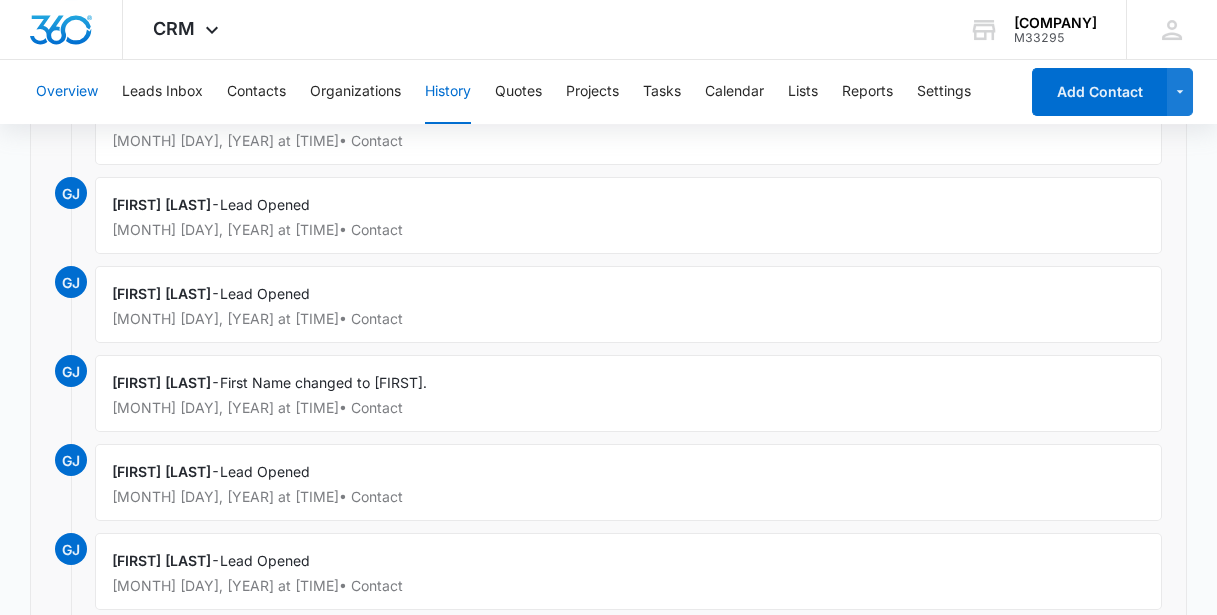 drag, startPoint x: 73, startPoint y: 93, endPoint x: 86, endPoint y: 99, distance: 14.3178215 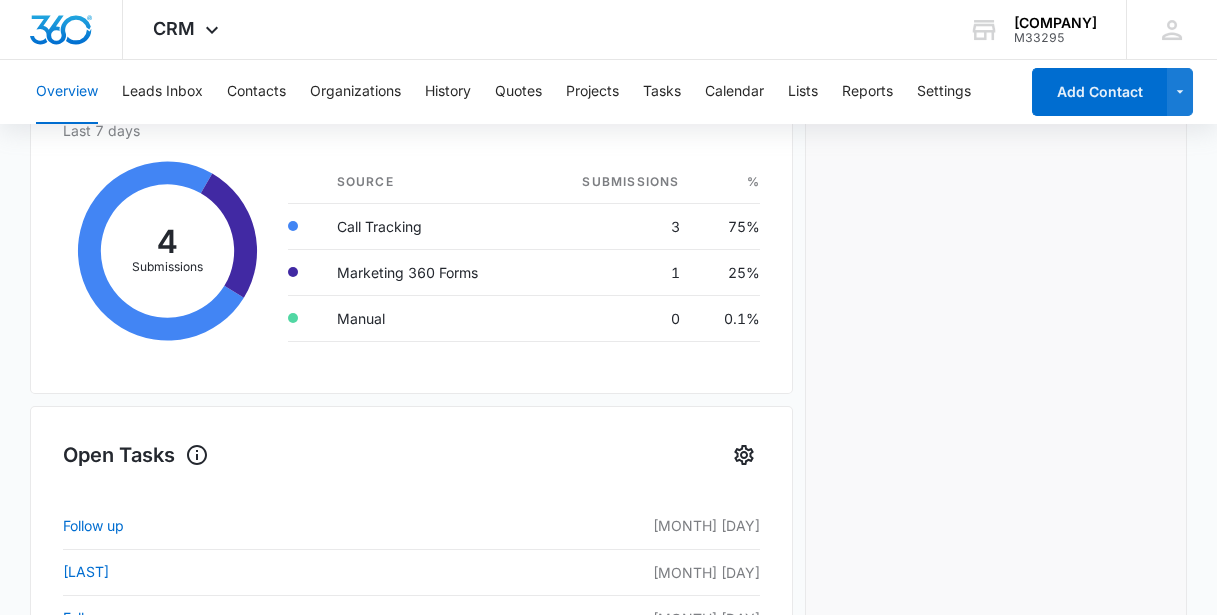scroll, scrollTop: 545, scrollLeft: 0, axis: vertical 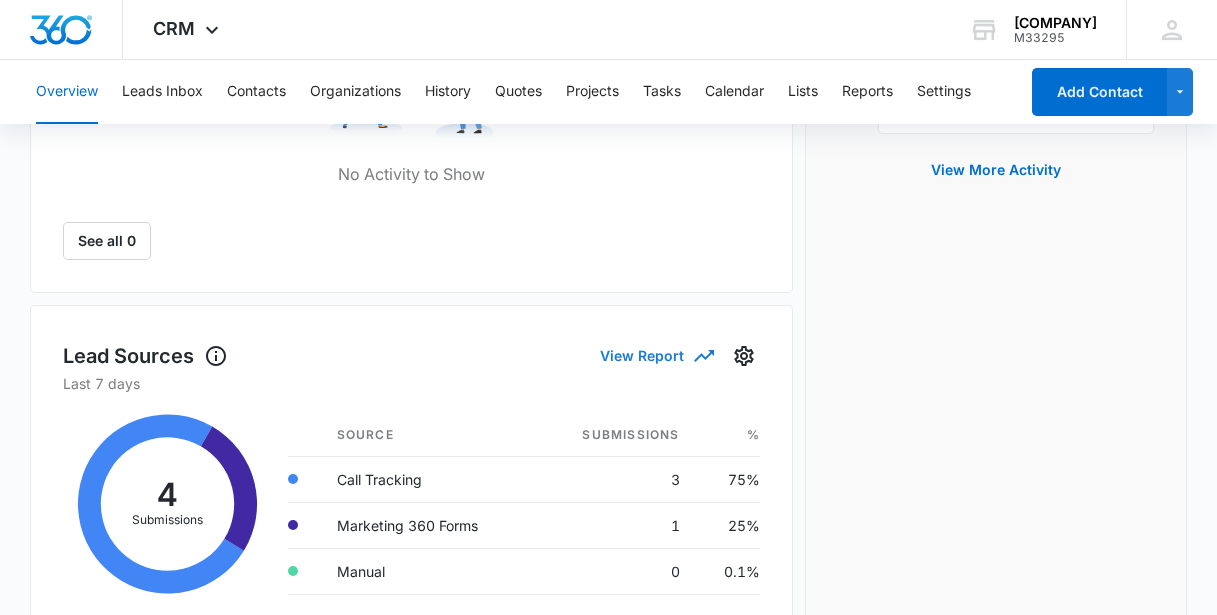 click on "View Report" at bounding box center [656, 355] 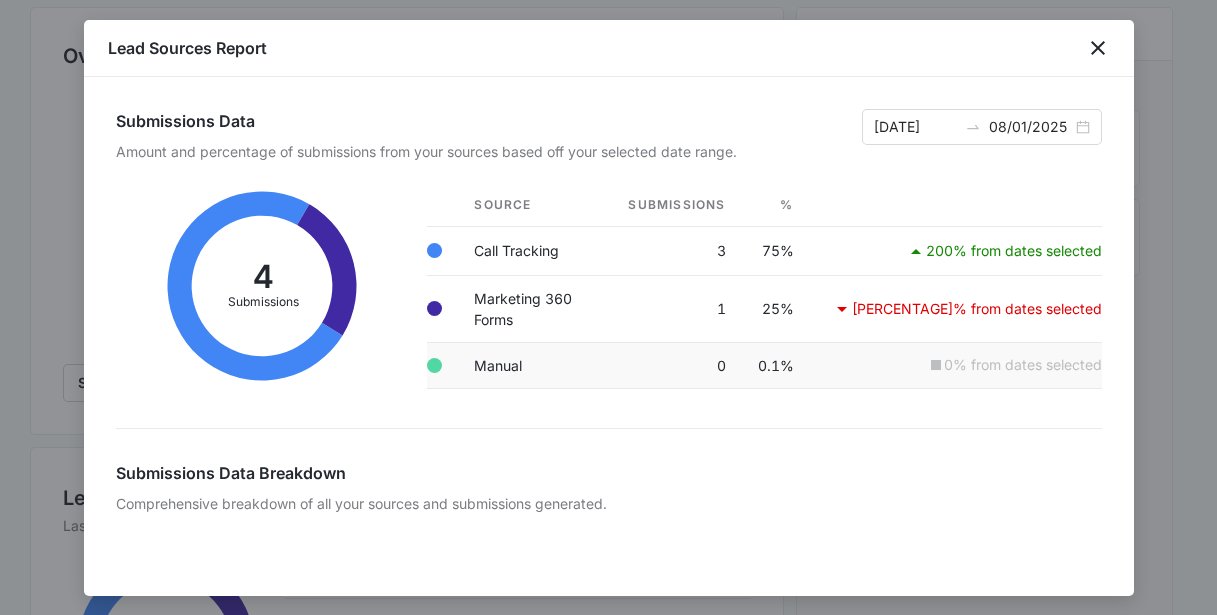 scroll, scrollTop: 727, scrollLeft: 0, axis: vertical 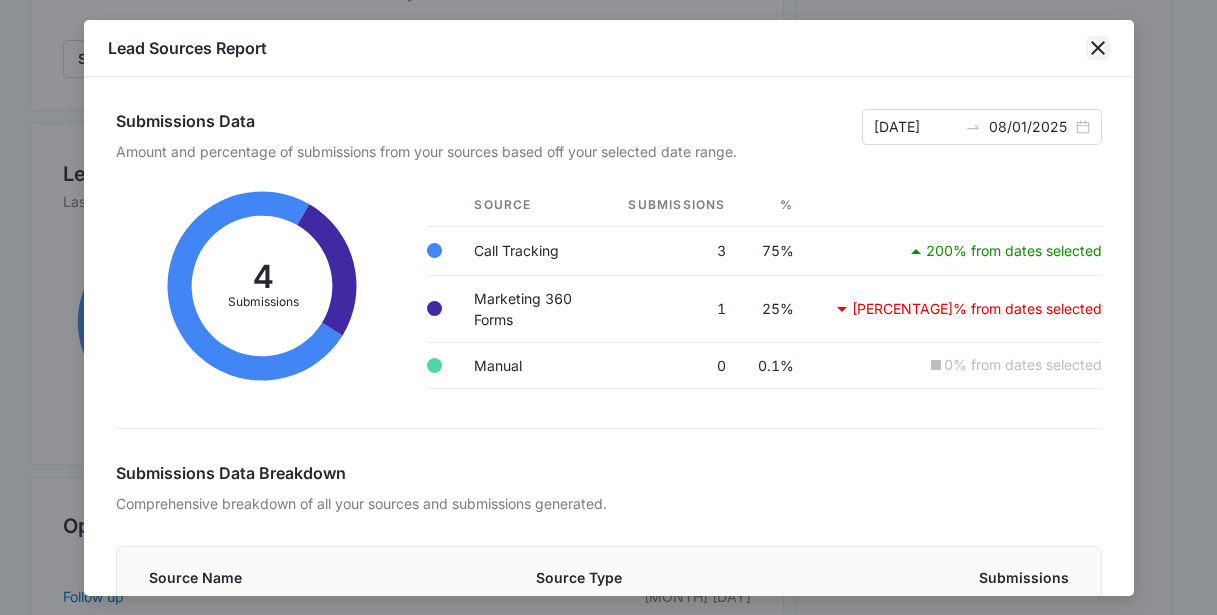 click 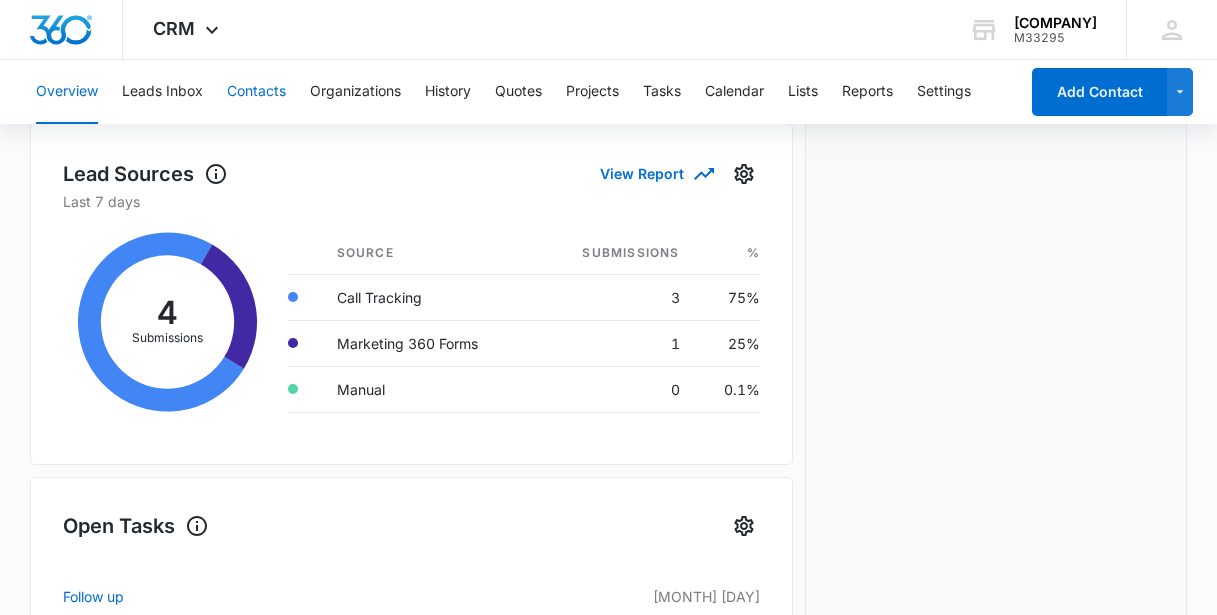 click on "Contacts" at bounding box center (256, 92) 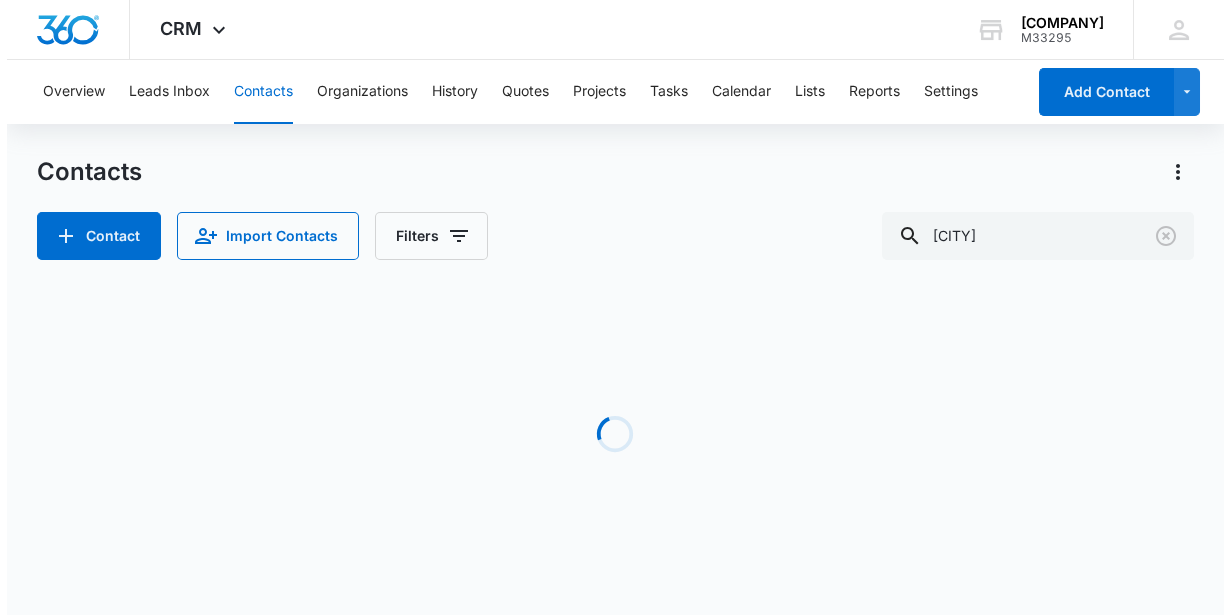 scroll, scrollTop: 0, scrollLeft: 0, axis: both 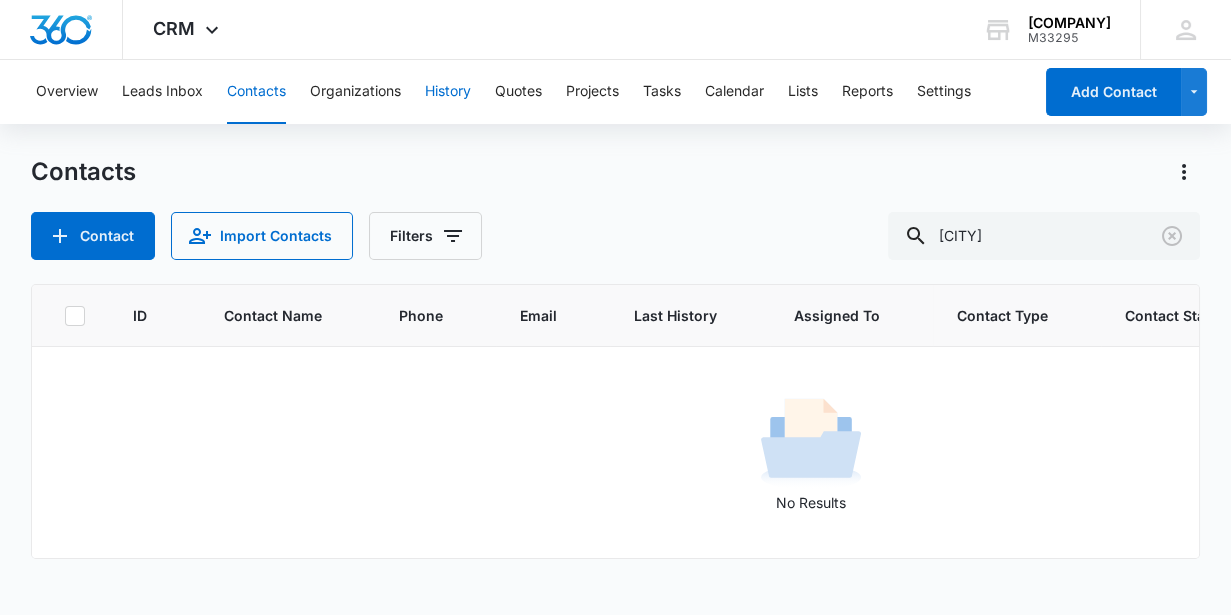 click on "History" at bounding box center [448, 92] 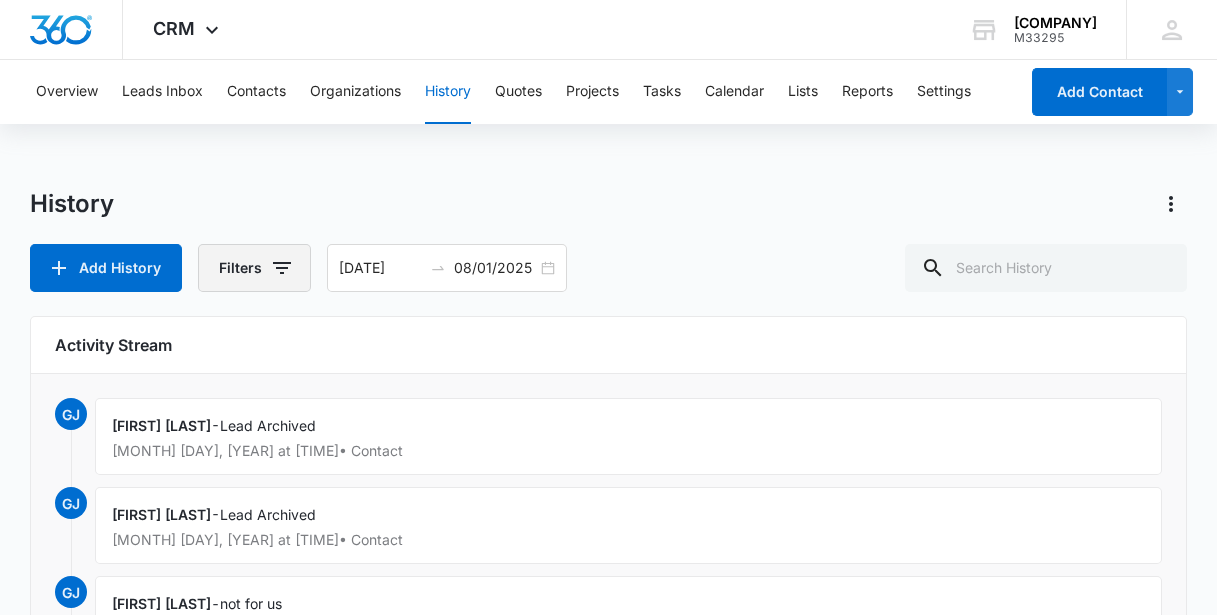click on "Filters" at bounding box center [254, 268] 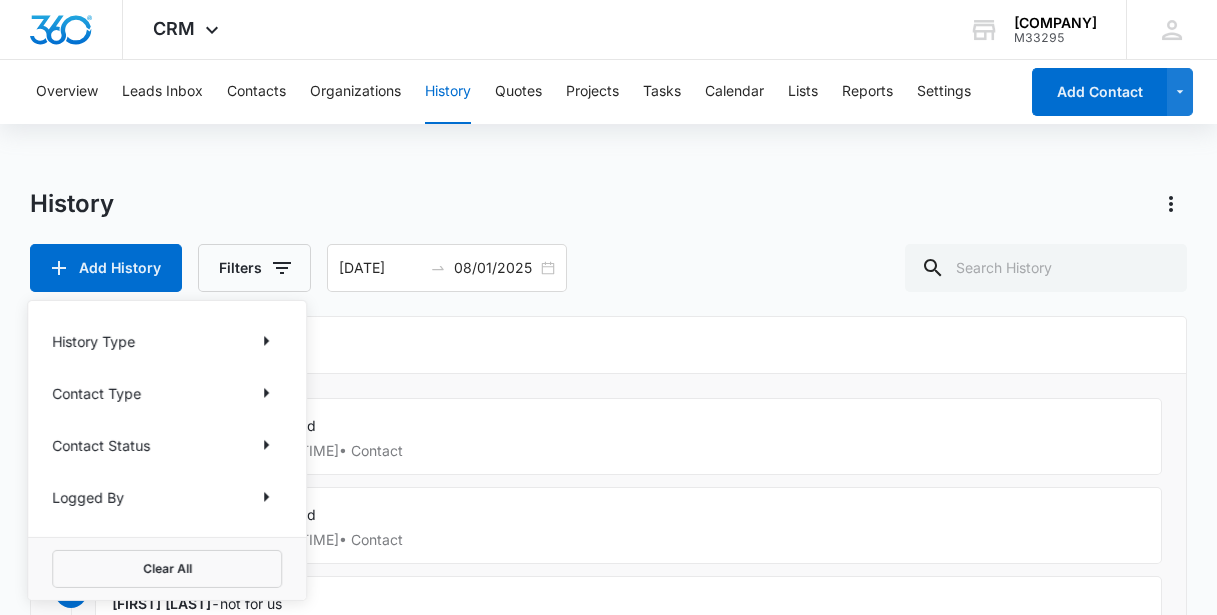 click on "History" at bounding box center [608, 204] 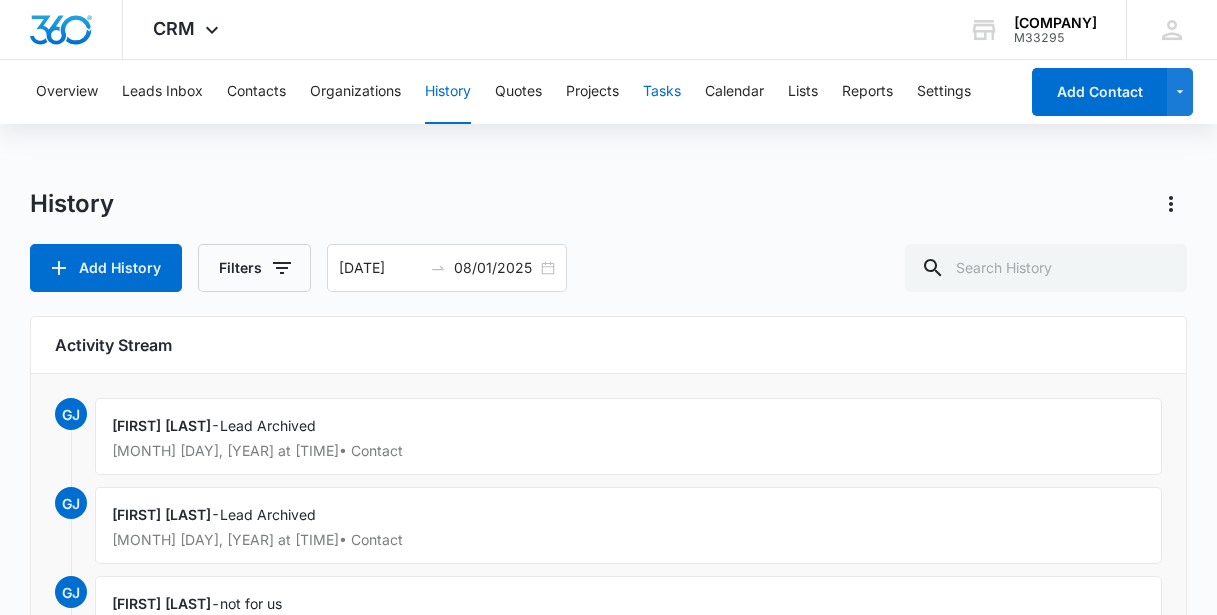 click on "Tasks" at bounding box center (662, 92) 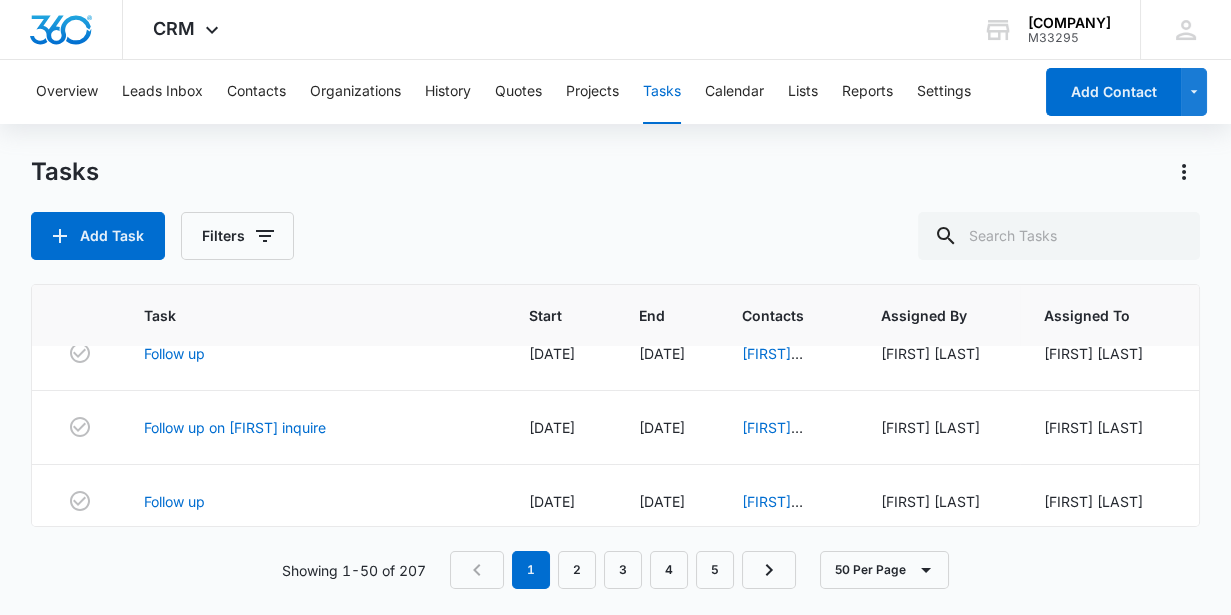 scroll, scrollTop: 0, scrollLeft: 0, axis: both 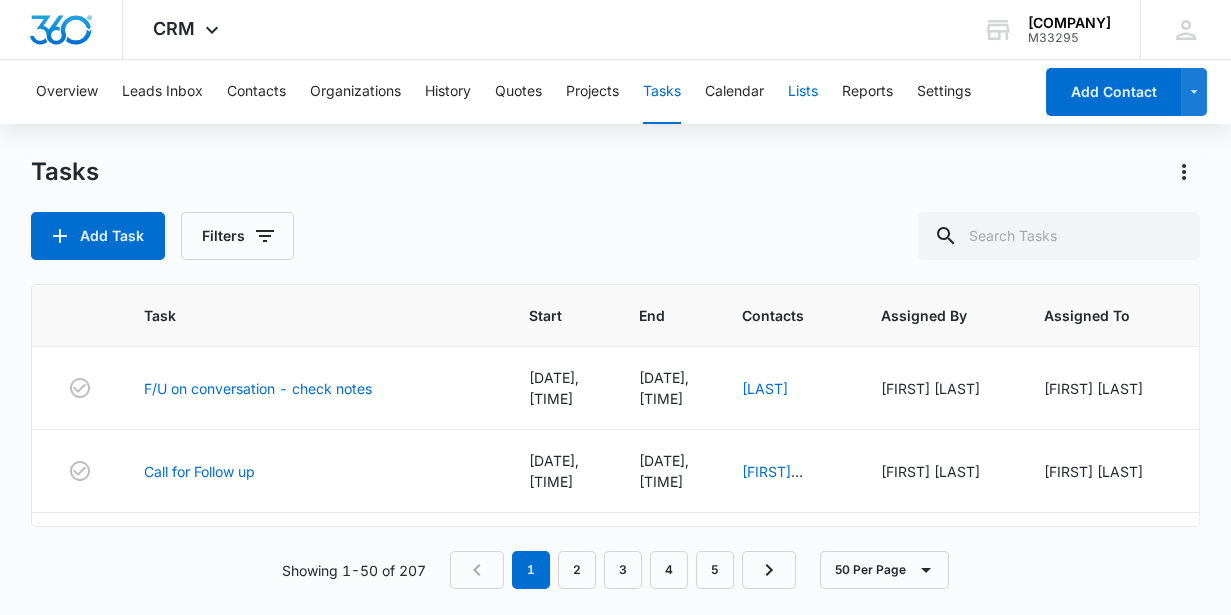click on "Lists" at bounding box center [803, 92] 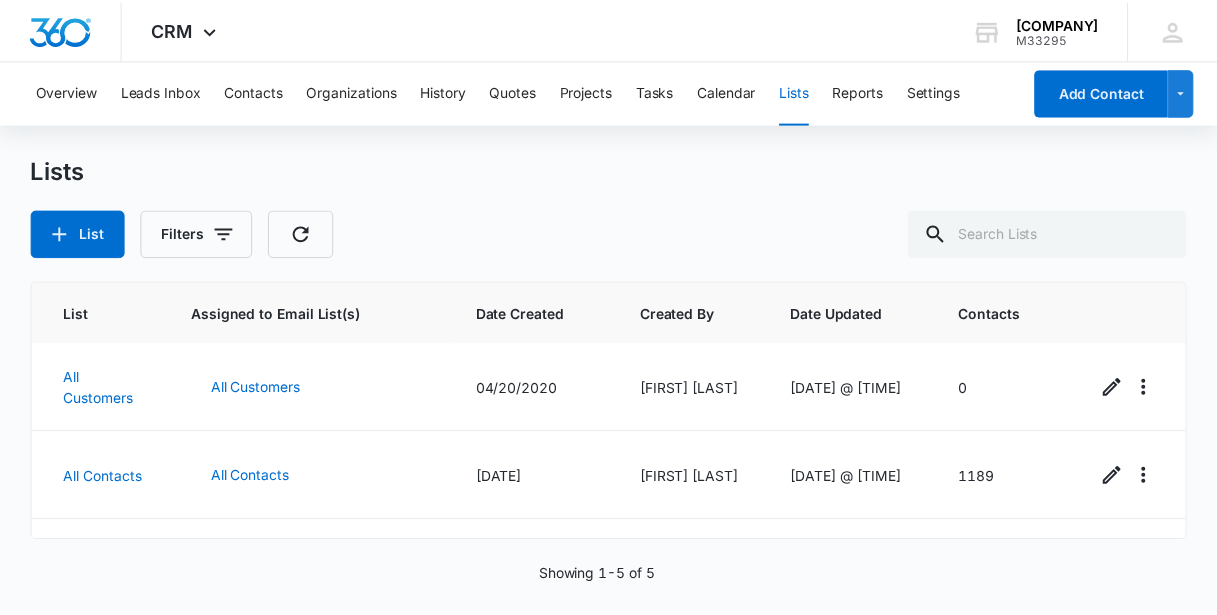 scroll, scrollTop: 0, scrollLeft: 0, axis: both 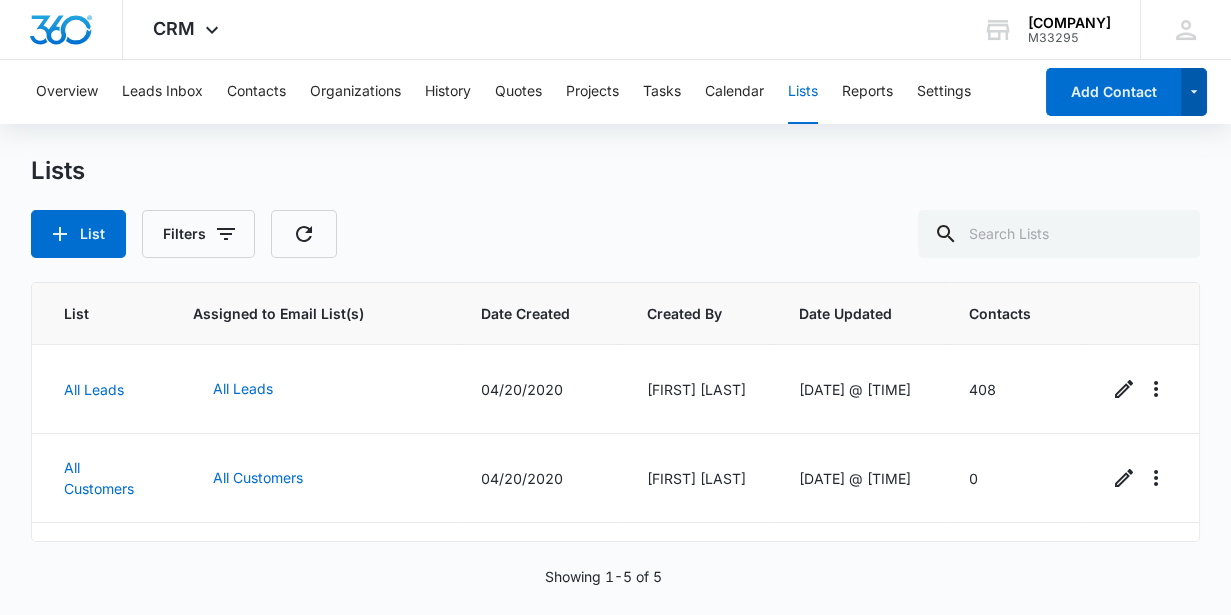 click 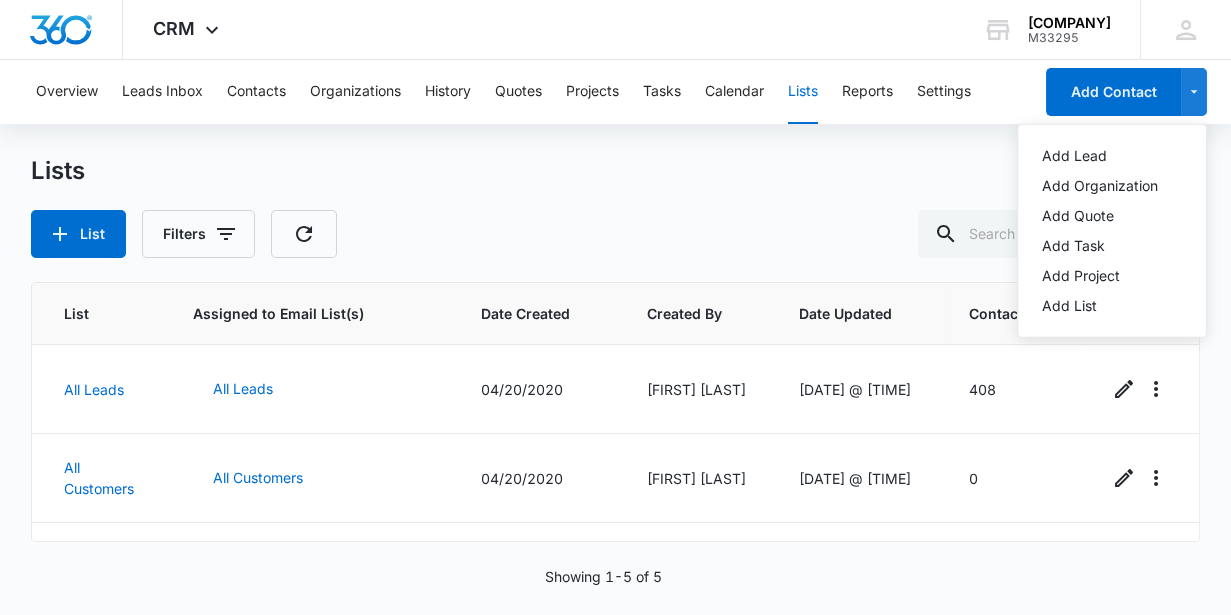 click on "Lists" at bounding box center (615, 171) 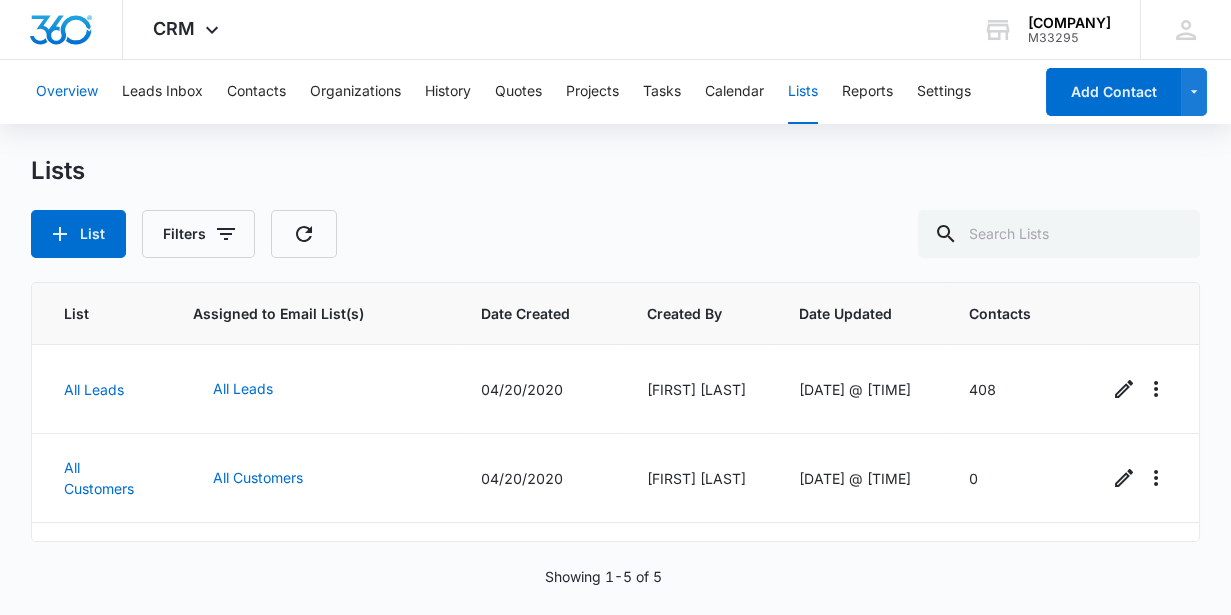 click on "Overview" at bounding box center [67, 92] 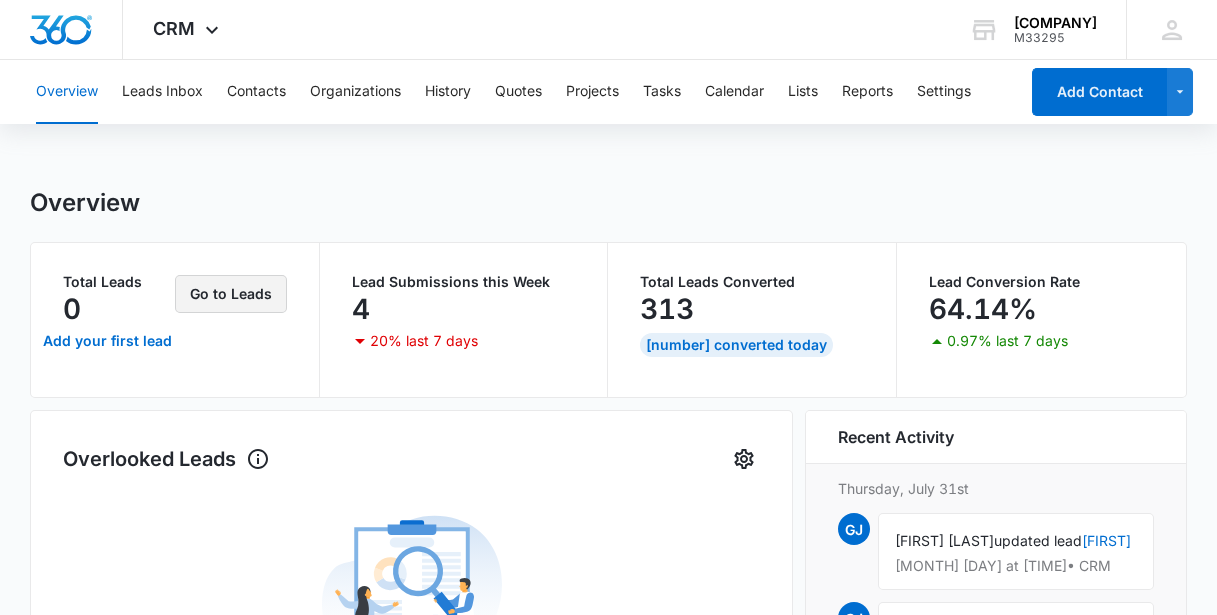 click on "Go to Leads" at bounding box center (231, 294) 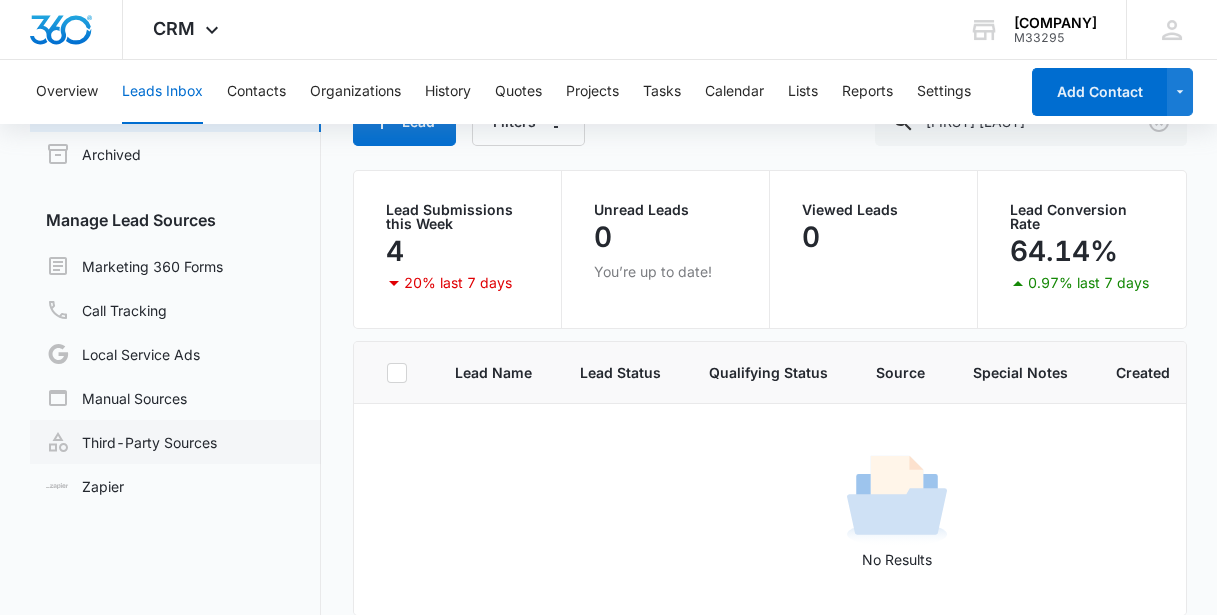 scroll, scrollTop: 72, scrollLeft: 0, axis: vertical 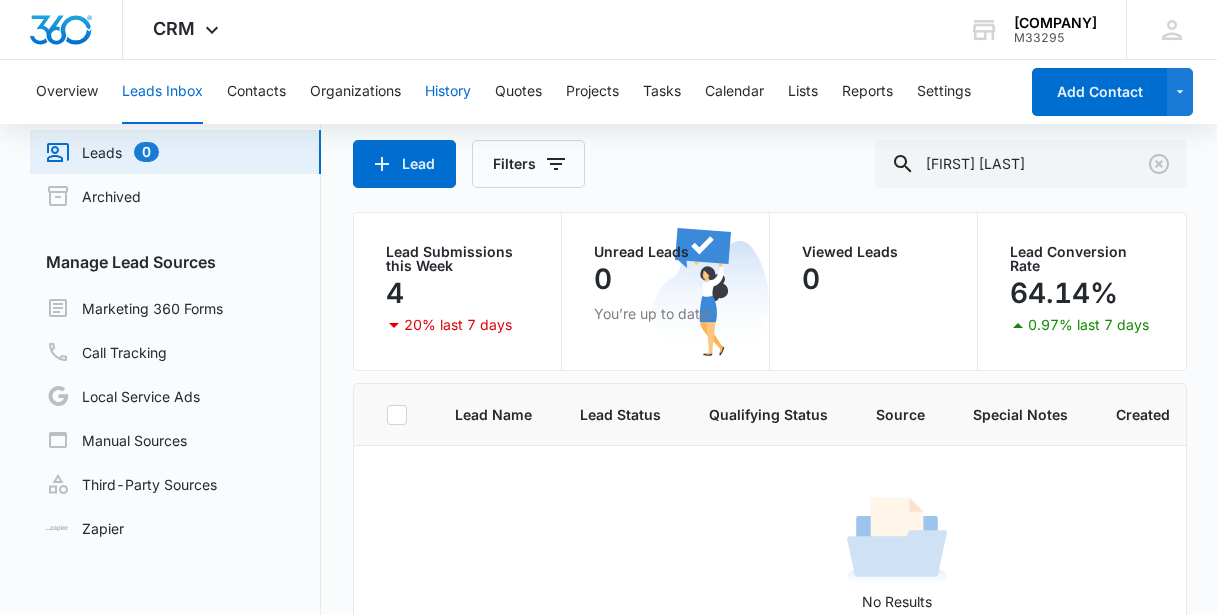 click on "History" at bounding box center (448, 92) 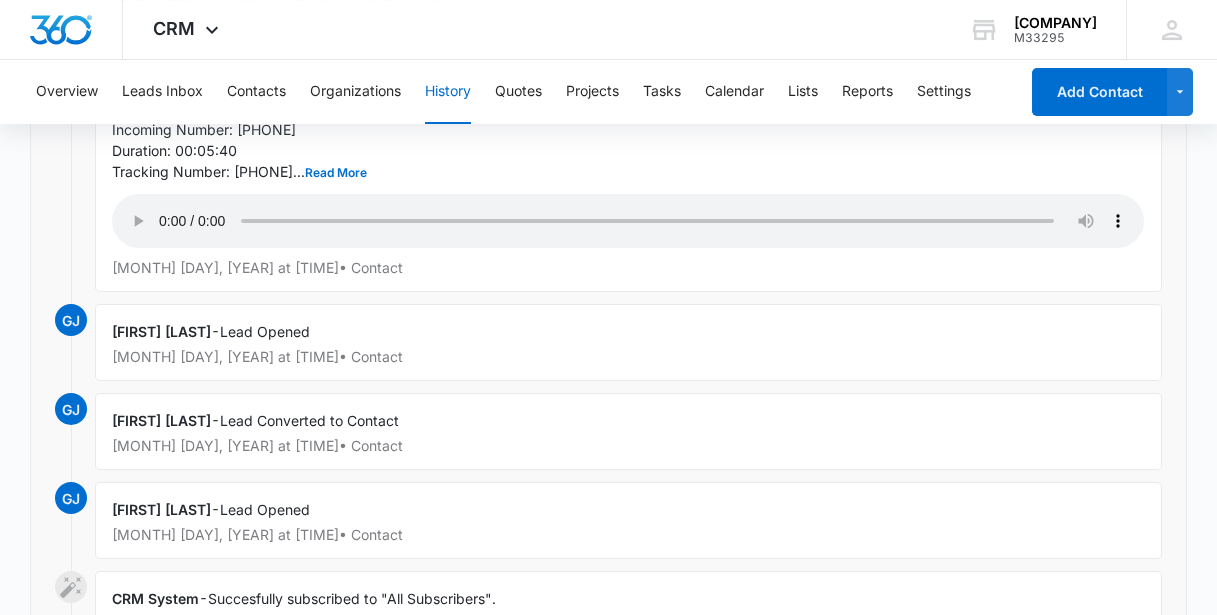 scroll, scrollTop: 2174, scrollLeft: 0, axis: vertical 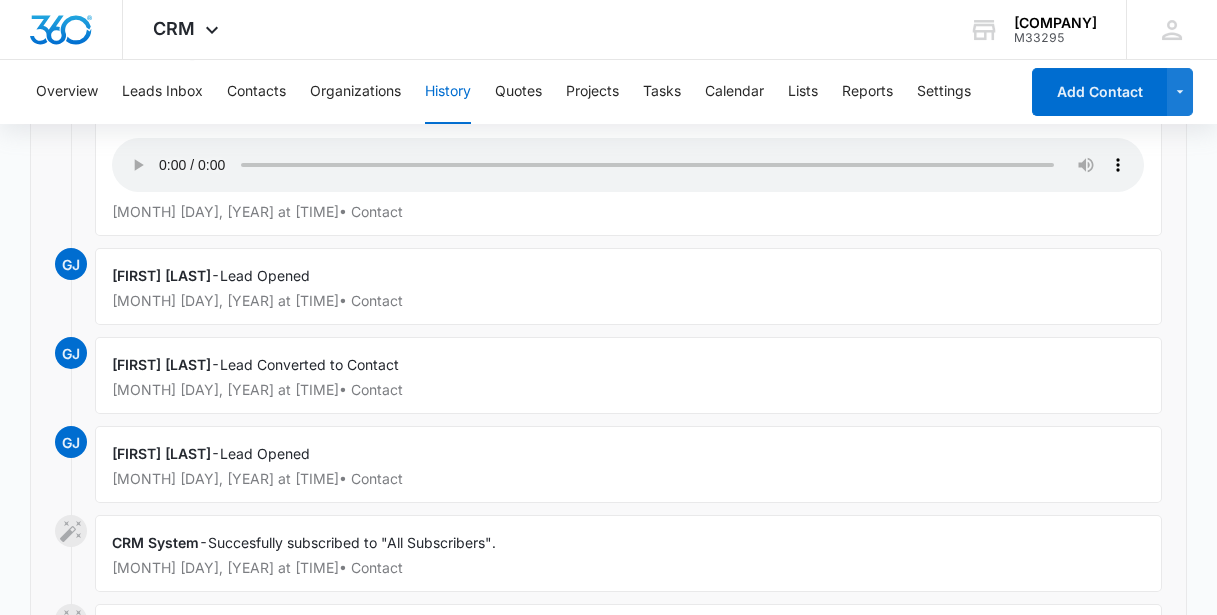 drag, startPoint x: 283, startPoint y: 453, endPoint x: 234, endPoint y: 444, distance: 49.819675 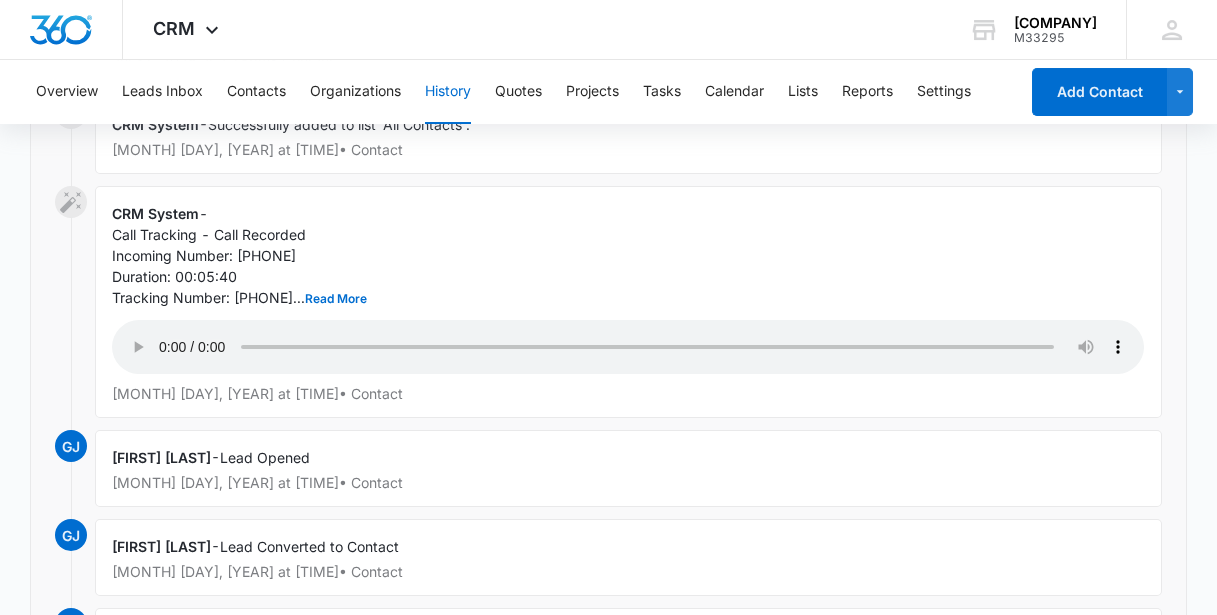 scroll, scrollTop: 1719, scrollLeft: 0, axis: vertical 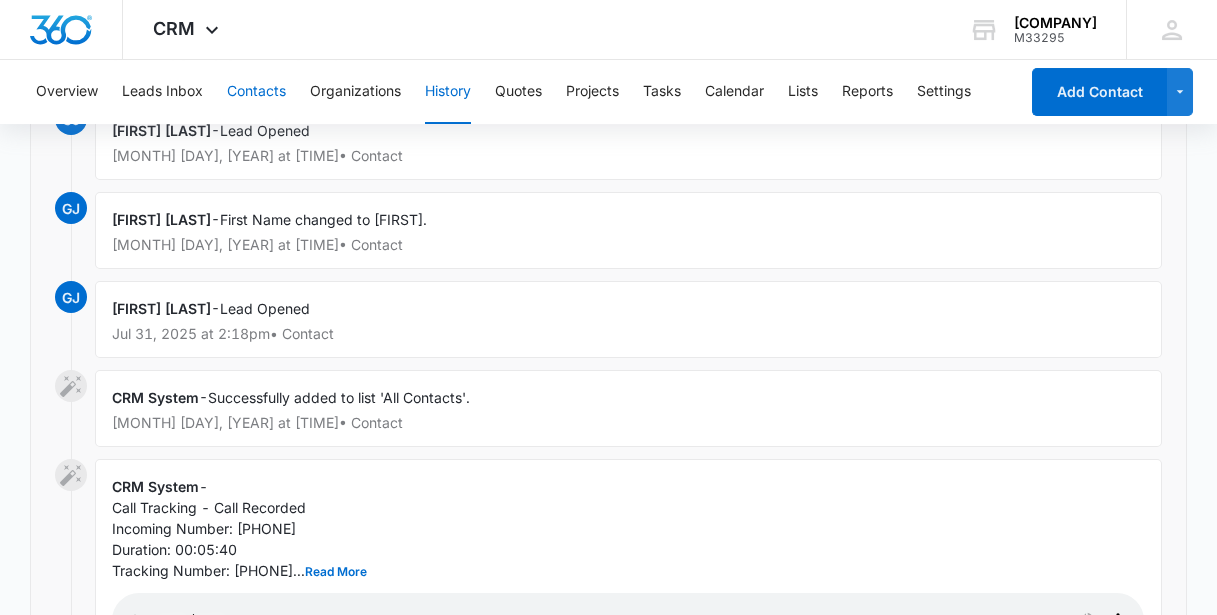 click on "Contacts" at bounding box center (256, 92) 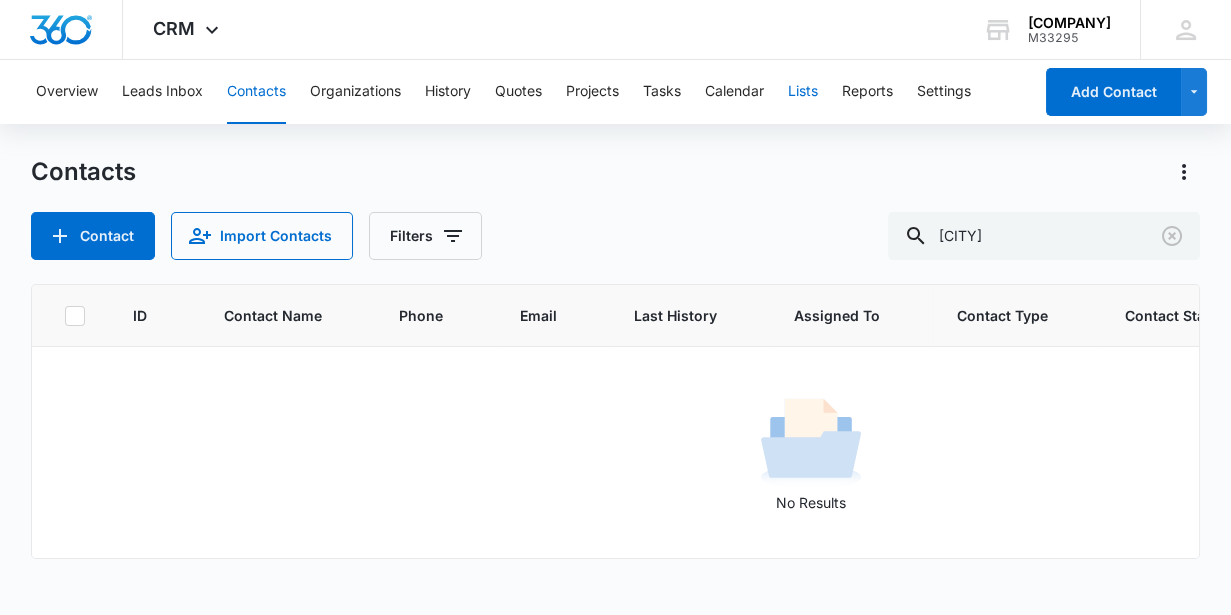 click on "Lists" at bounding box center [803, 92] 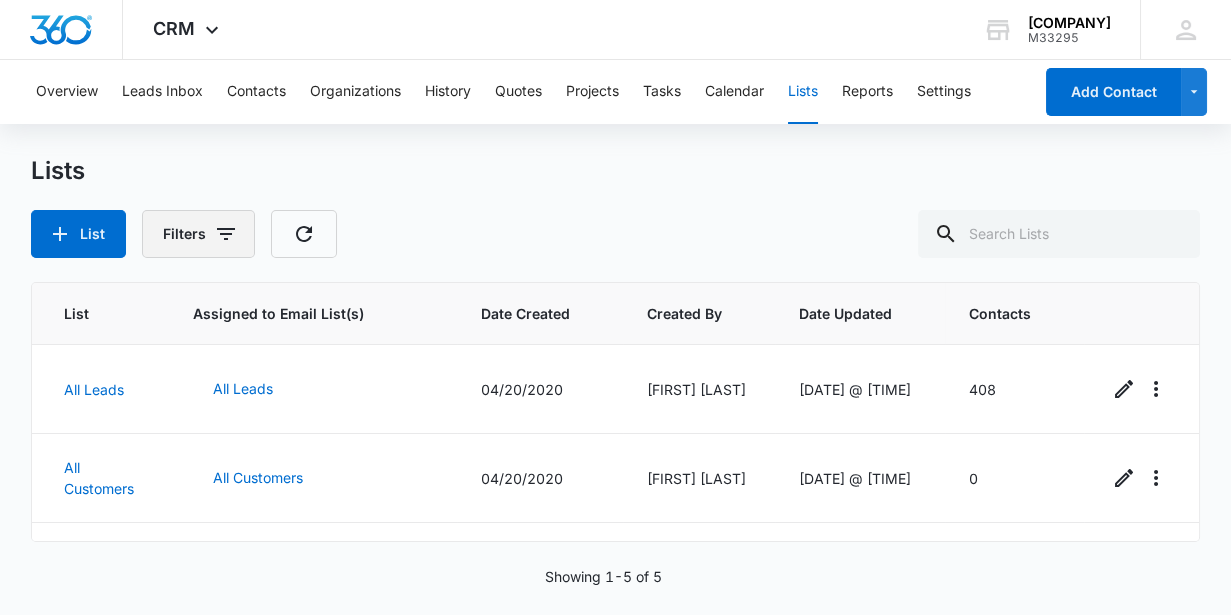 click 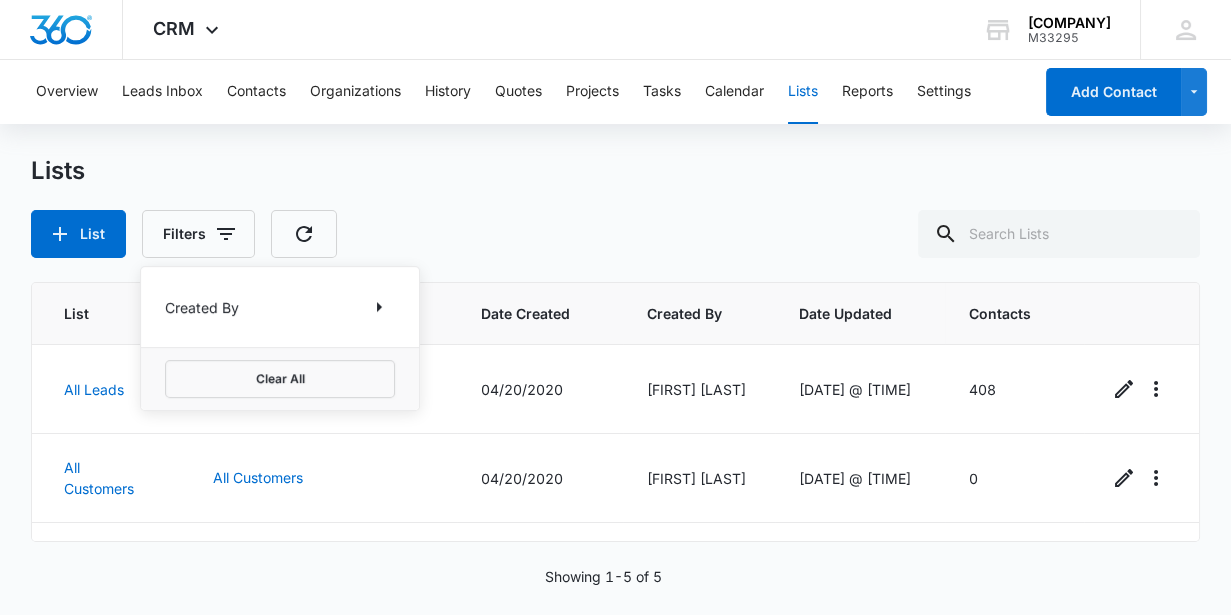 click on "Created By" at bounding box center [280, 307] 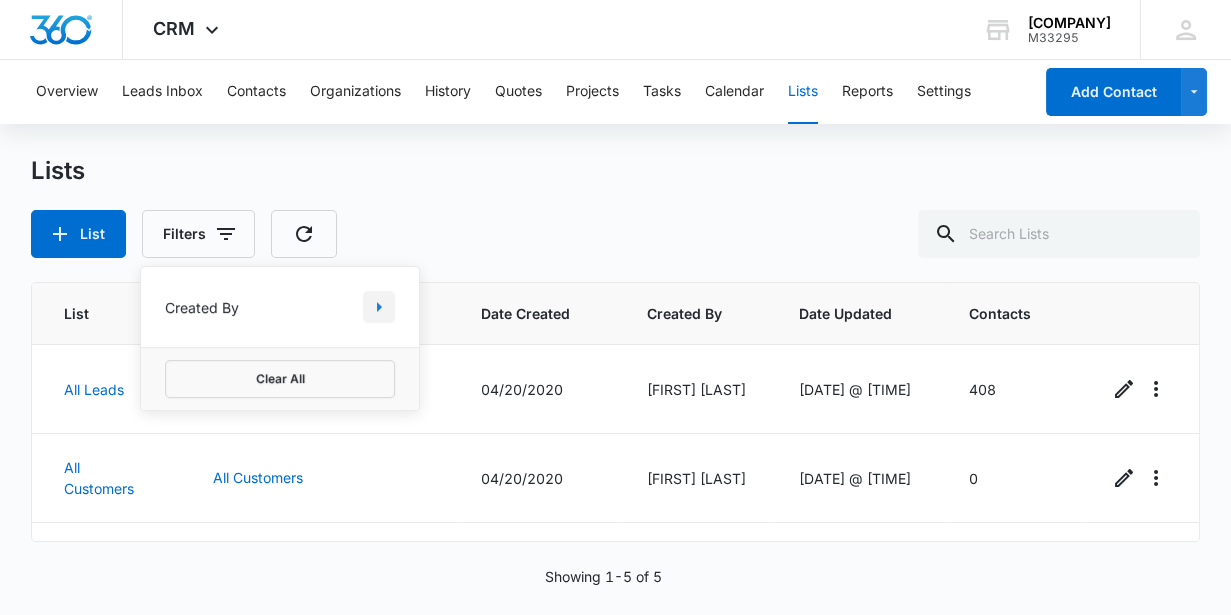 click 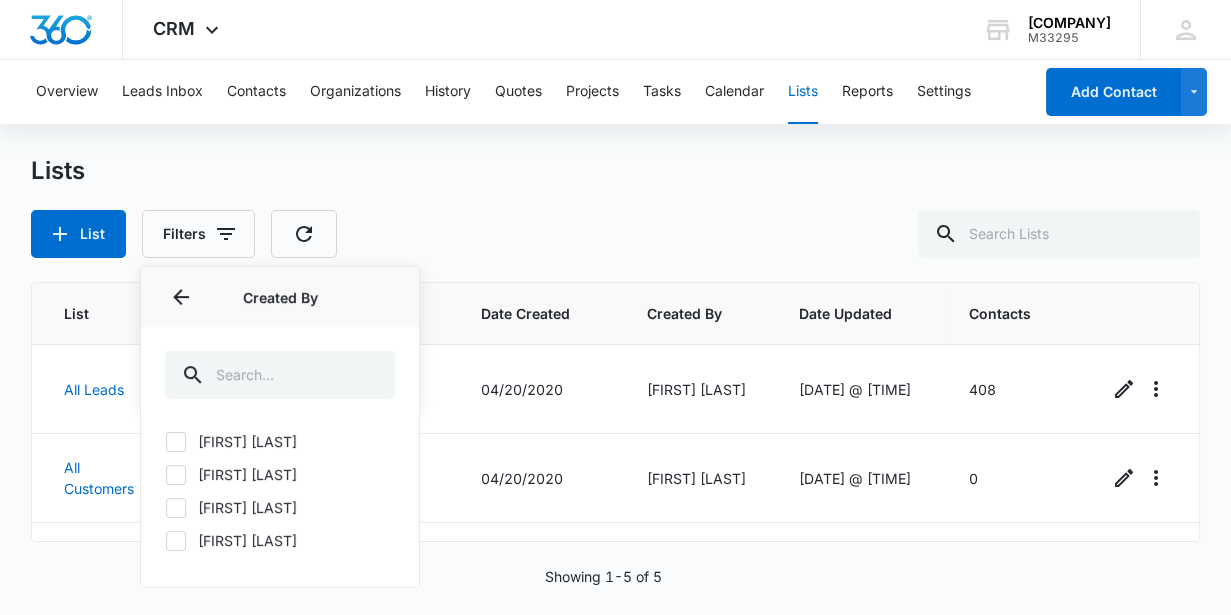 click on "Lists" at bounding box center (615, 171) 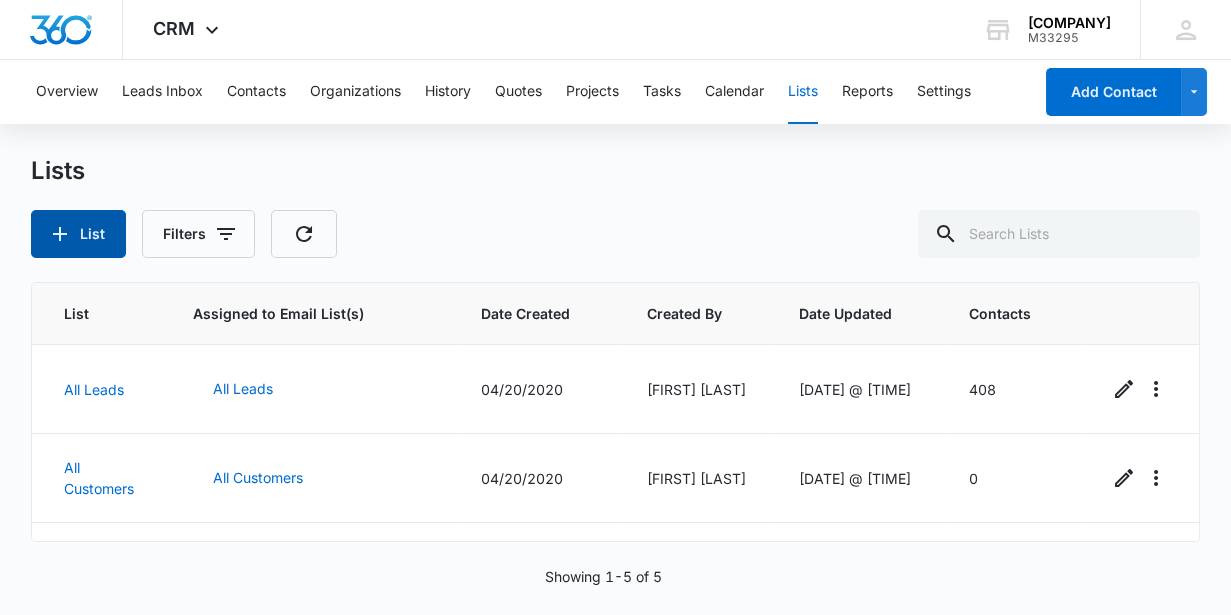 click on "List" at bounding box center [78, 234] 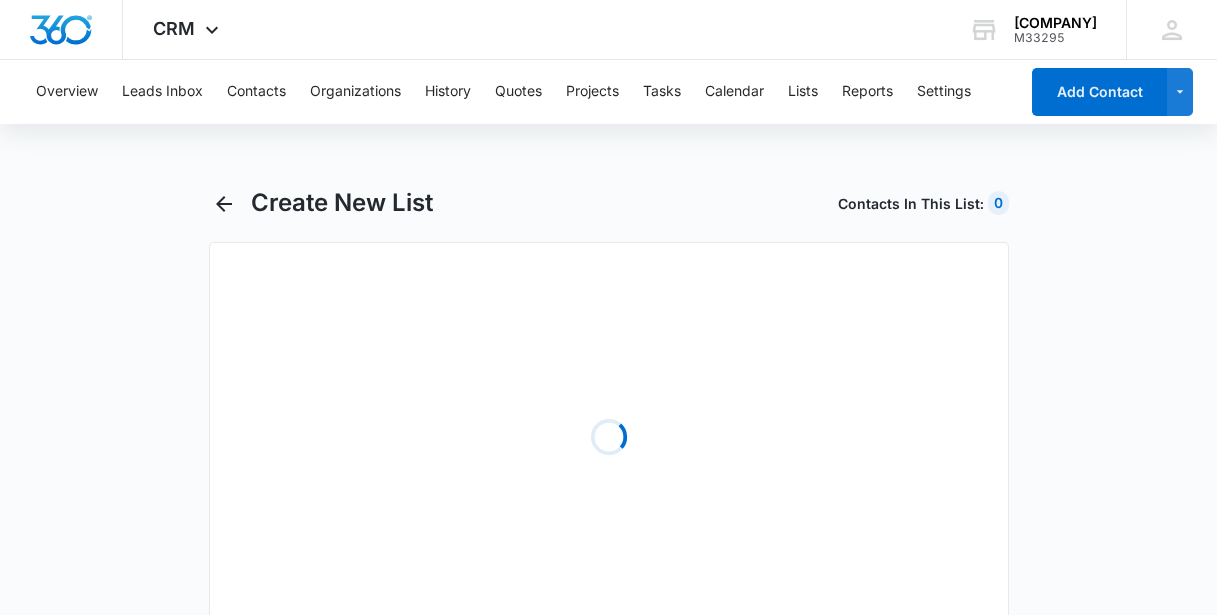 select on "31" 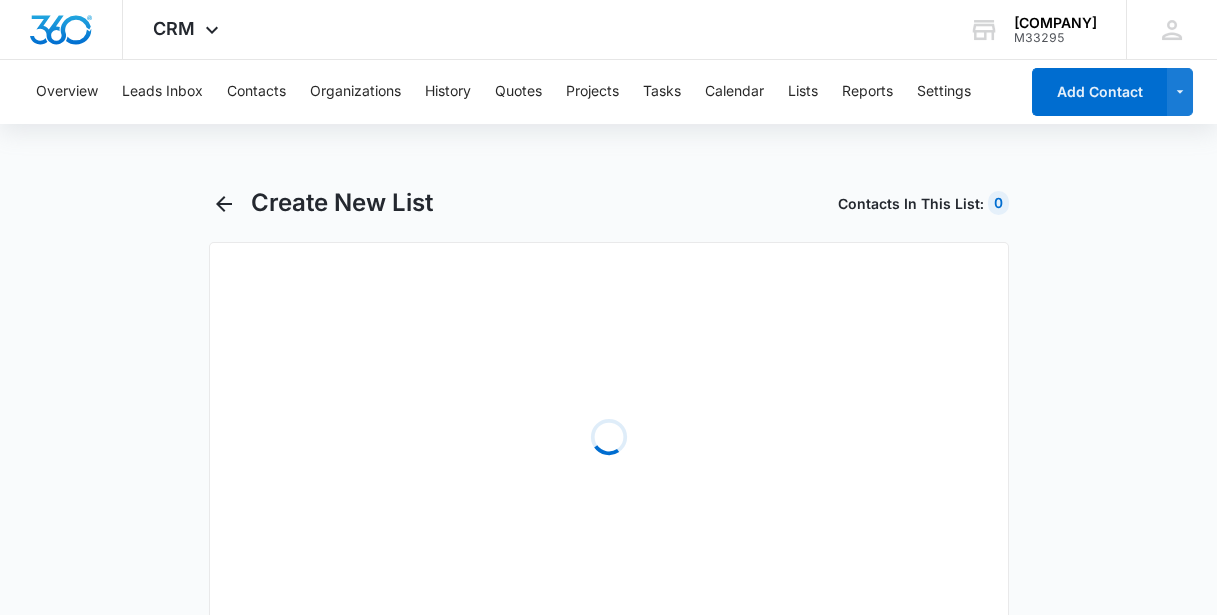 select on "31" 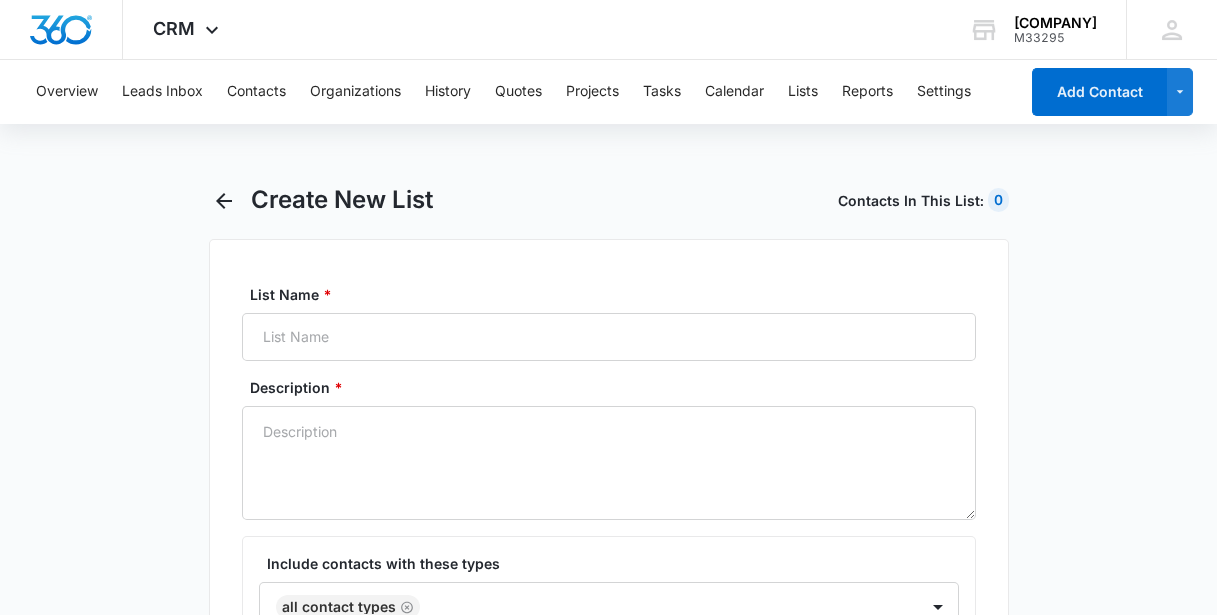 scroll, scrollTop: 0, scrollLeft: 0, axis: both 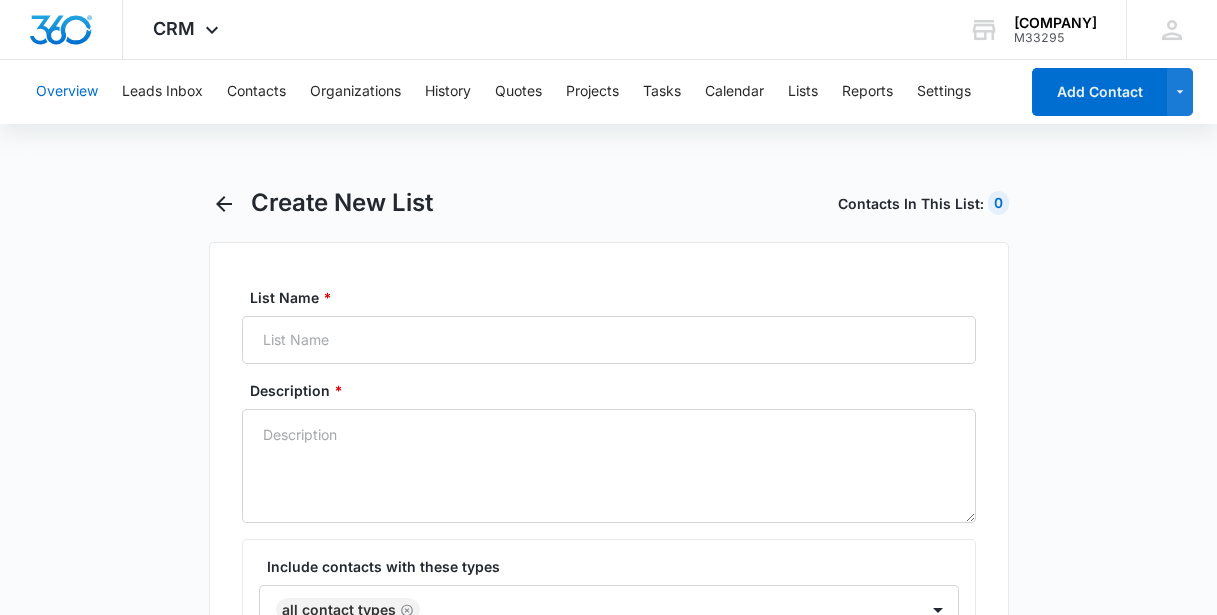 click on "Overview" at bounding box center [67, 92] 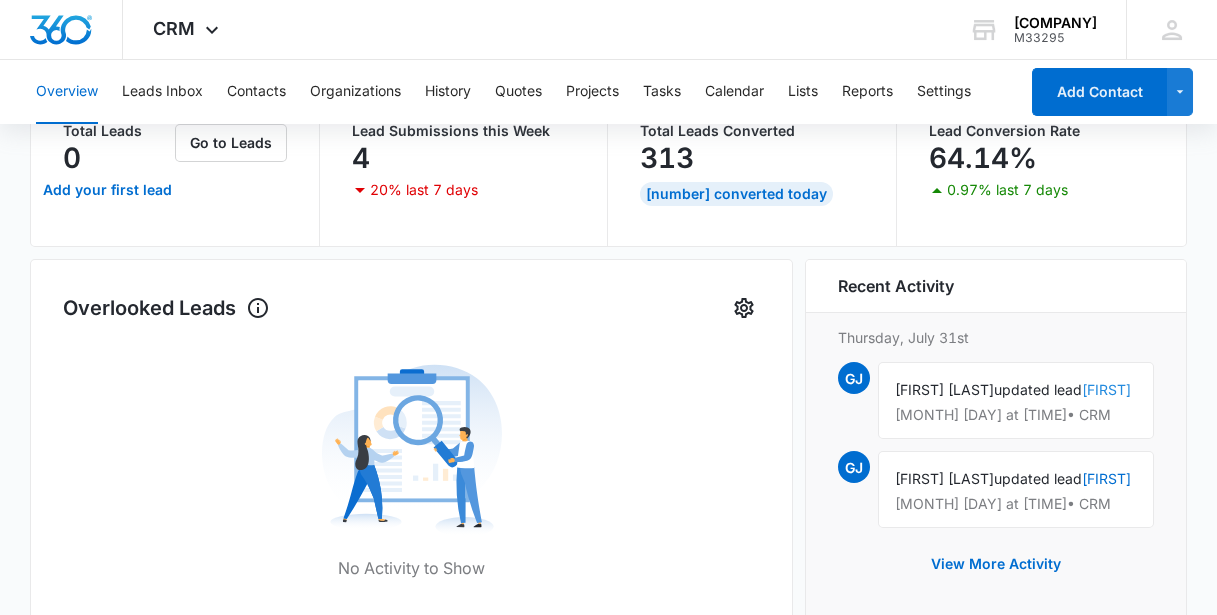 scroll, scrollTop: 181, scrollLeft: 0, axis: vertical 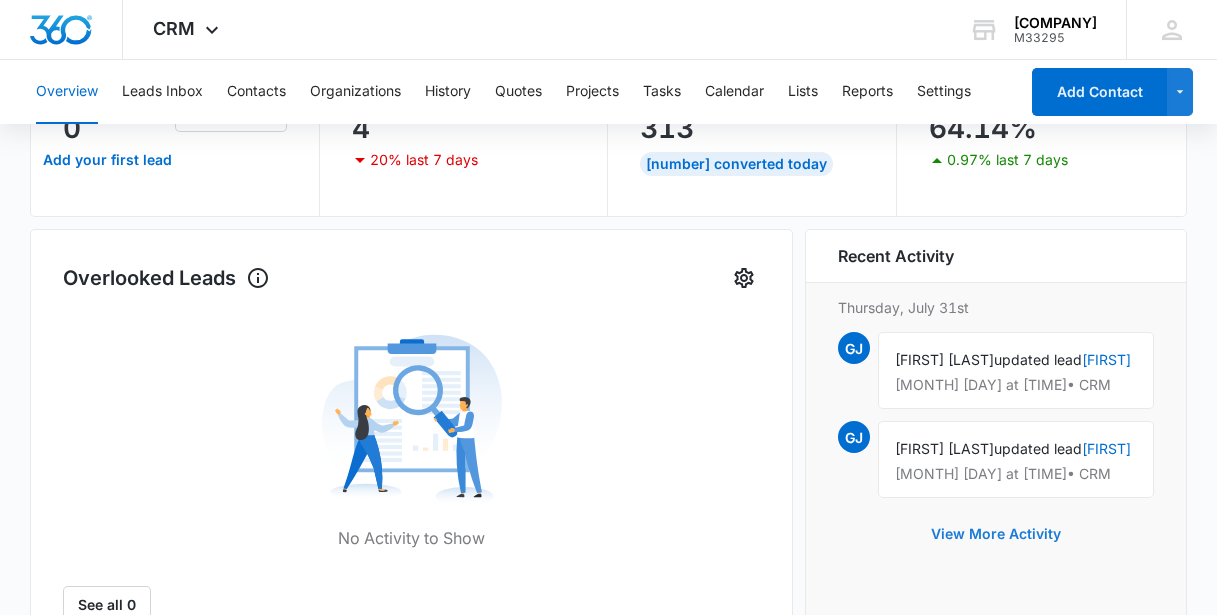 click on "View More Activity" at bounding box center (996, 534) 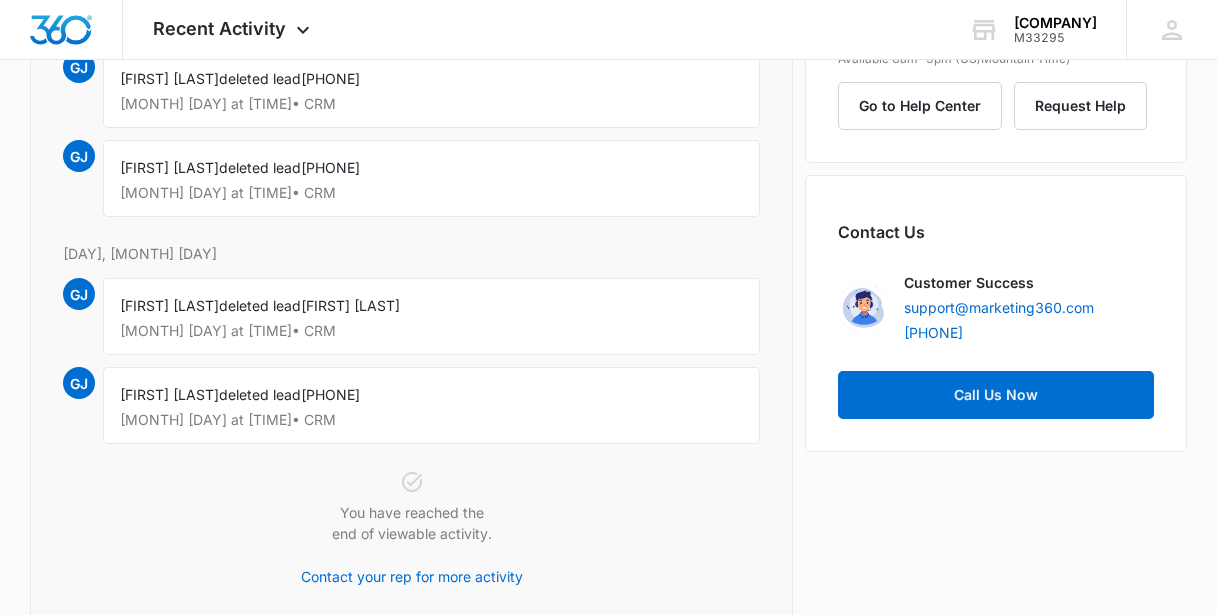 scroll, scrollTop: 636, scrollLeft: 0, axis: vertical 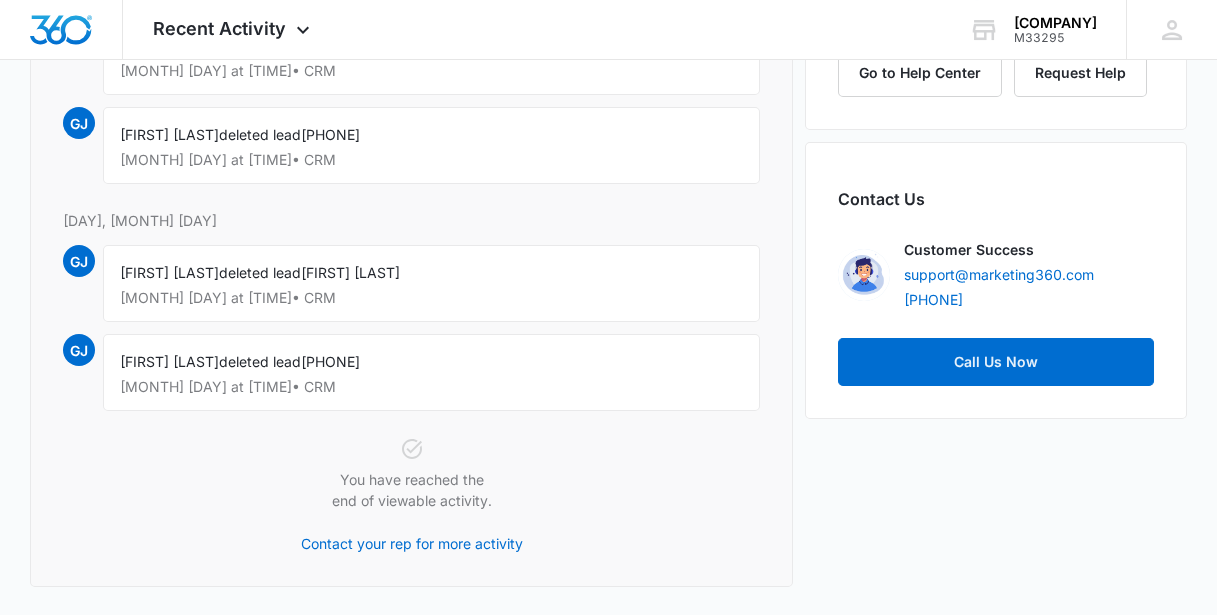 click on "[FIRST] [LAST]" at bounding box center [350, 272] 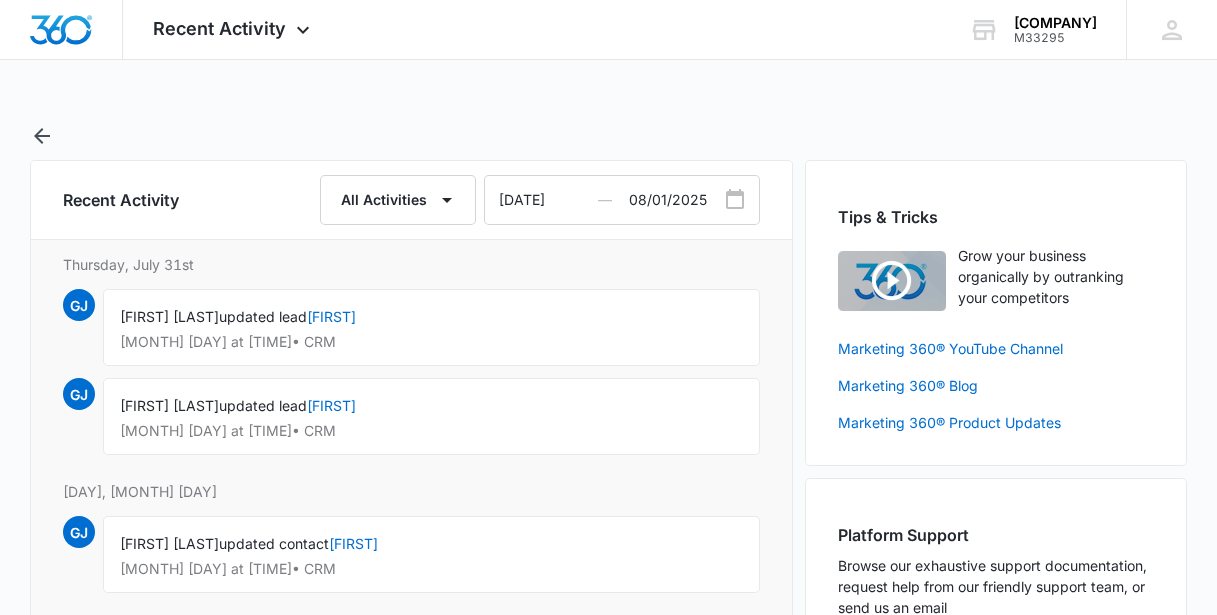 scroll, scrollTop: 0, scrollLeft: 0, axis: both 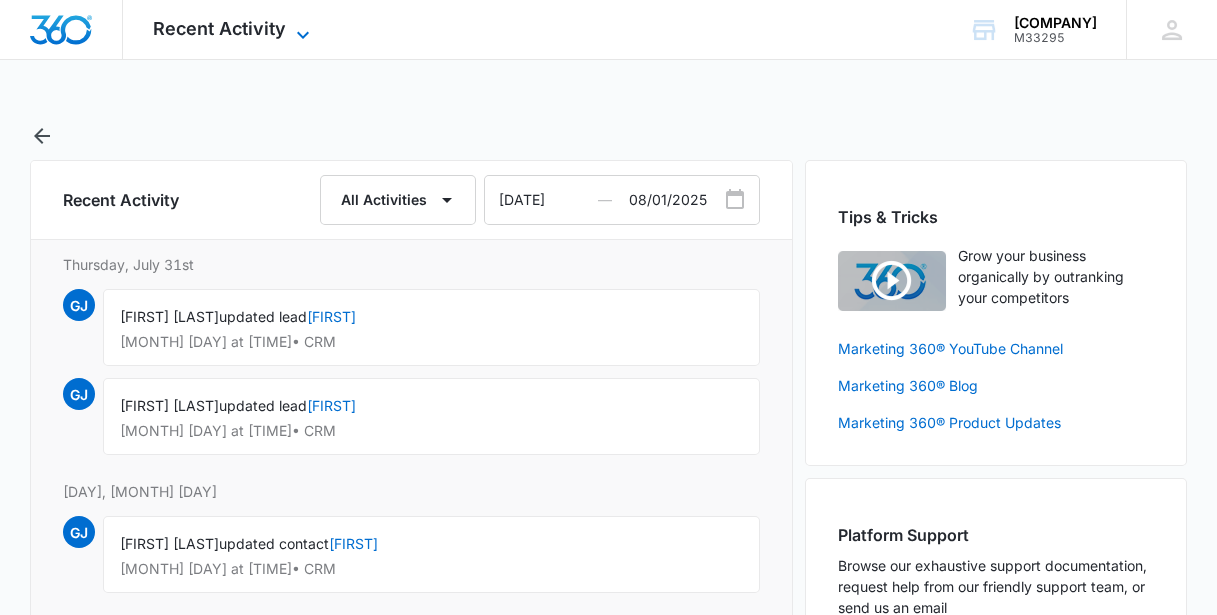 click on "Recent Activity" at bounding box center [219, 28] 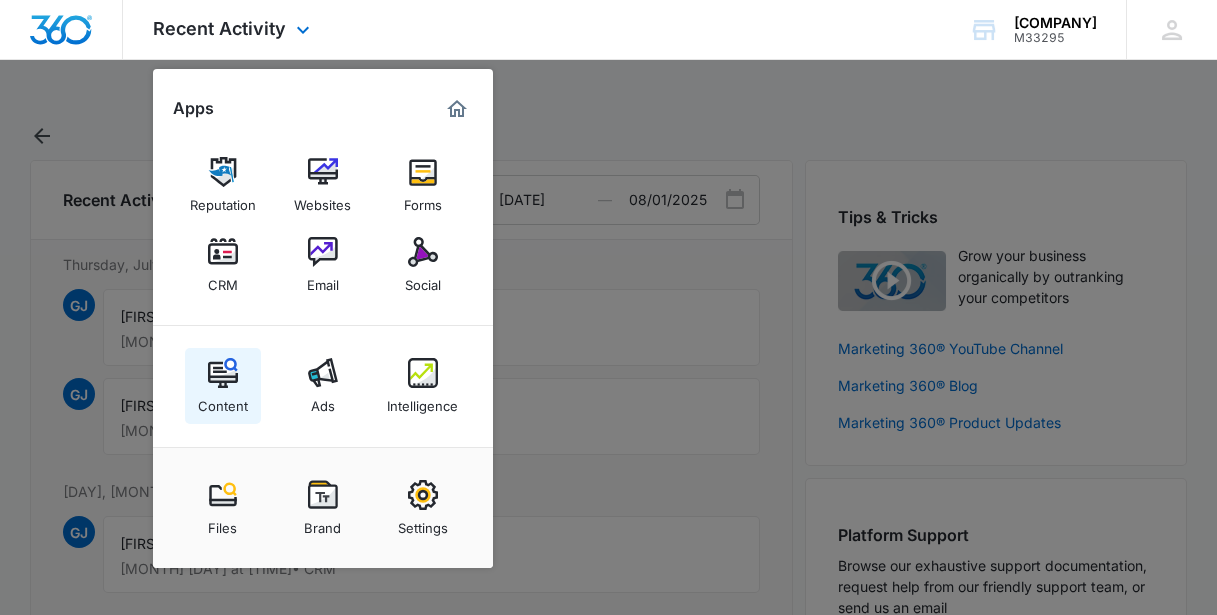 click at bounding box center [223, 373] 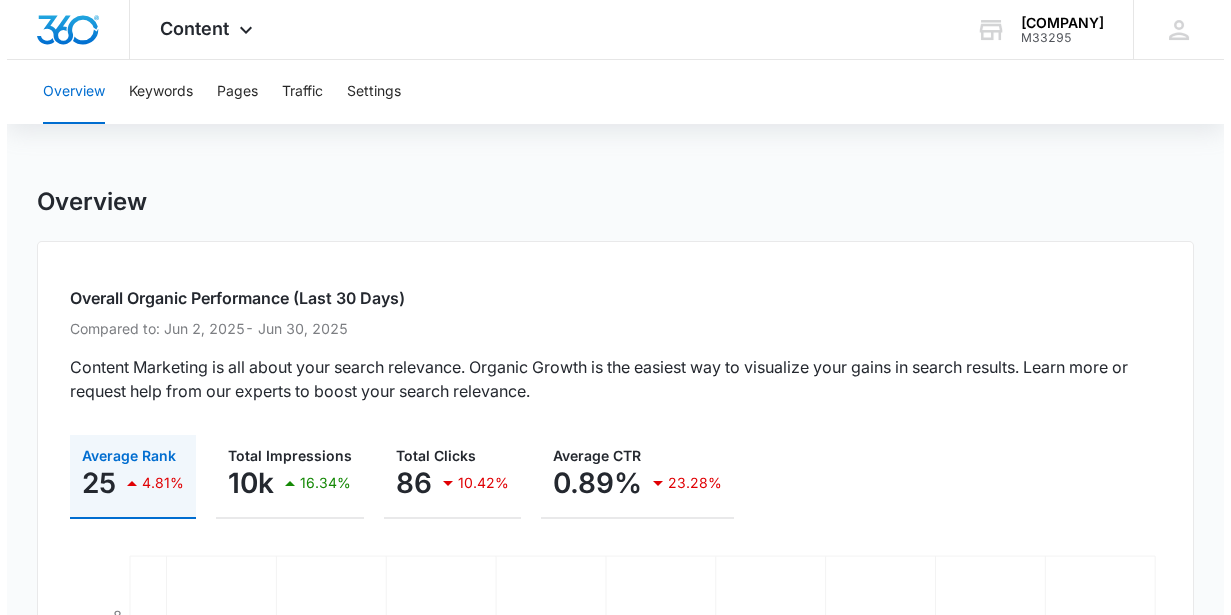 scroll, scrollTop: 0, scrollLeft: 0, axis: both 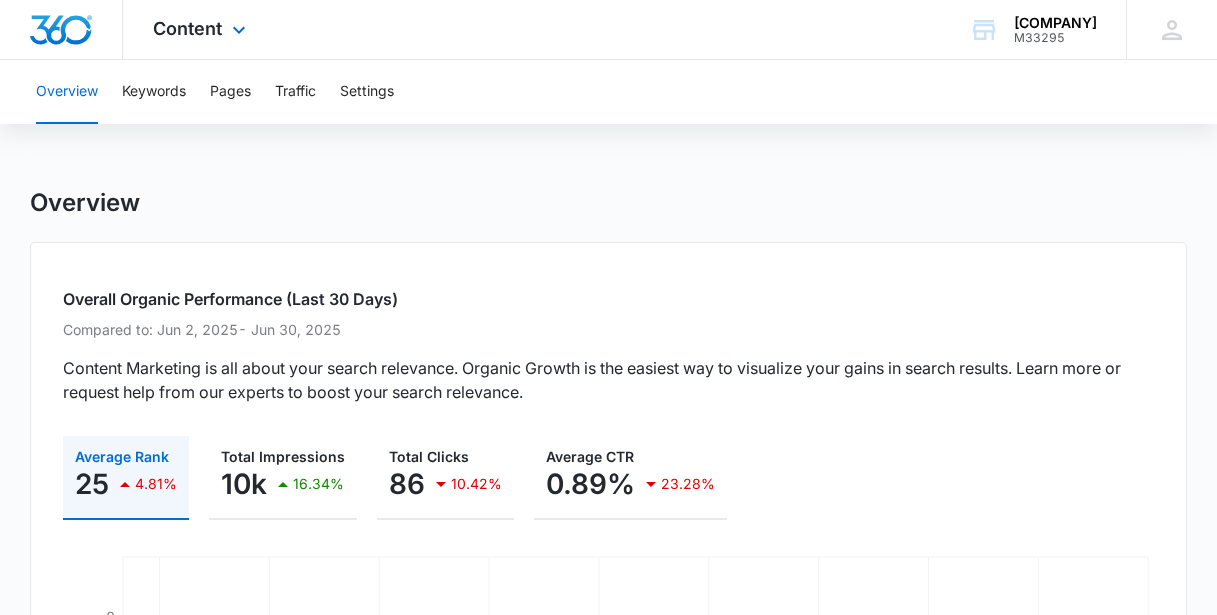click on "Content Apps Reputation Websites Forms CRM Email Social Content Ads Intelligence Files Brand Settings" at bounding box center [202, 29] 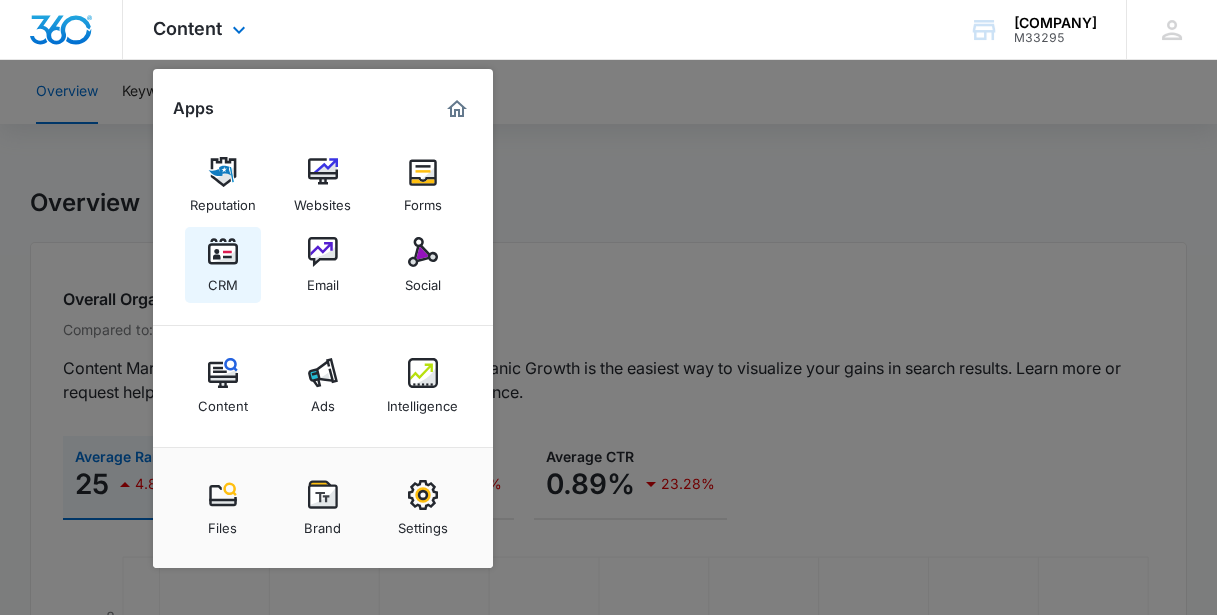 click on "CRM" at bounding box center [223, 280] 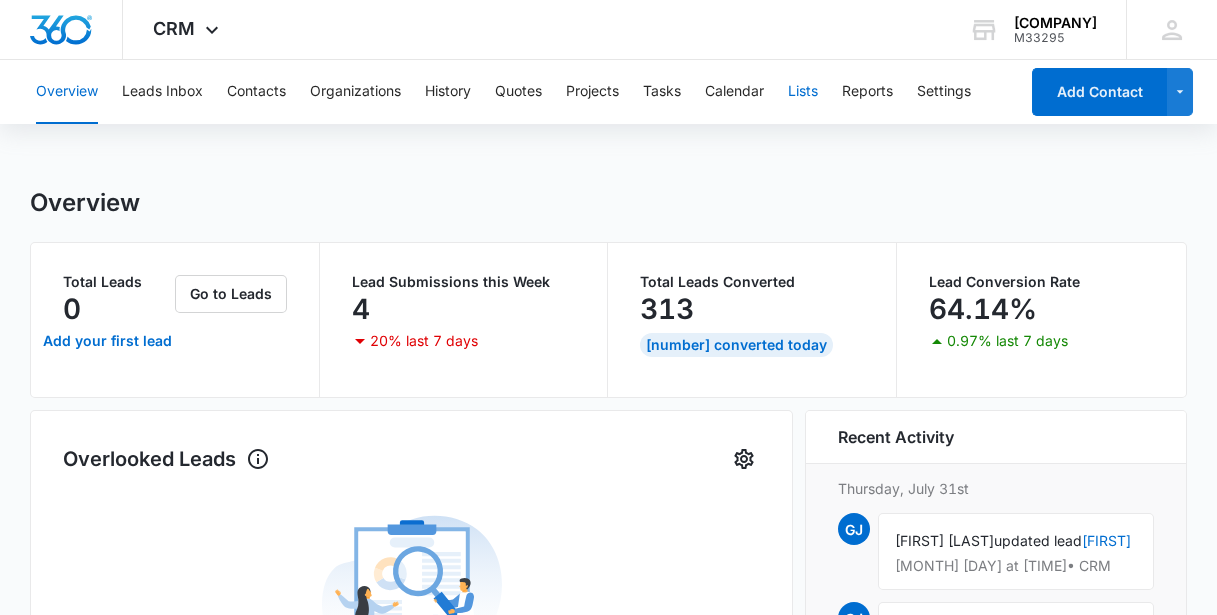 click on "Lists" at bounding box center (803, 92) 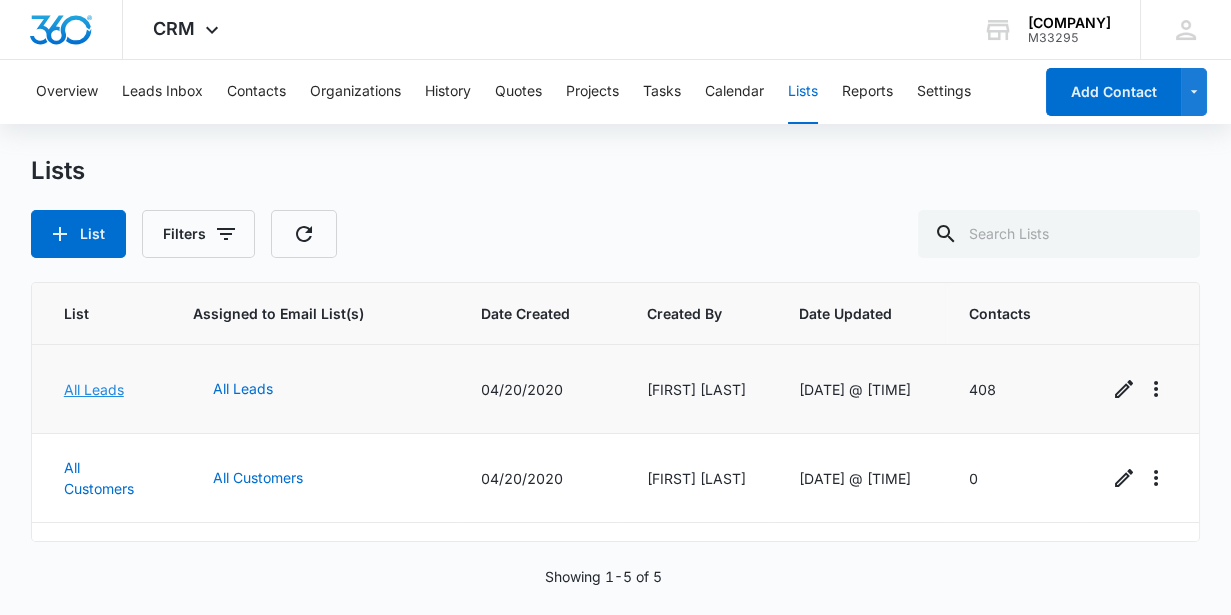 click on "All Leads" at bounding box center [94, 389] 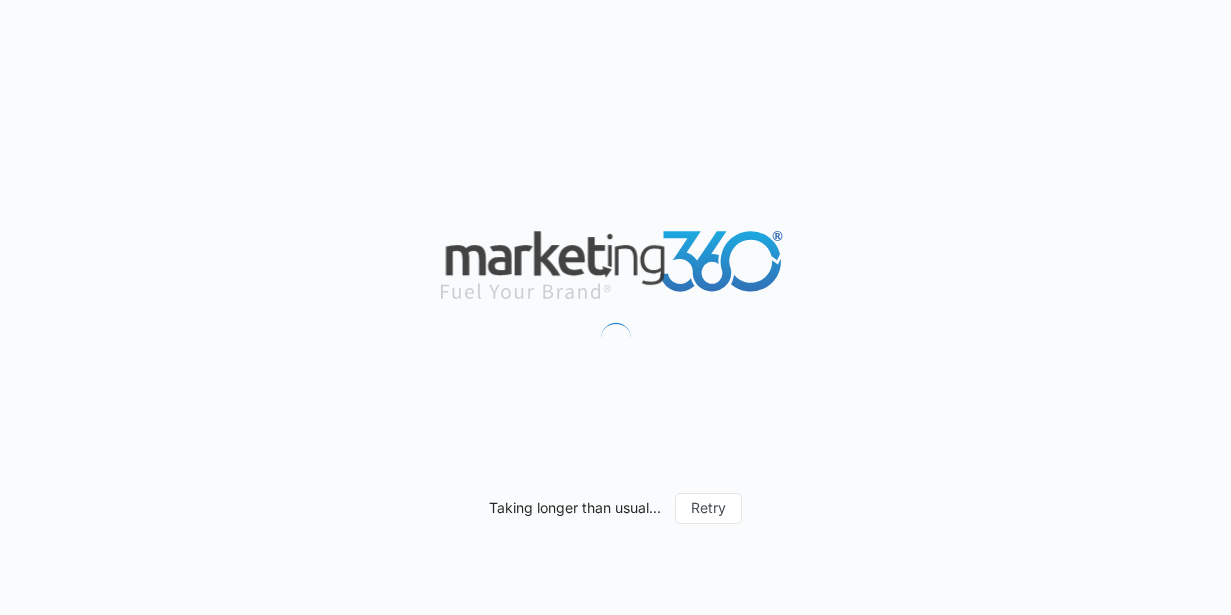 scroll, scrollTop: 0, scrollLeft: 0, axis: both 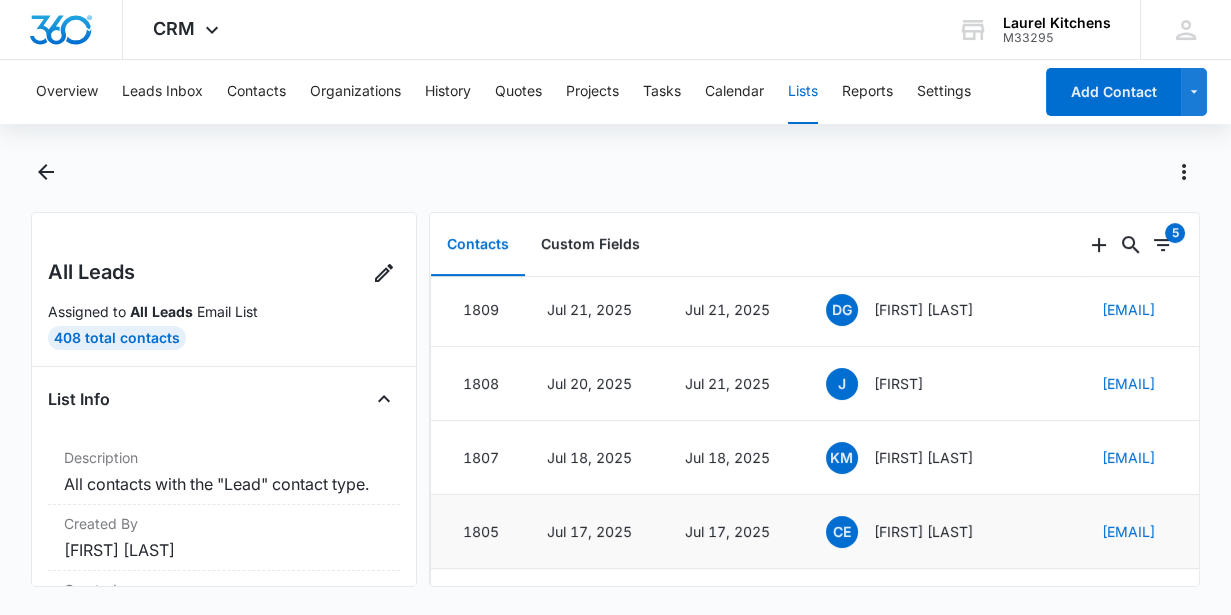 click on "Cathrina Escobar" at bounding box center [923, 531] 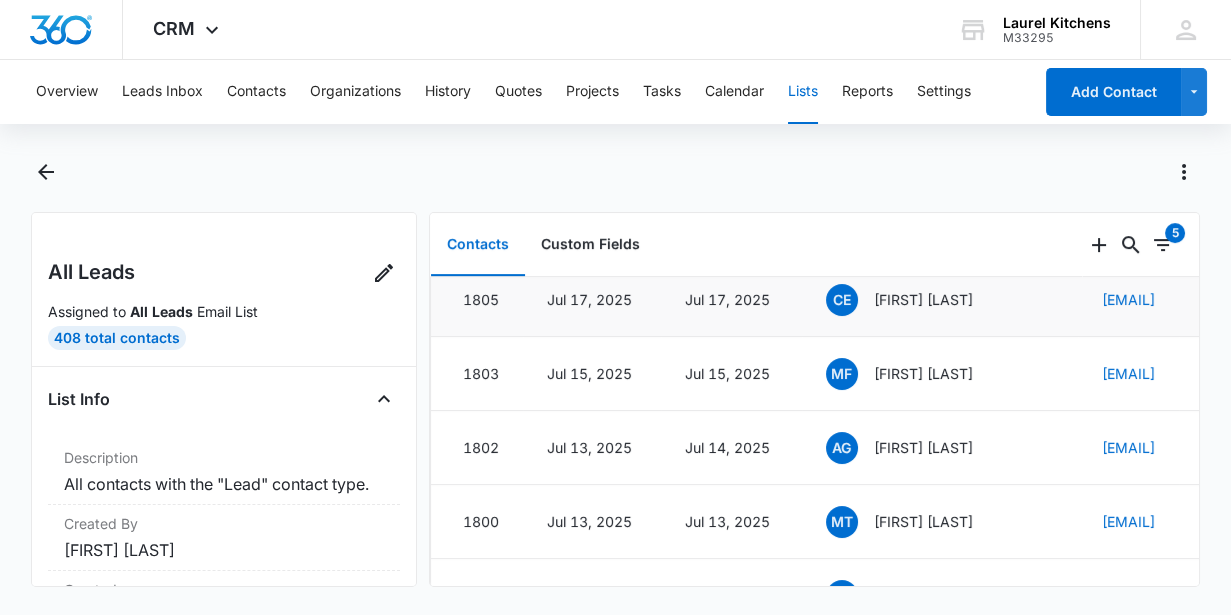 scroll, scrollTop: 636, scrollLeft: 0, axis: vertical 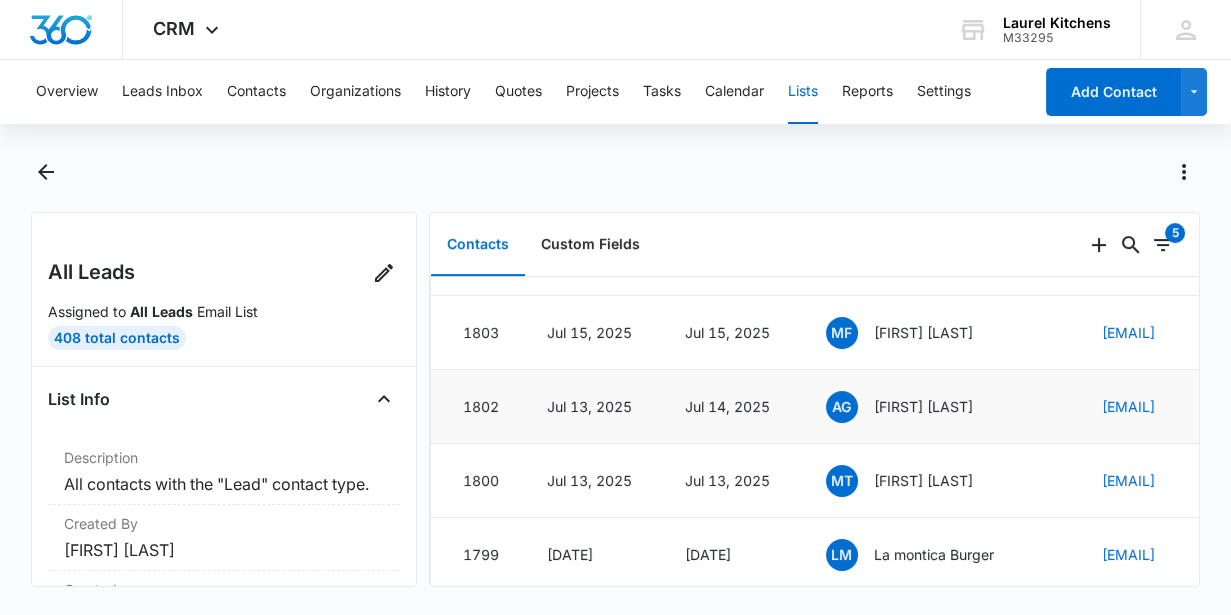 click on "Ana Guzman" at bounding box center (923, 406) 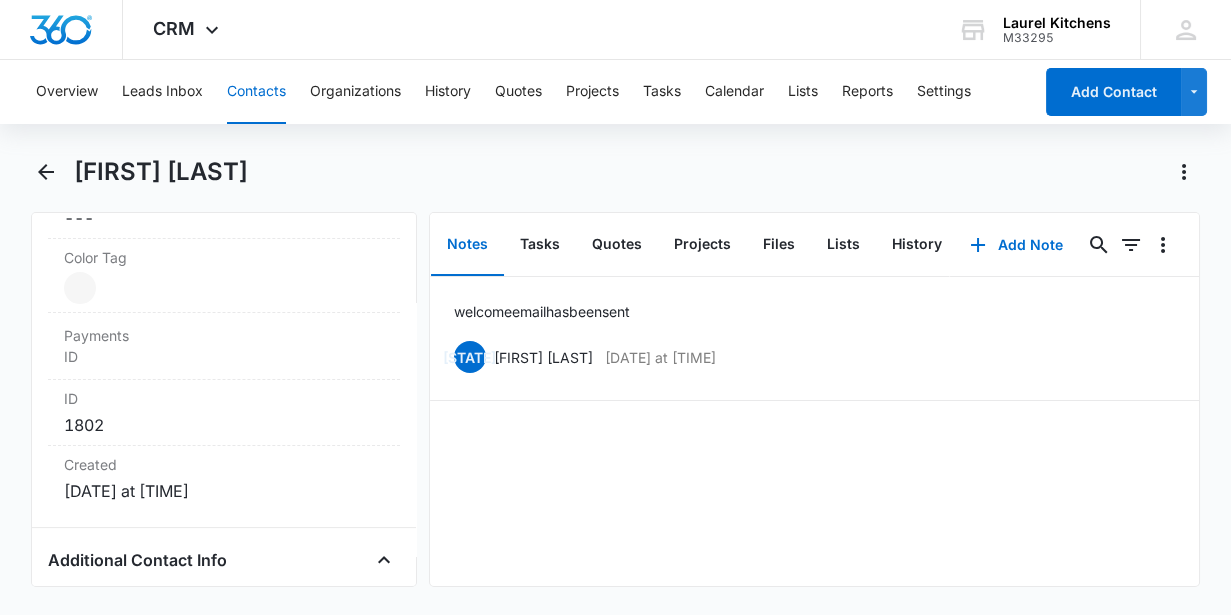 scroll, scrollTop: 727, scrollLeft: 0, axis: vertical 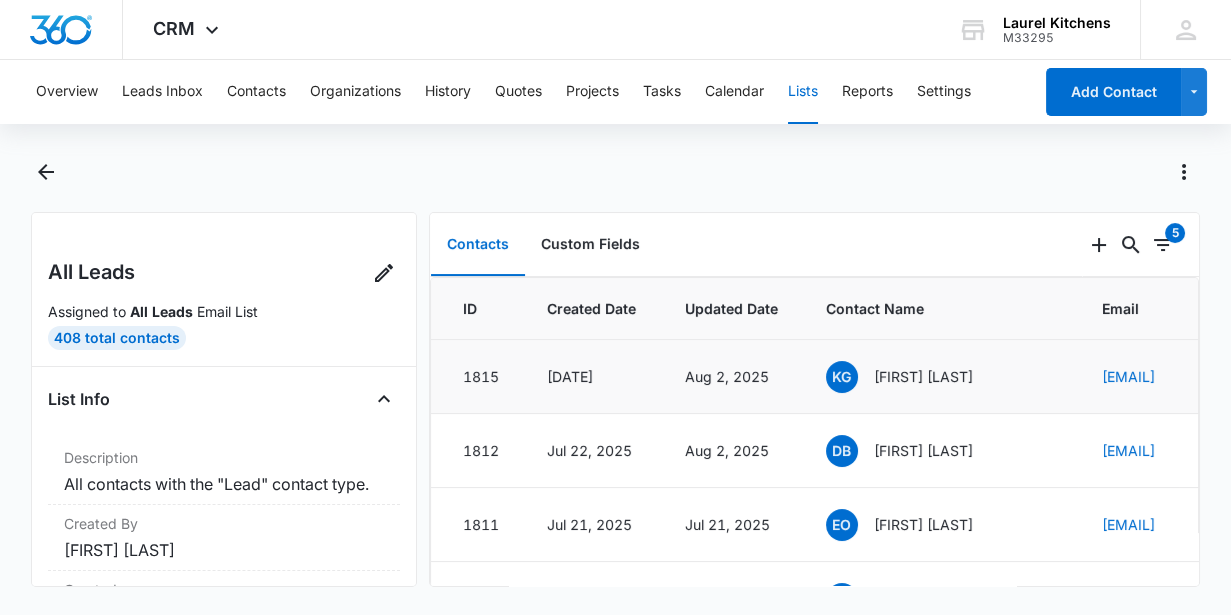 click on "Kevin Goldfein" at bounding box center [923, 376] 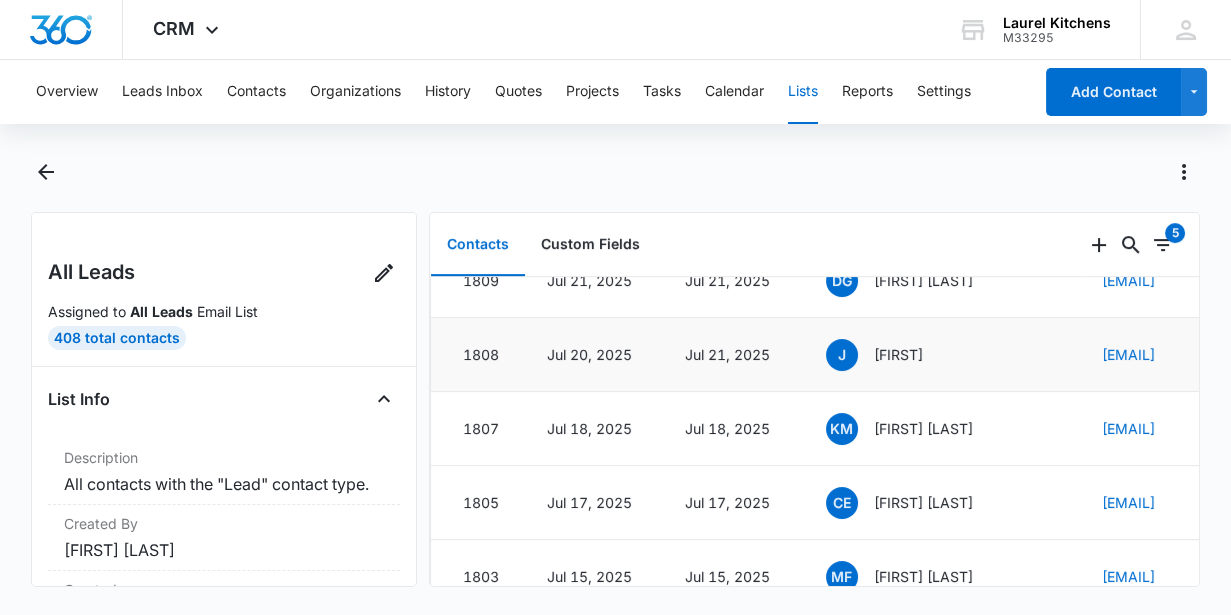 scroll, scrollTop: 363, scrollLeft: 0, axis: vertical 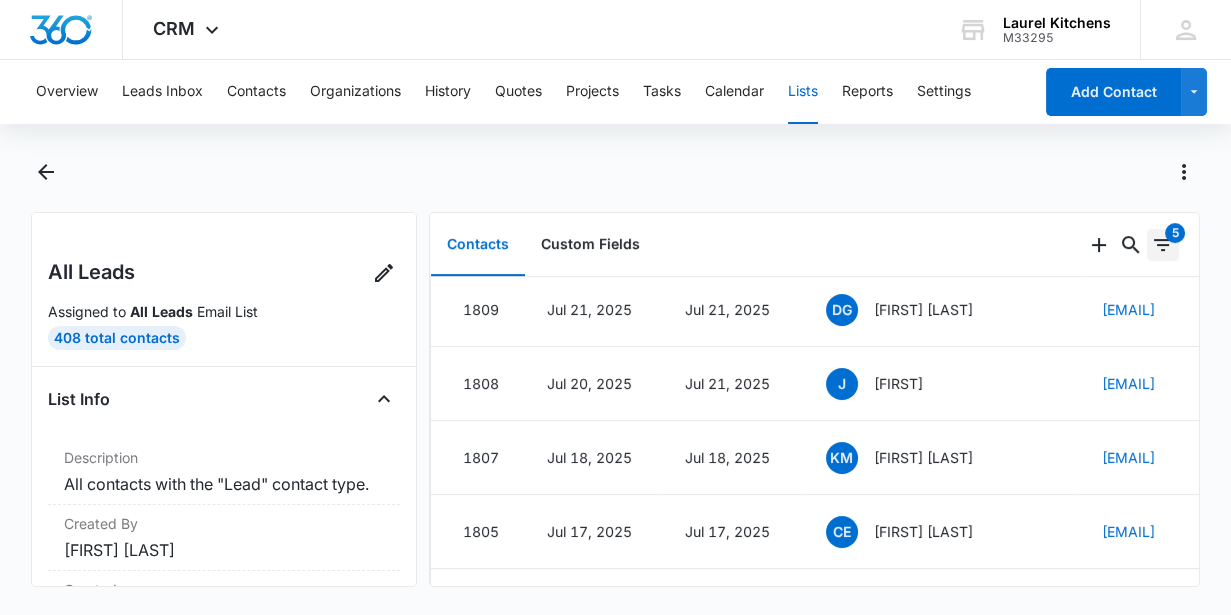 click on "5" at bounding box center [1175, 233] 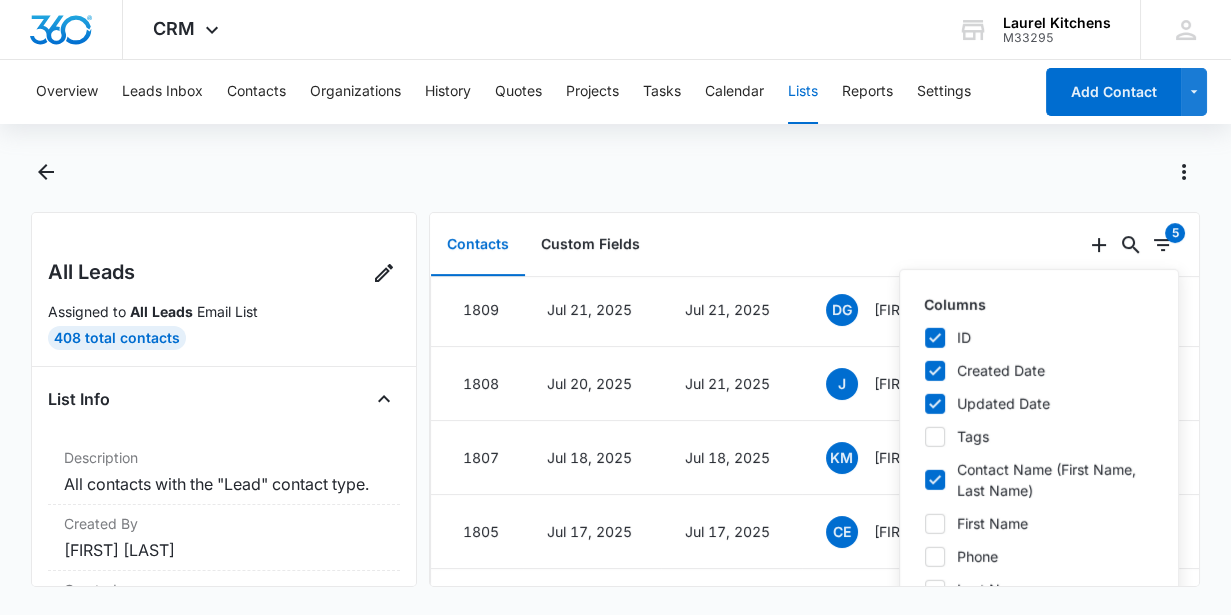 click 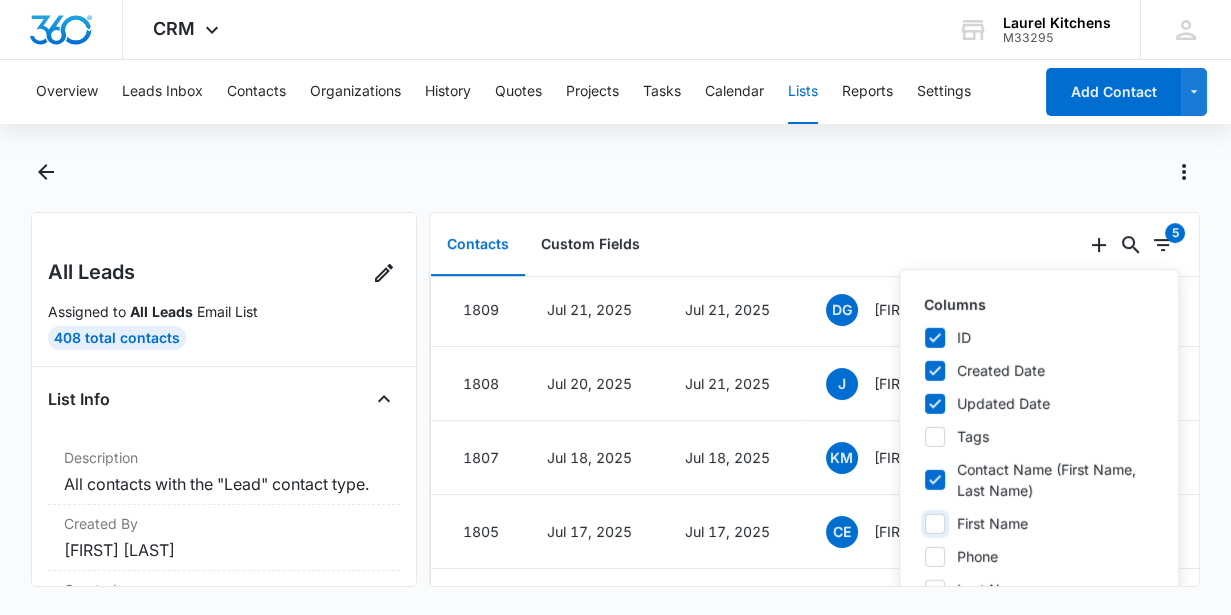 click on "First Name" at bounding box center [924, 523] 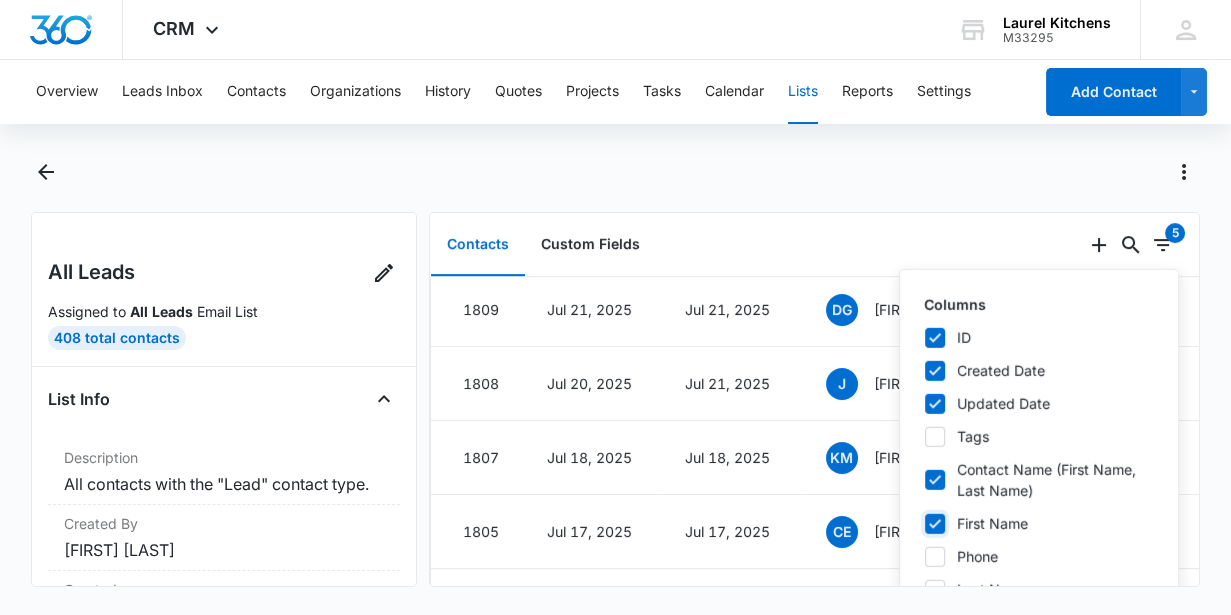 checkbox on "true" 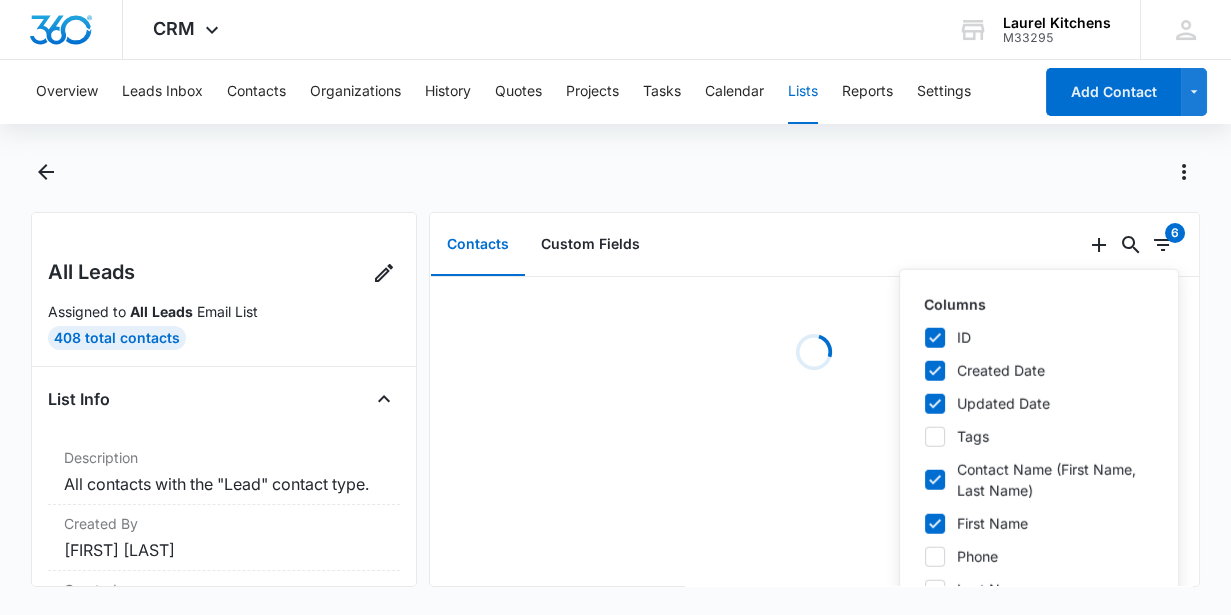 click 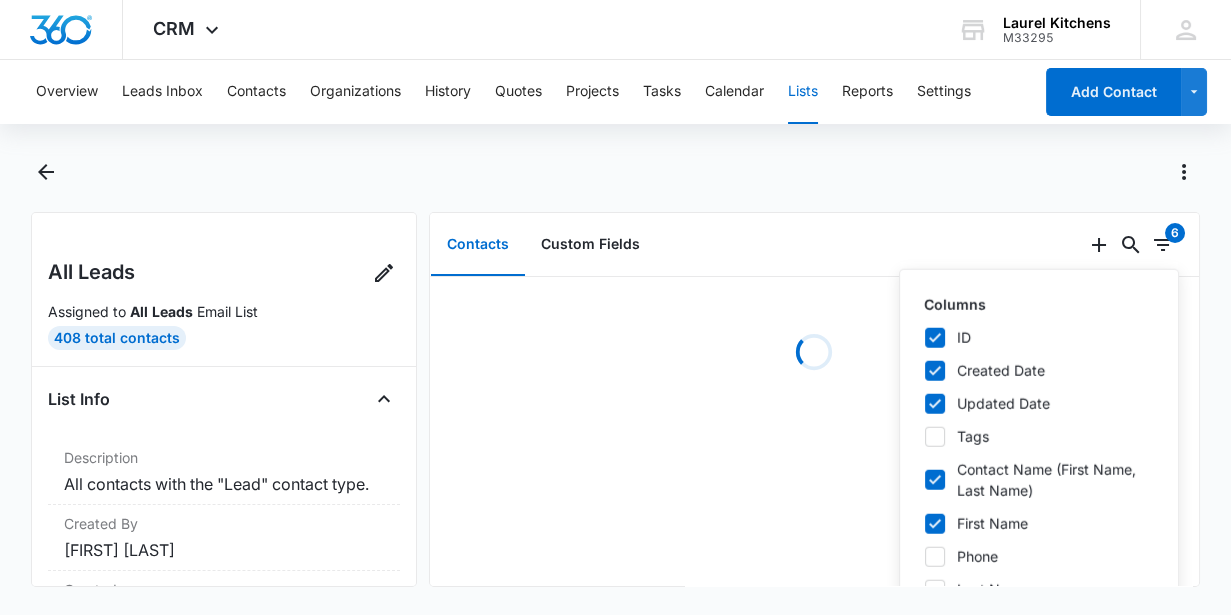 click on "Phone" at bounding box center (924, 556) 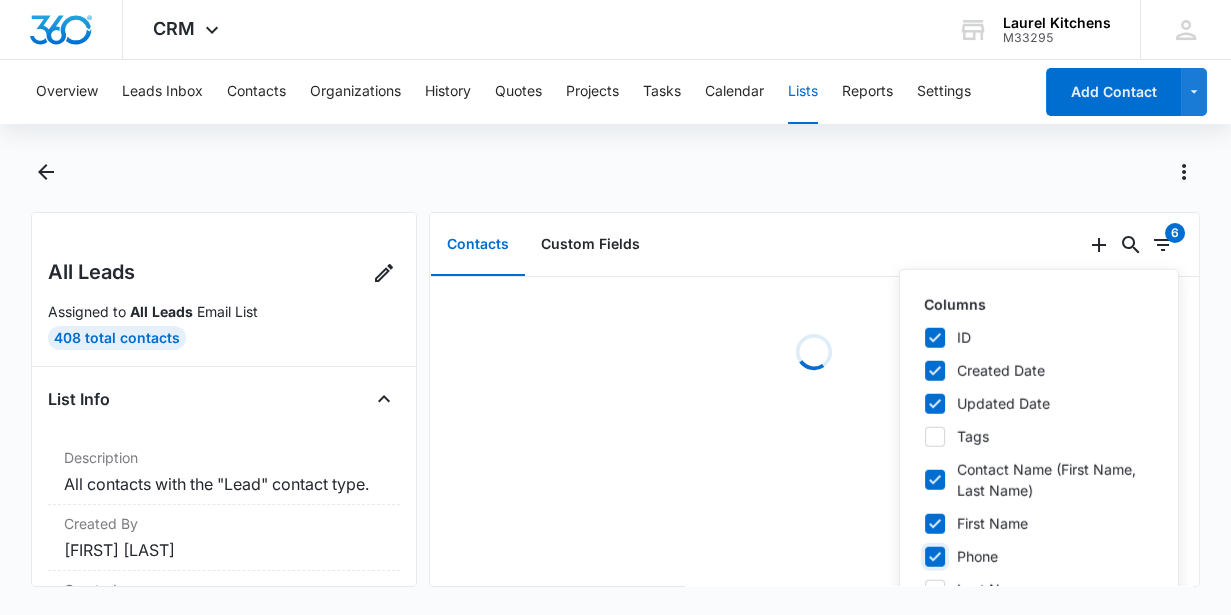 checkbox on "true" 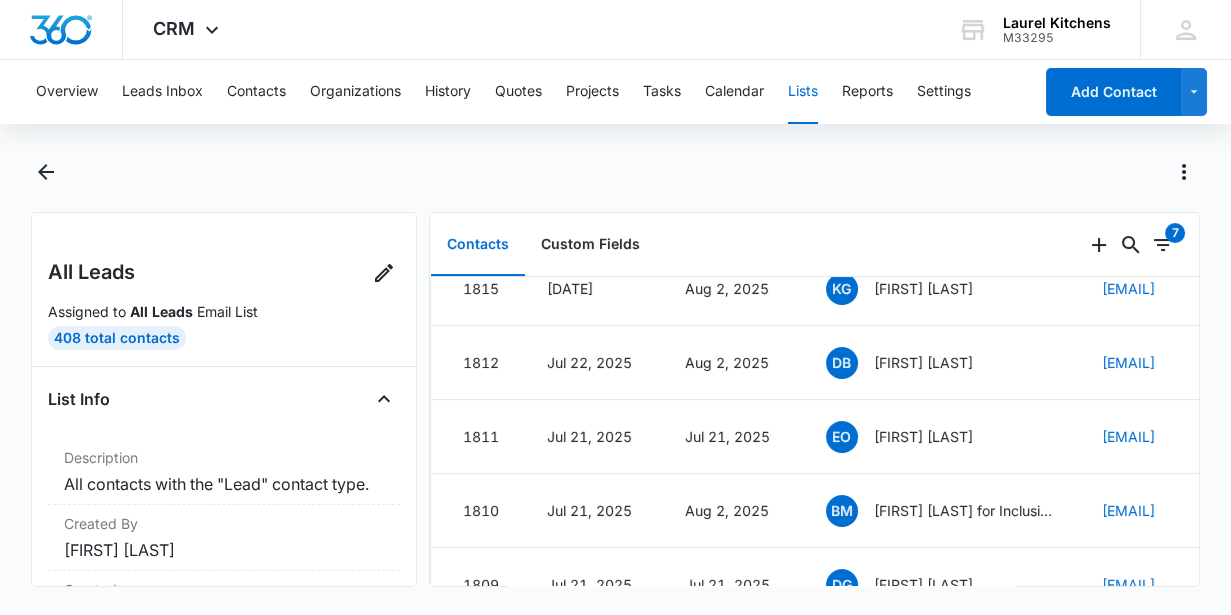 click on "All Leads Assigned to   All Leads   Email List 408 Total Contacts List Info Description All contacts with the "Lead" contact type.  Created By Samson Jagoras Created Apr 20, 2020 at 1:38pm Updated May 20, 2021 at 2:41pm List Filter Settings Include contacts with these types Lead Include contacts with these statuses Assigned To Any User Contacts Custom Fields 0 7 ID Created Date Updated Date Contact Name Email First Name Phone 1815 Jul 28, 2025 Aug 2, 2025 KG Kevin Goldfein kevin@kbgdining.com Kevin (702) 335-3096 1812 Jul 22, 2025 Aug 2, 2025 DB Denaeya Brown RoaryalNBrown@gmail.com Denaeya (951) 965-7994 1811 Jul 21, 2025 Jul 21, 2025 EO Eric Ong eric@meeandgreet.com Eric (310) 279-9353 1810 Jul 21, 2025 Aug 2, 2025 BM Bianca Molina for Inclusive Action for the City bianca@inclusiveaction.org Bianca (213) 247-6675 1809 Jul 21, 2025 Jul 21, 2025 DG Debbie Goldberg dlagoldberg@mac.com Debbie (310) 497-6818 1808 Jul 20, 2025 Jul 21, 2025 J Joshua joshuapalacios1995@gmail.com Joshua (909) 769-5732 1807 KM Kiara" at bounding box center (615, 383) 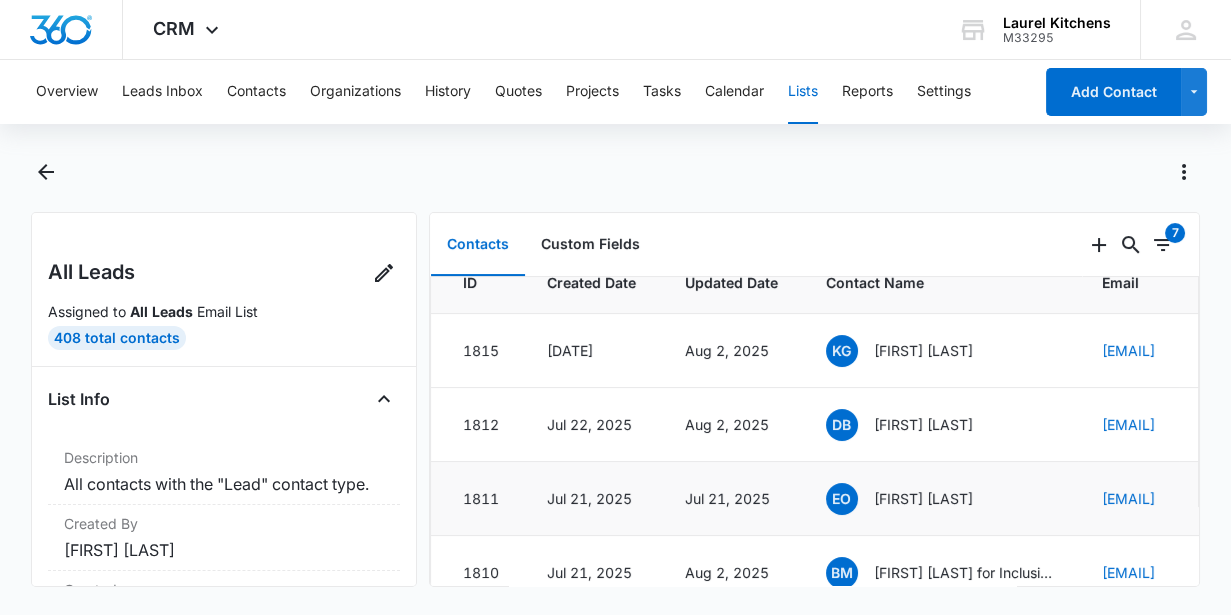 scroll, scrollTop: 0, scrollLeft: 0, axis: both 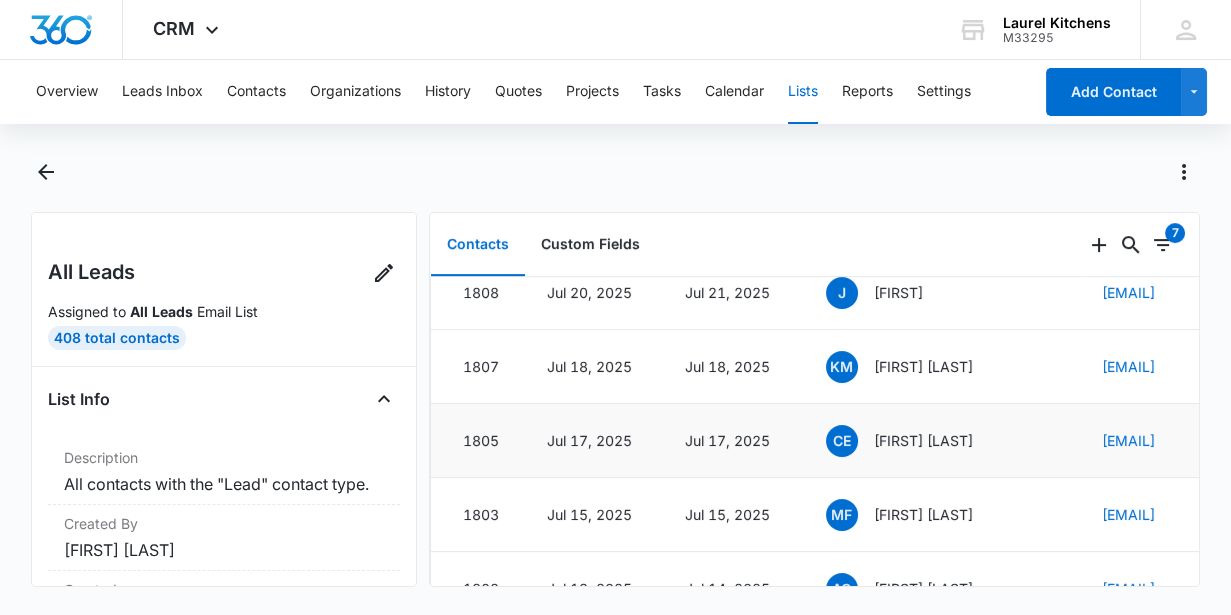 click on "Cathrina Escobar" at bounding box center (923, 440) 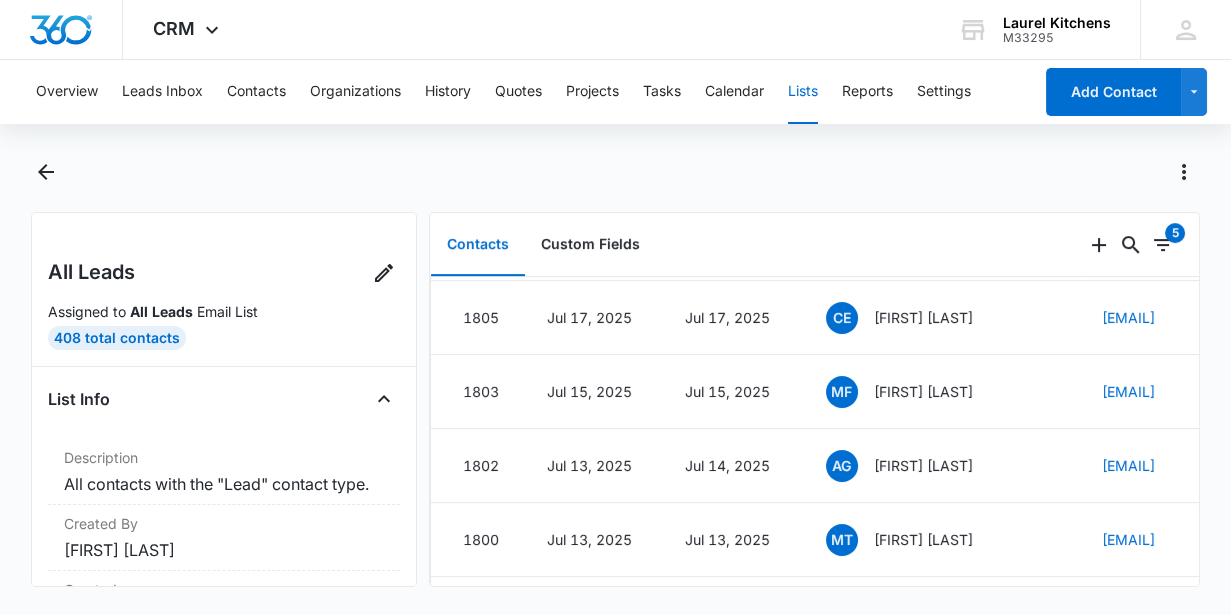 scroll, scrollTop: 636, scrollLeft: 0, axis: vertical 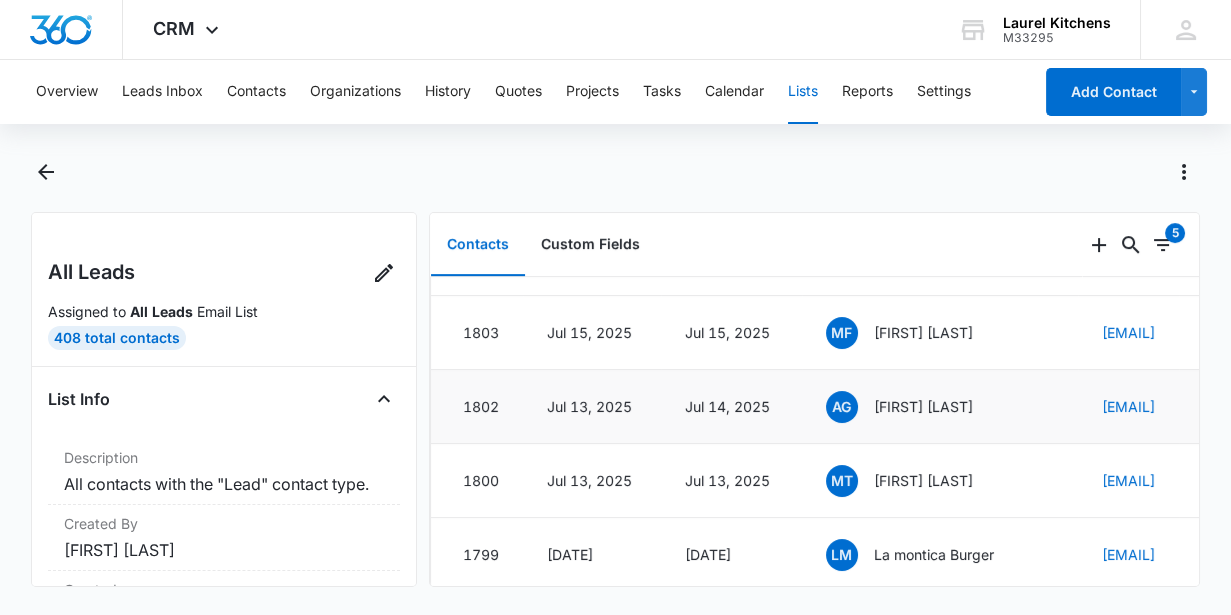 click on "Ana Guzman" at bounding box center (923, 406) 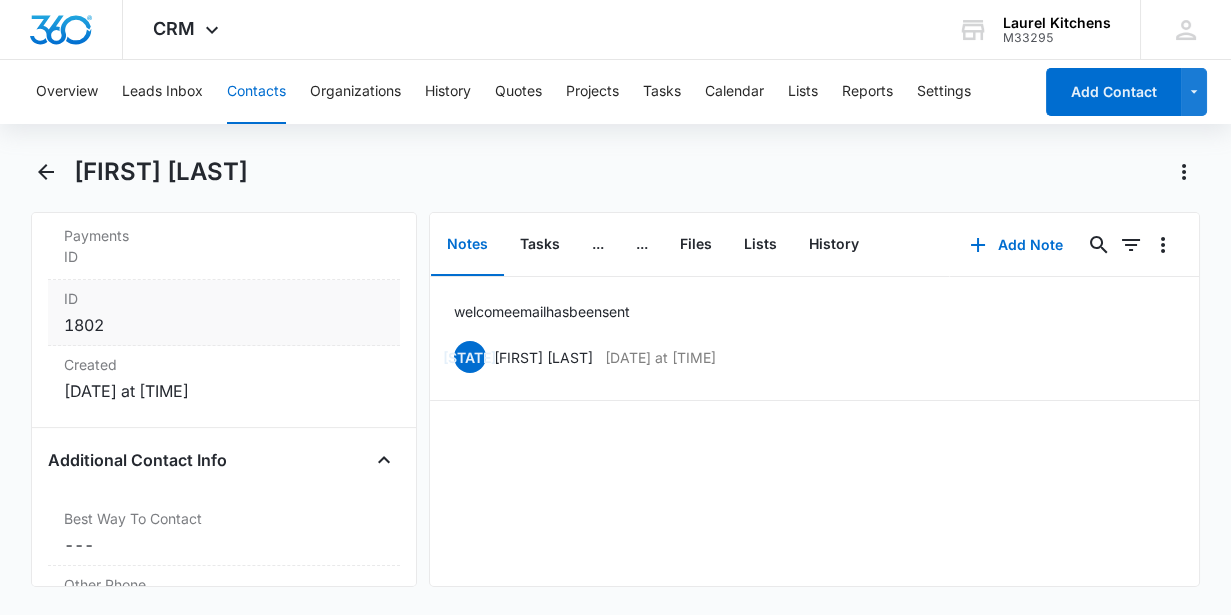 scroll, scrollTop: 1272, scrollLeft: 0, axis: vertical 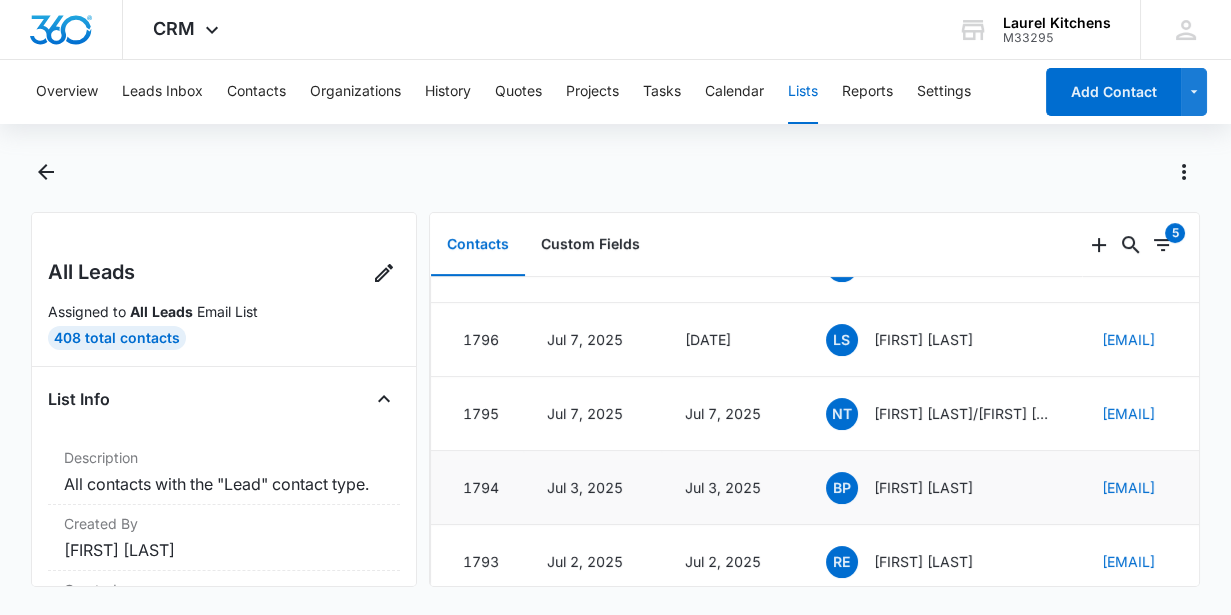 click on "Bettye Pittman" at bounding box center (923, 487) 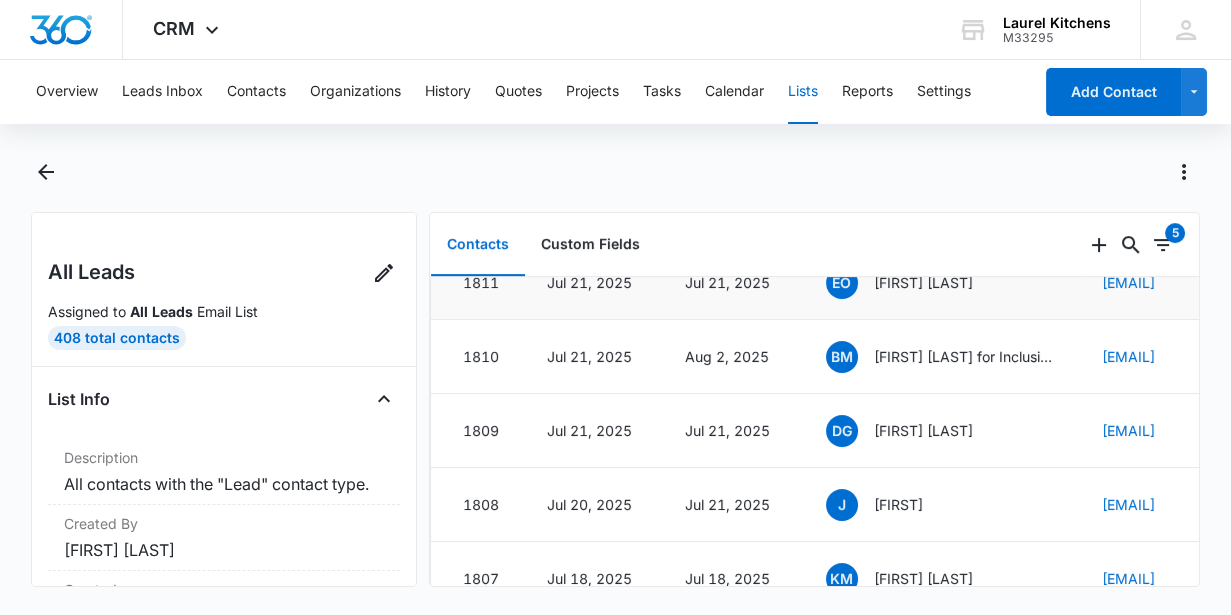 scroll, scrollTop: 272, scrollLeft: 0, axis: vertical 